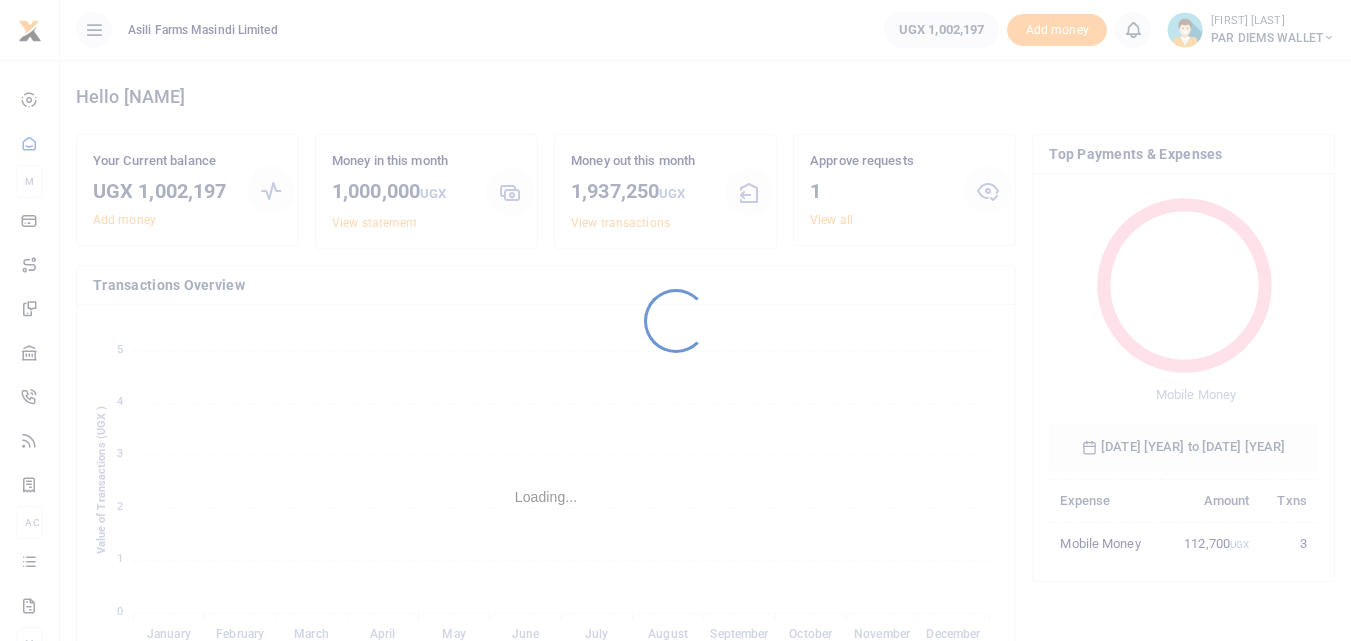 scroll, scrollTop: 0, scrollLeft: 0, axis: both 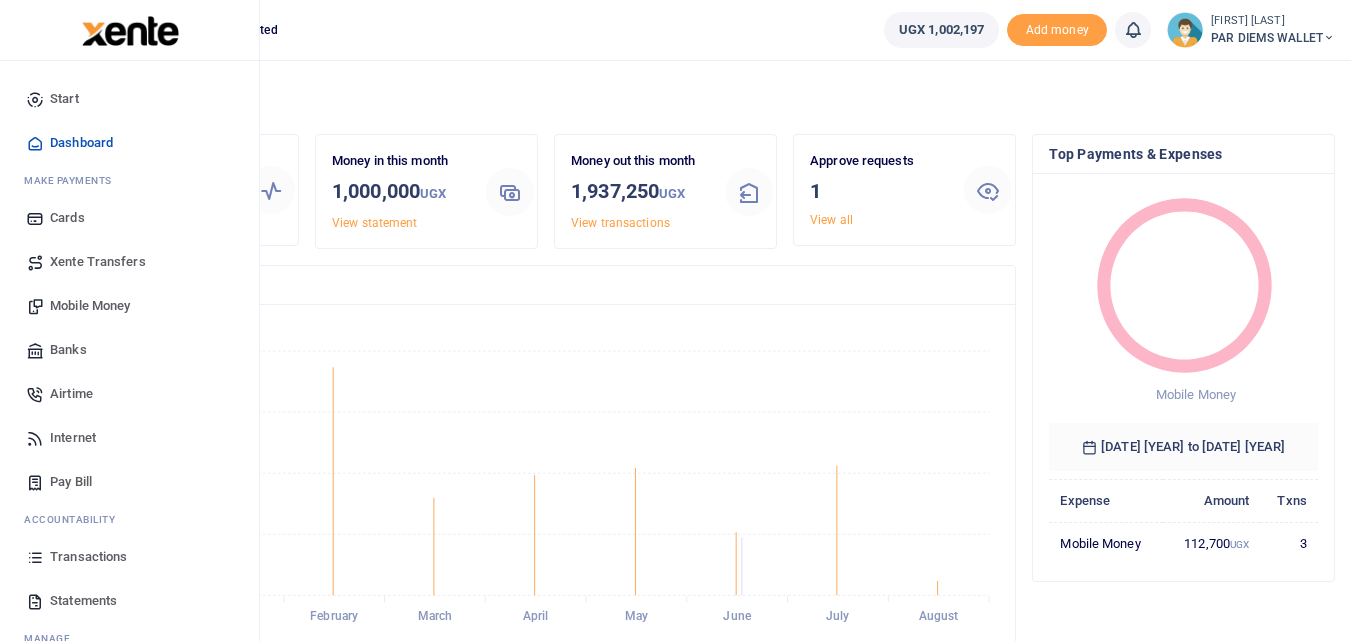 click on "Mobile Money" at bounding box center [90, 306] 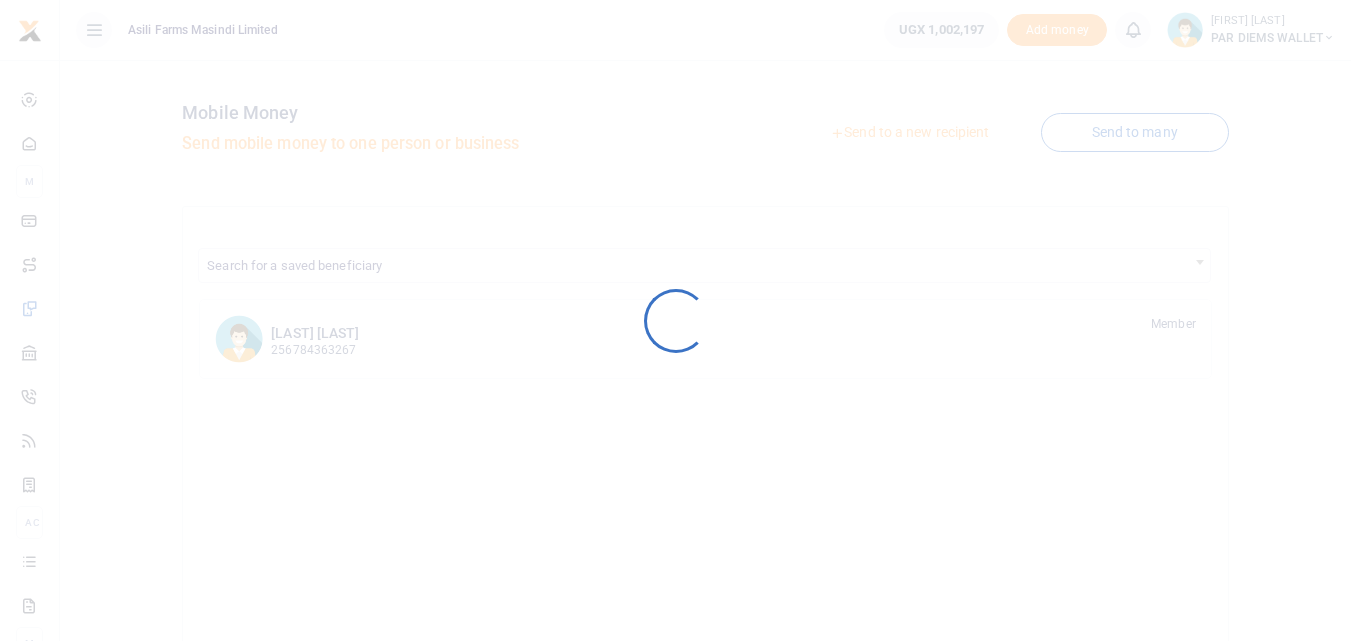 scroll, scrollTop: 0, scrollLeft: 0, axis: both 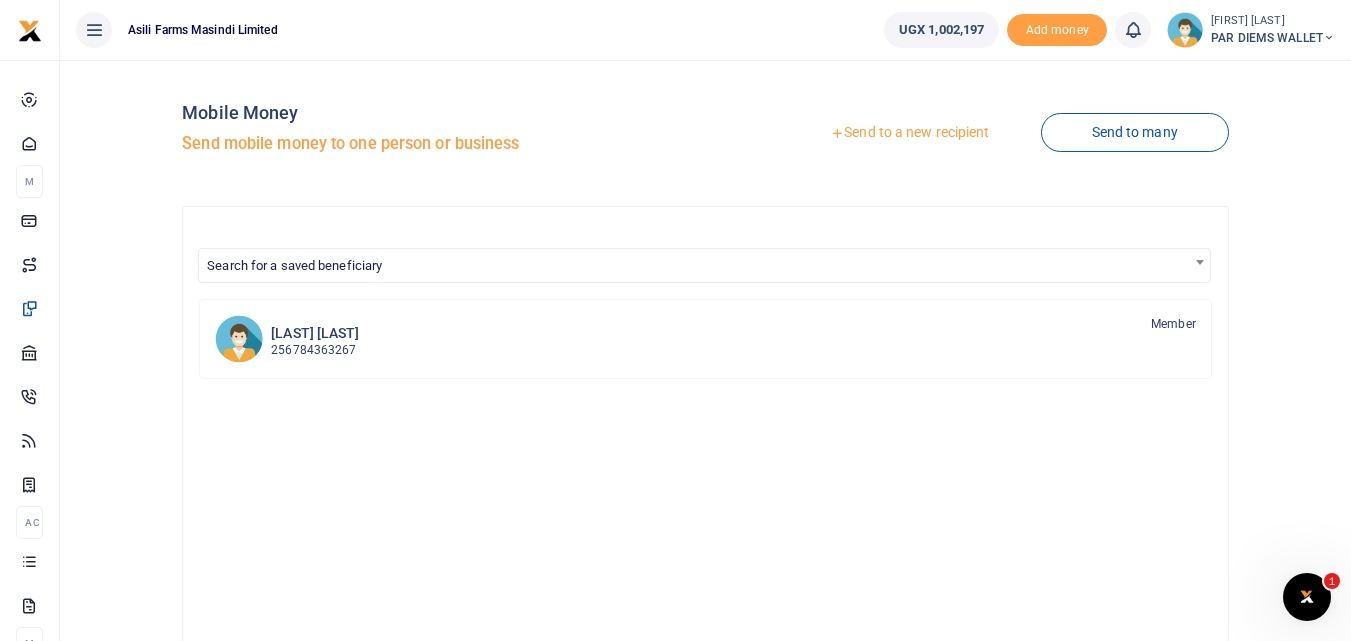 click on "Send to a new recipient" at bounding box center [909, 133] 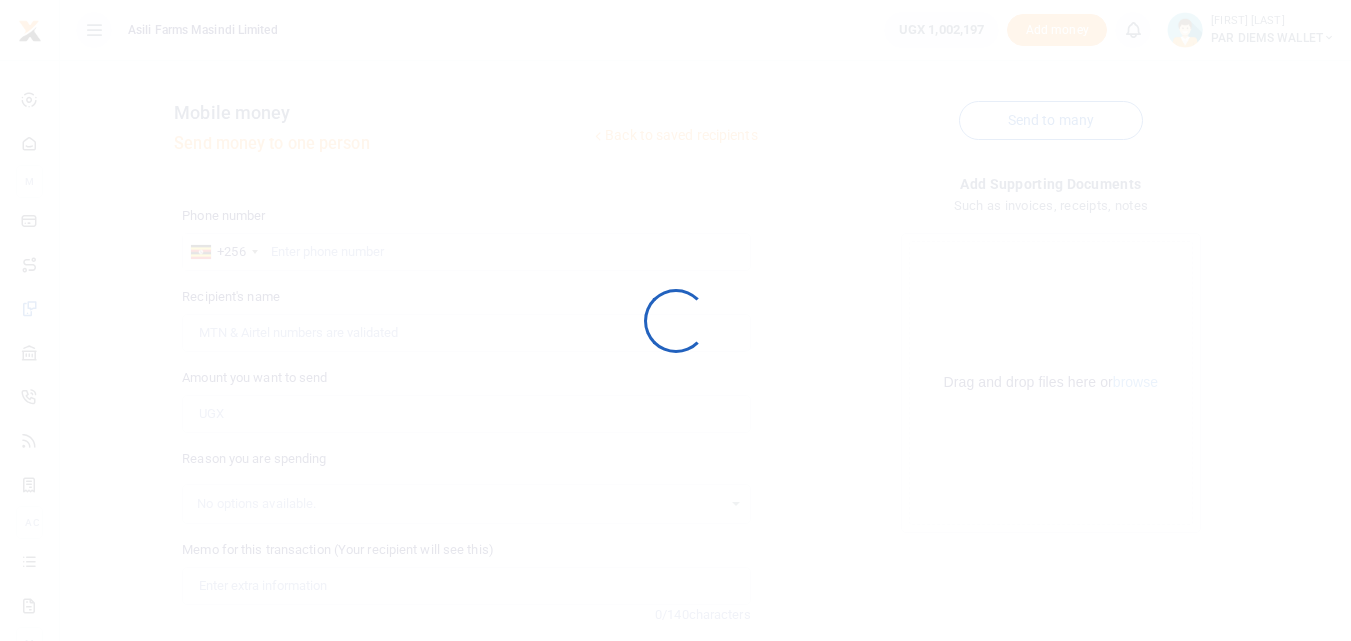 scroll, scrollTop: 0, scrollLeft: 0, axis: both 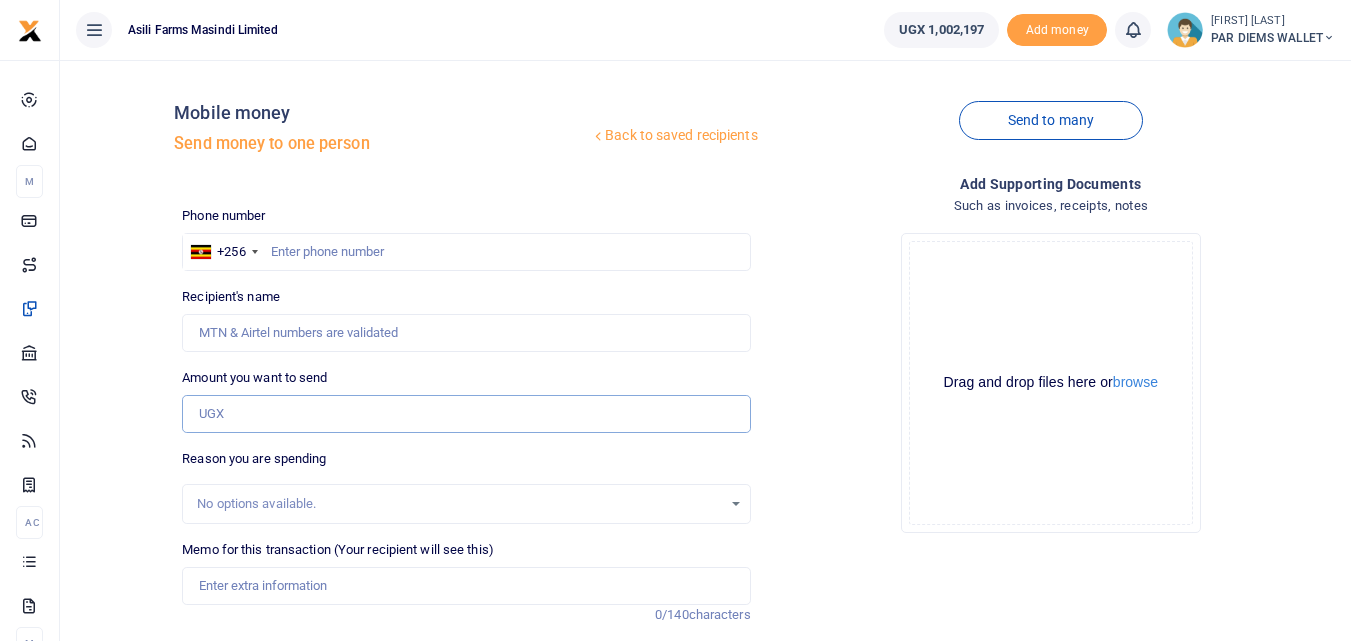 click on "Amount you want to send" at bounding box center [466, 414] 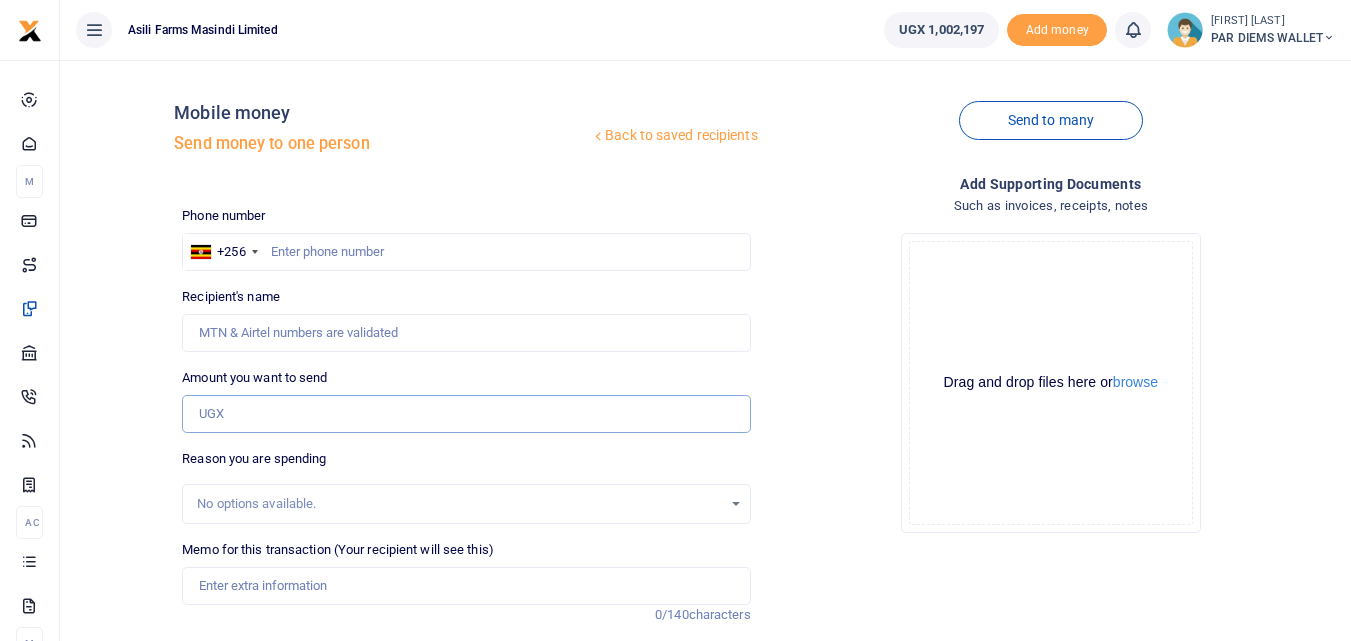 paste on "(0784018823" 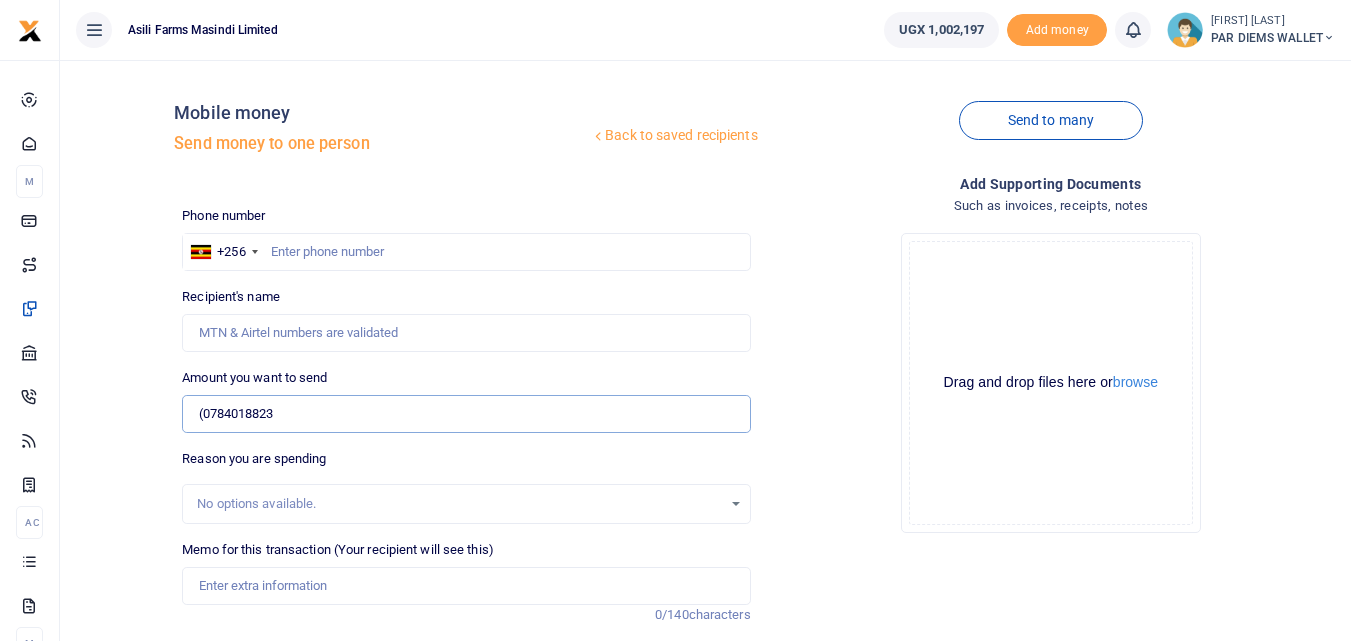 type on "(0784018823" 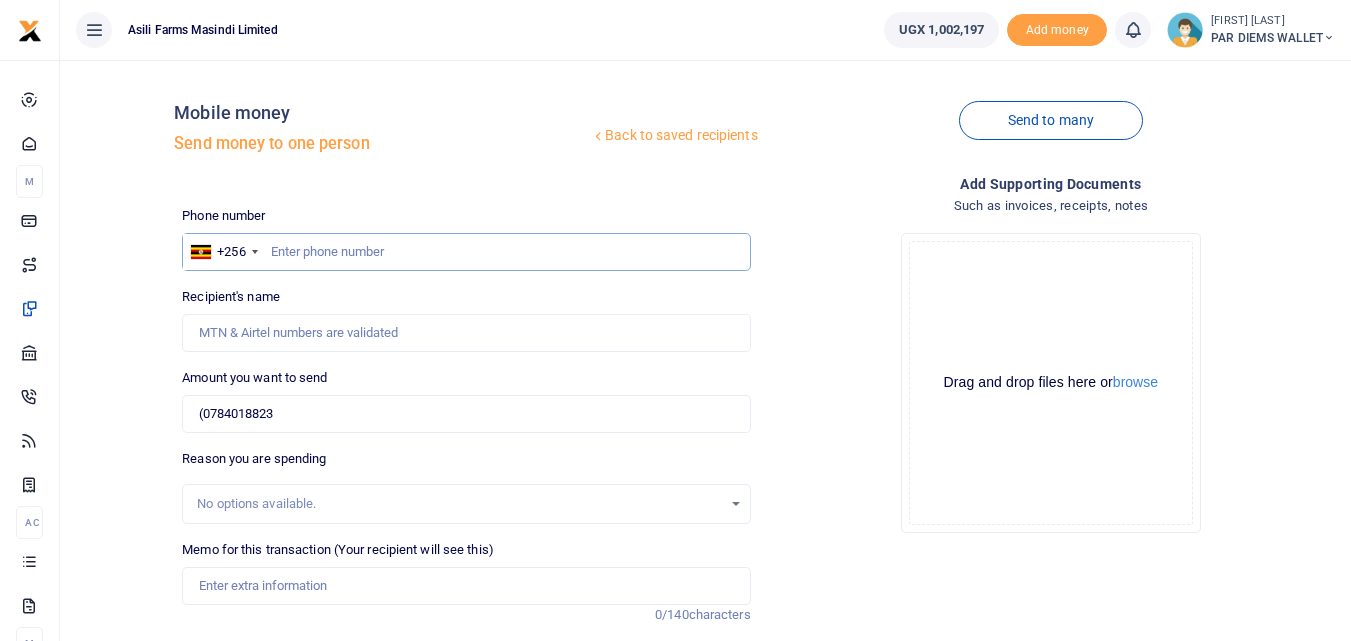 click at bounding box center [466, 252] 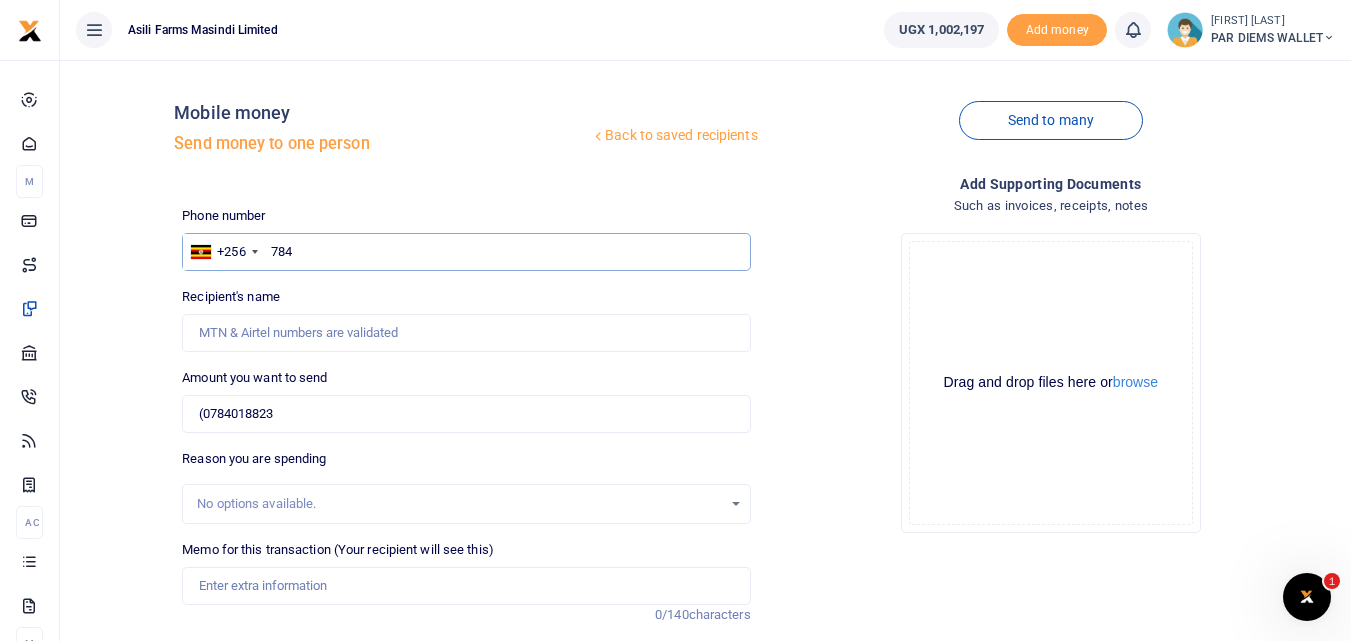 scroll, scrollTop: 0, scrollLeft: 0, axis: both 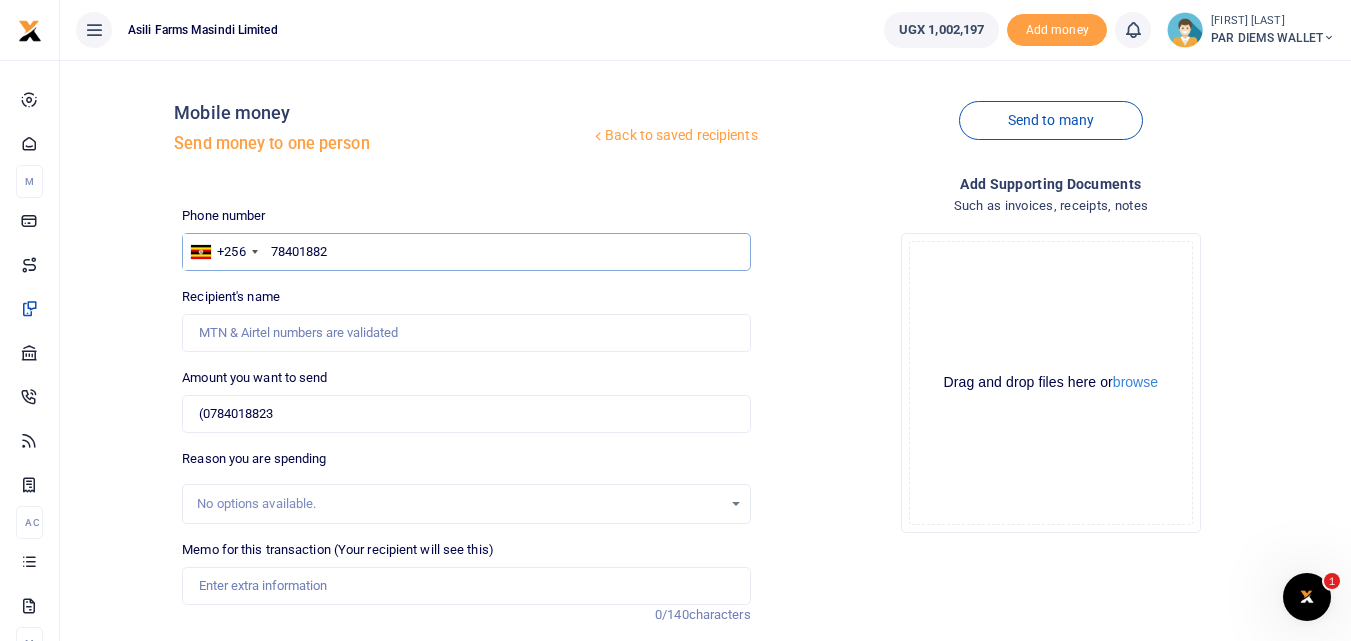 type on "784018823" 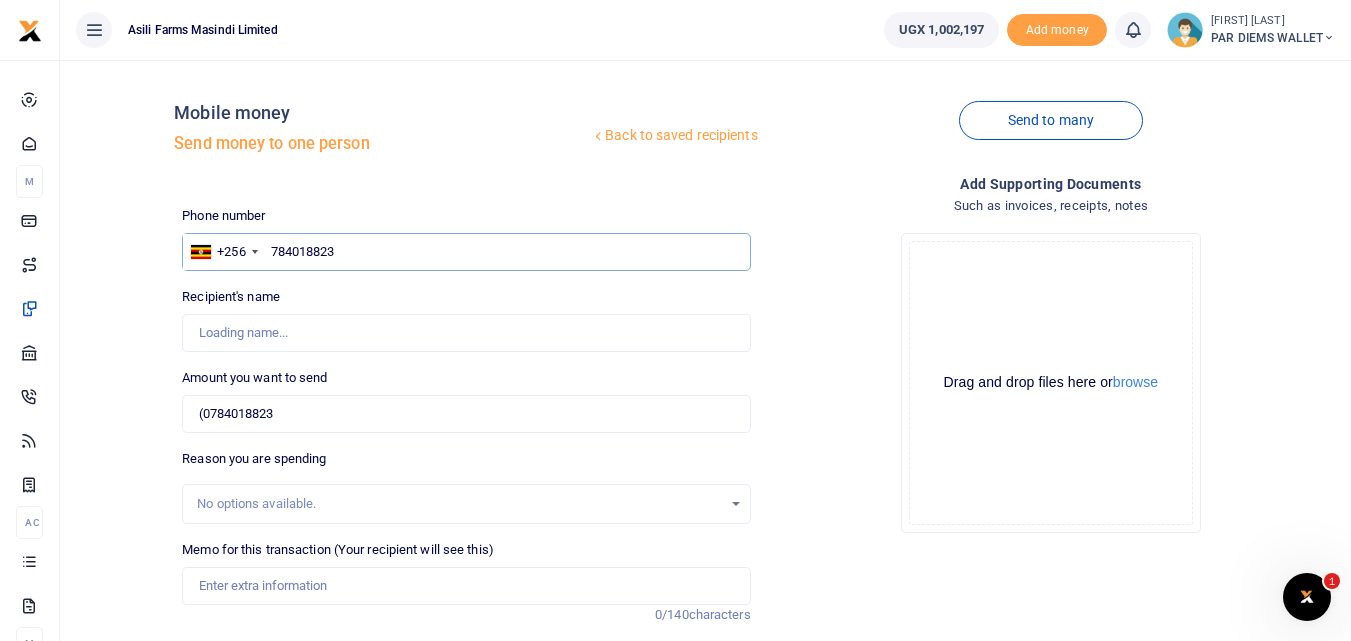 type on "[FIRST] [LAST]" 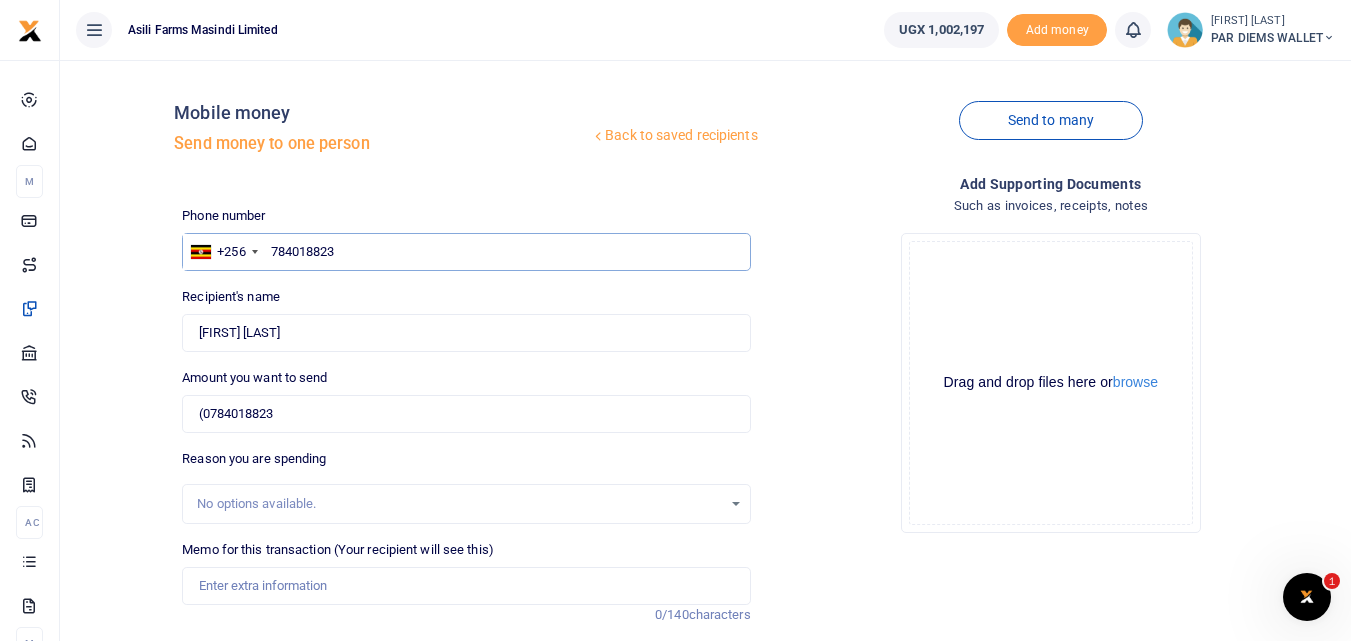 type on "784018823" 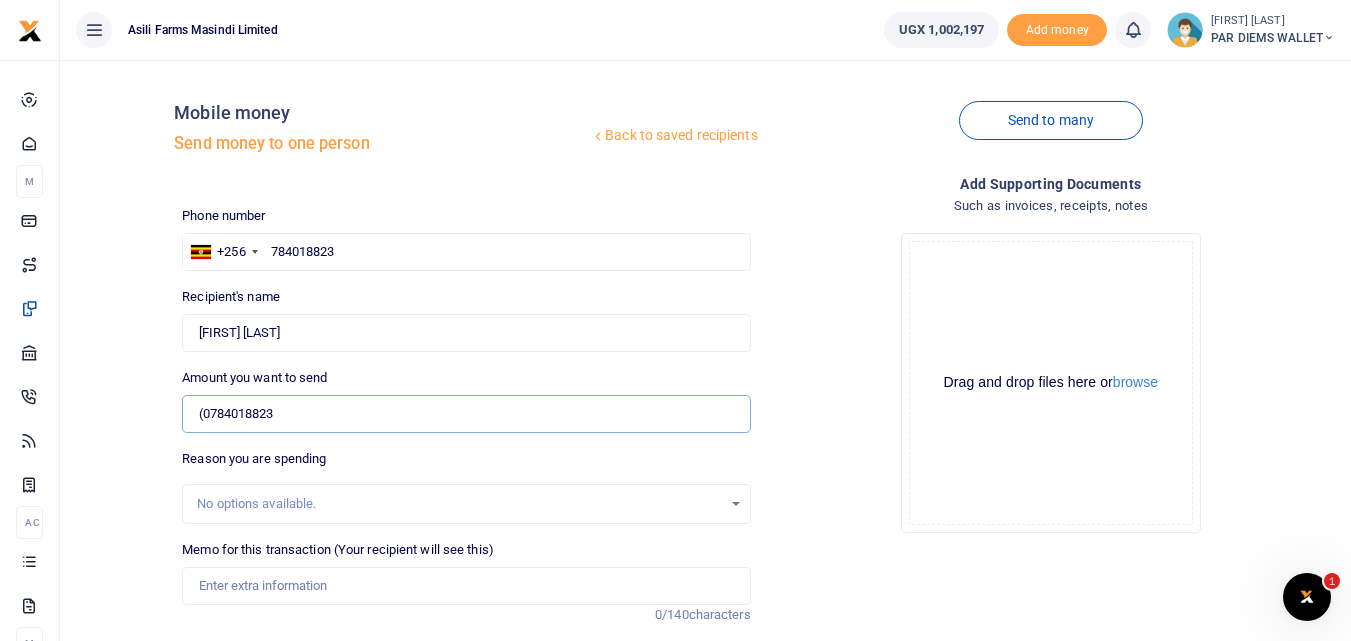 click on "(0784018823" at bounding box center [466, 414] 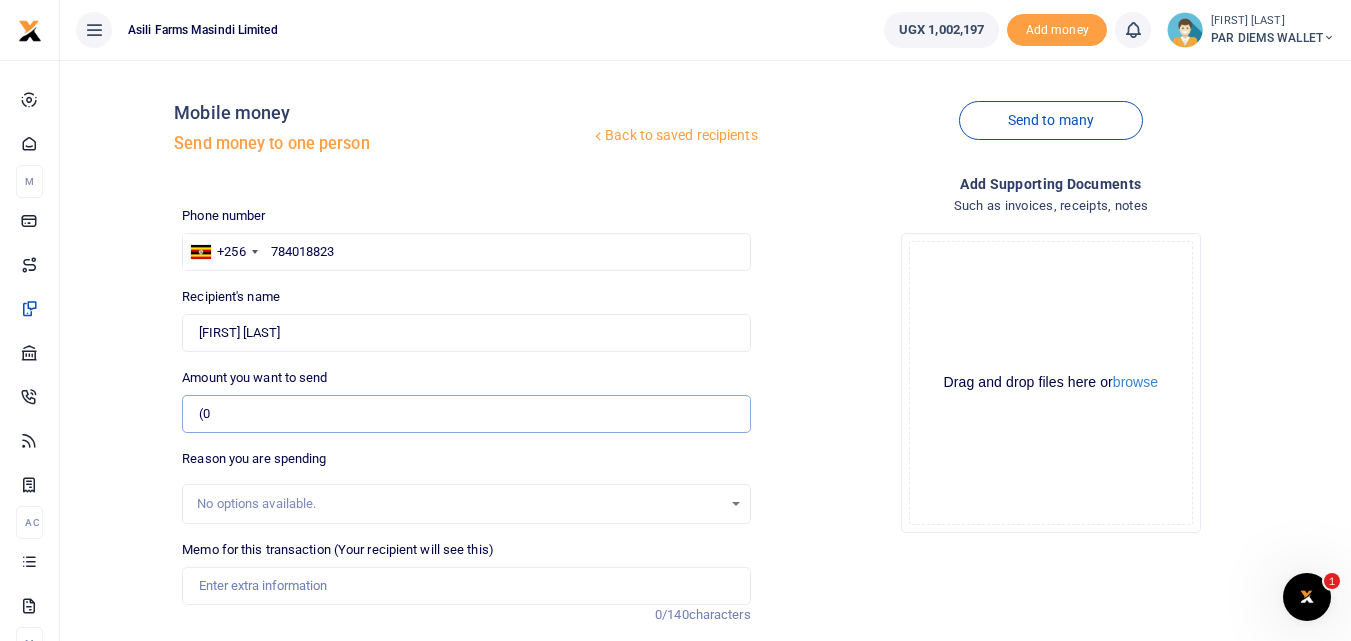 type on "(" 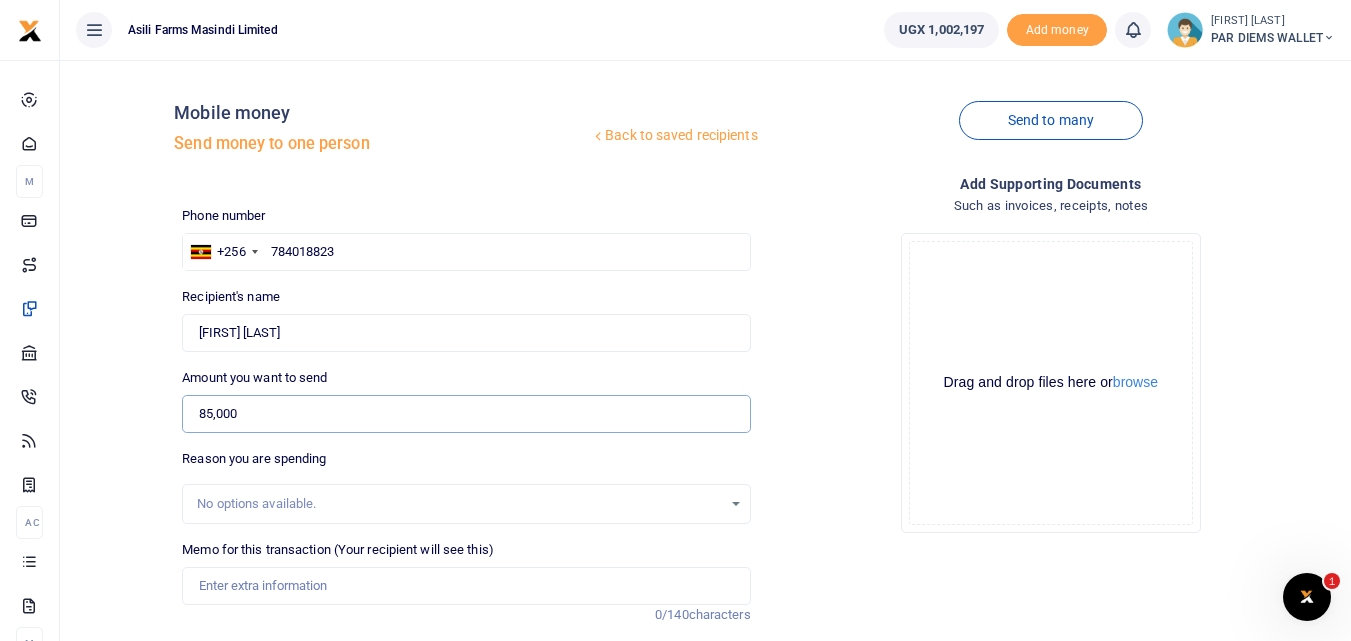 scroll, scrollTop: 225, scrollLeft: 0, axis: vertical 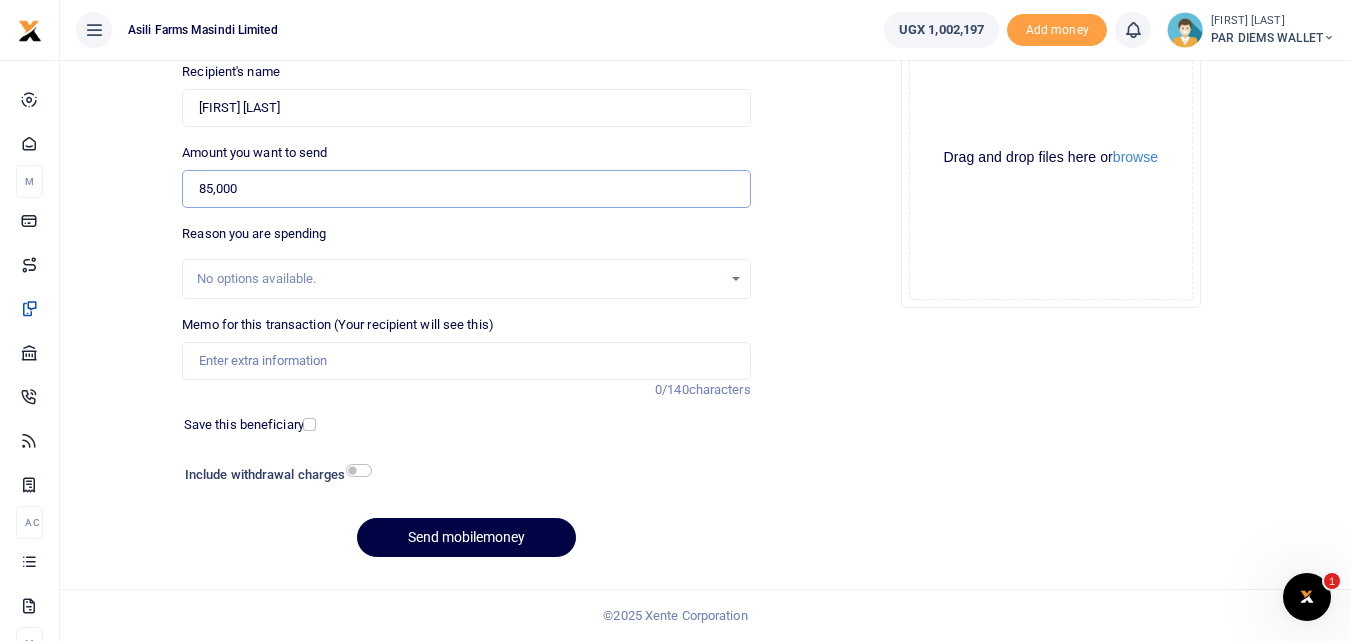 type on "85,000" 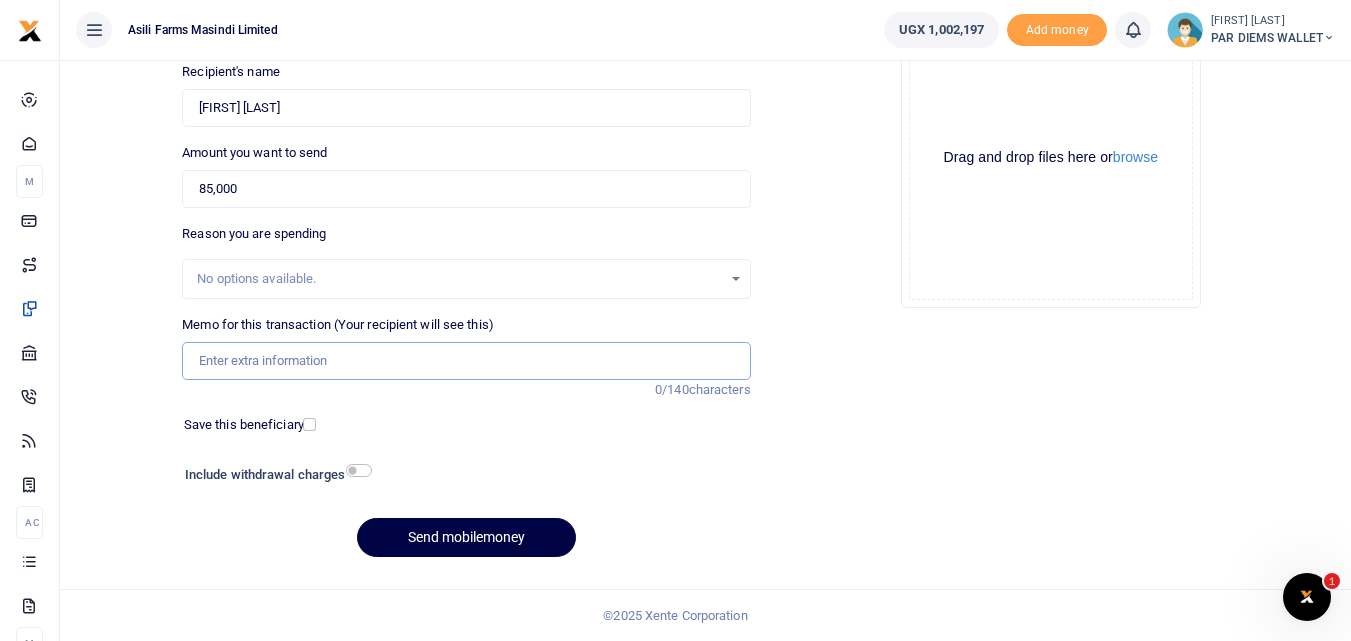 click on "Memo for this transaction (Your recipient will see this)" at bounding box center (466, 361) 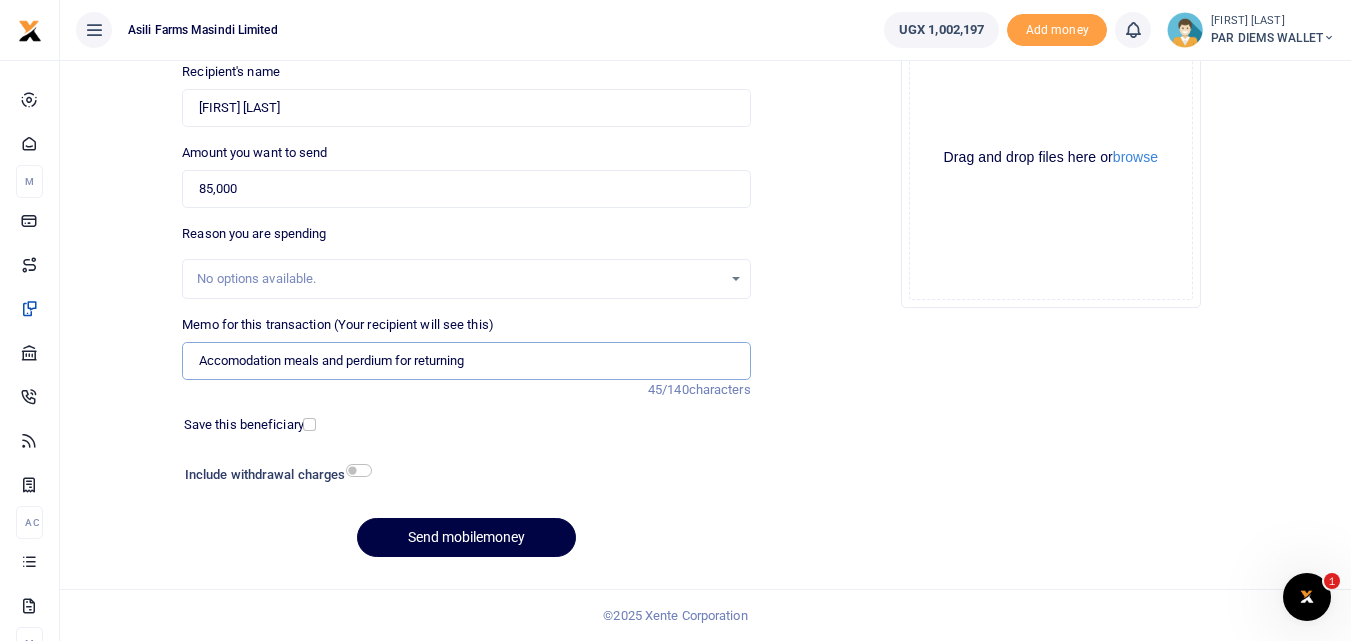 click on "Accomodation meals and perdium for returning" at bounding box center [466, 361] 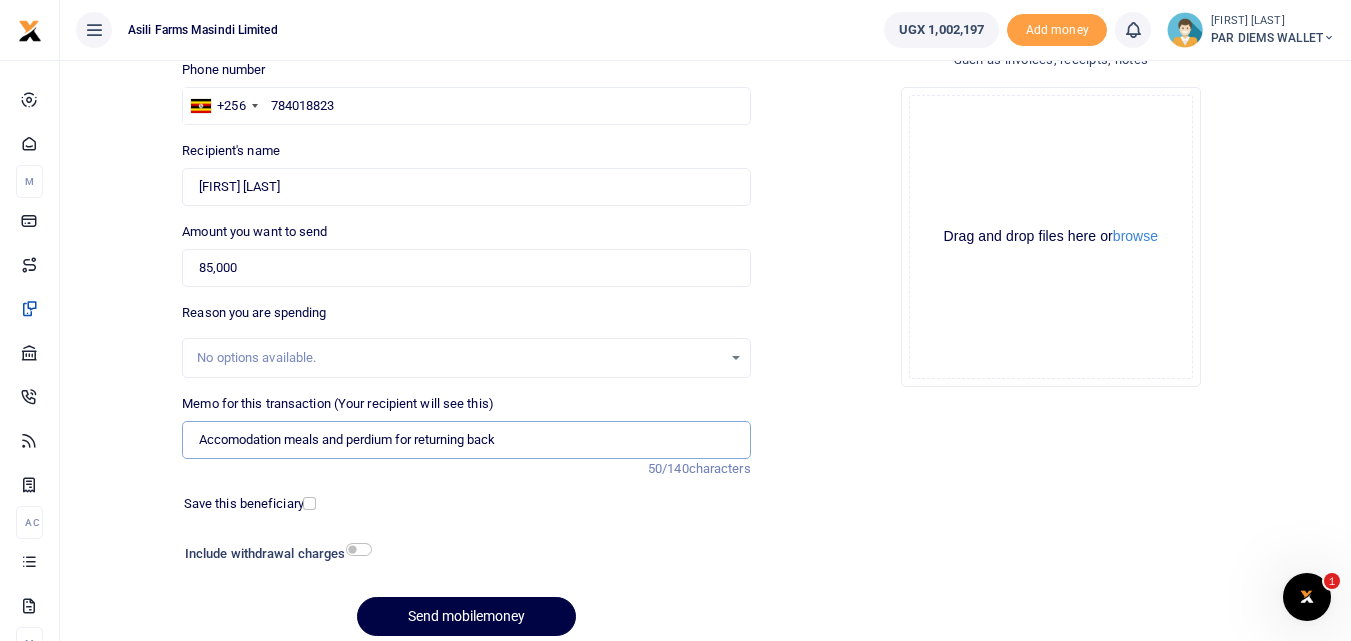 scroll, scrollTop: 142, scrollLeft: 0, axis: vertical 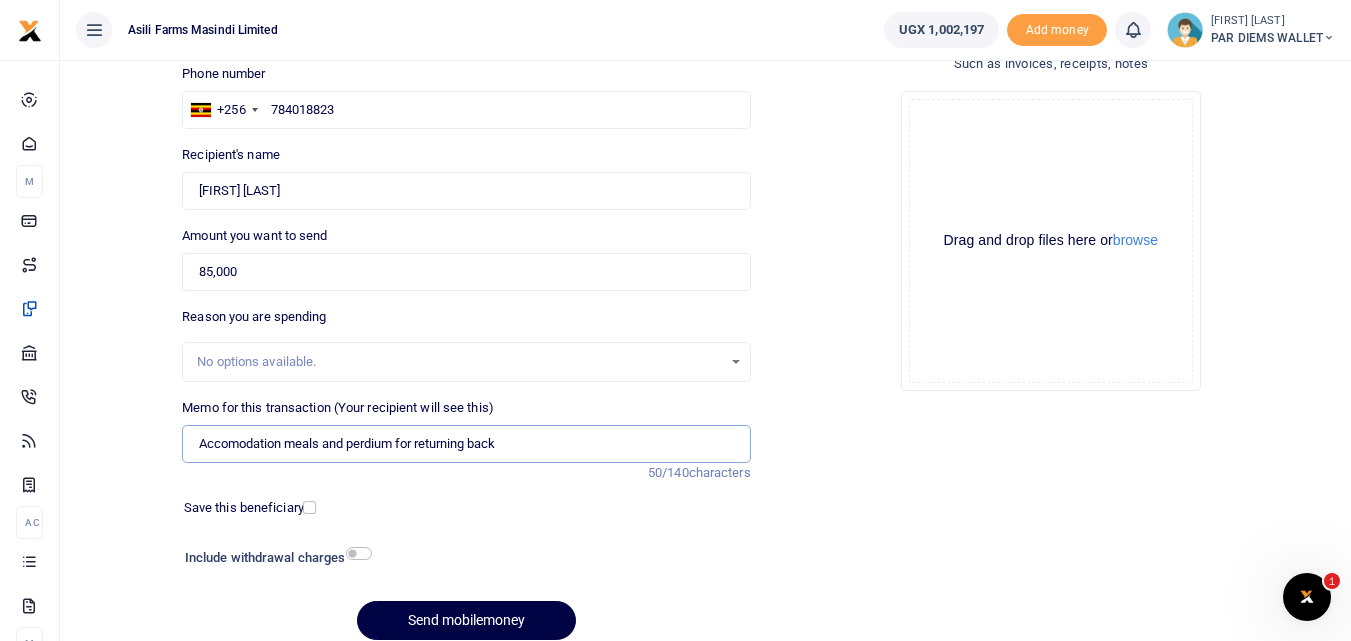 click on "Accomodation meals and perdium for returning back" at bounding box center (466, 444) 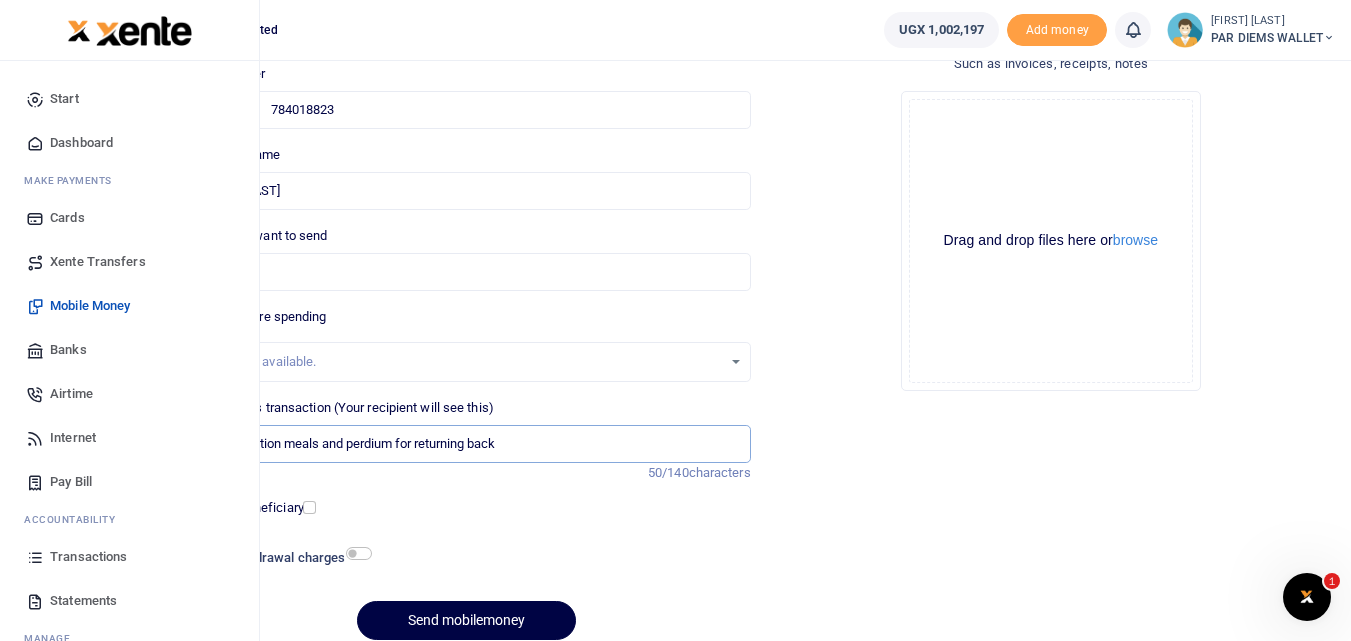 type on "Accomodation meals and perdium for returning back" 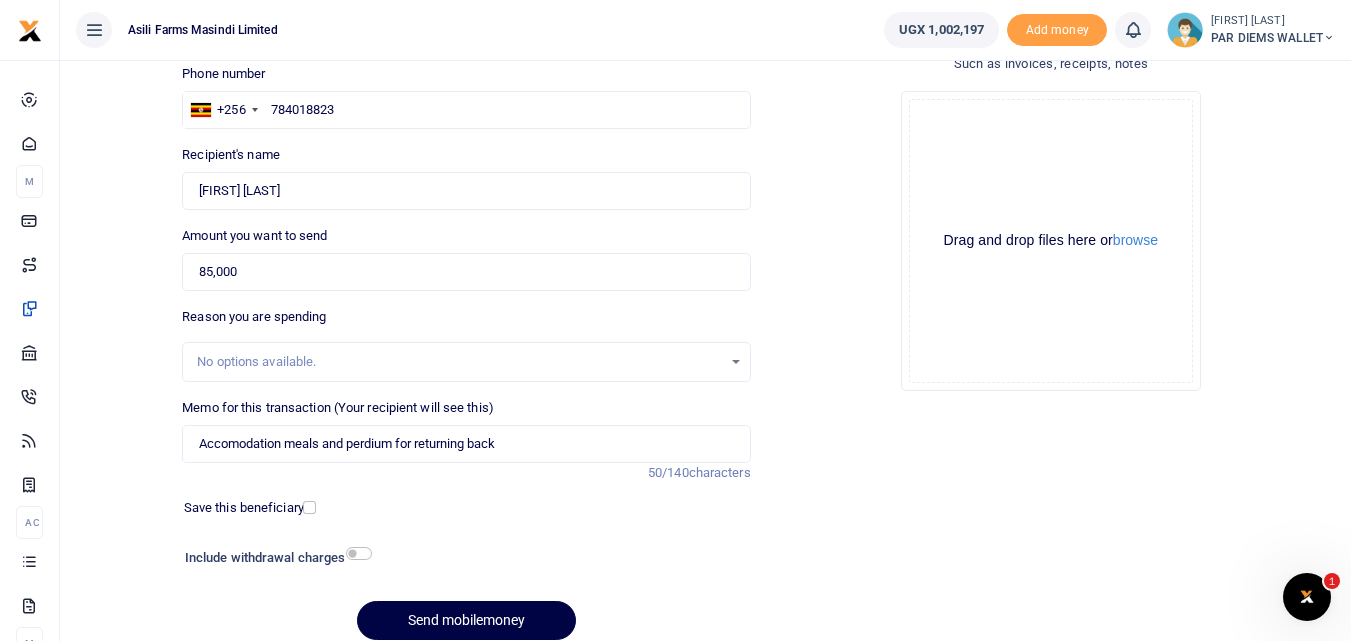 click on "Drag and drop files here or  browse Powered by  Uppy" 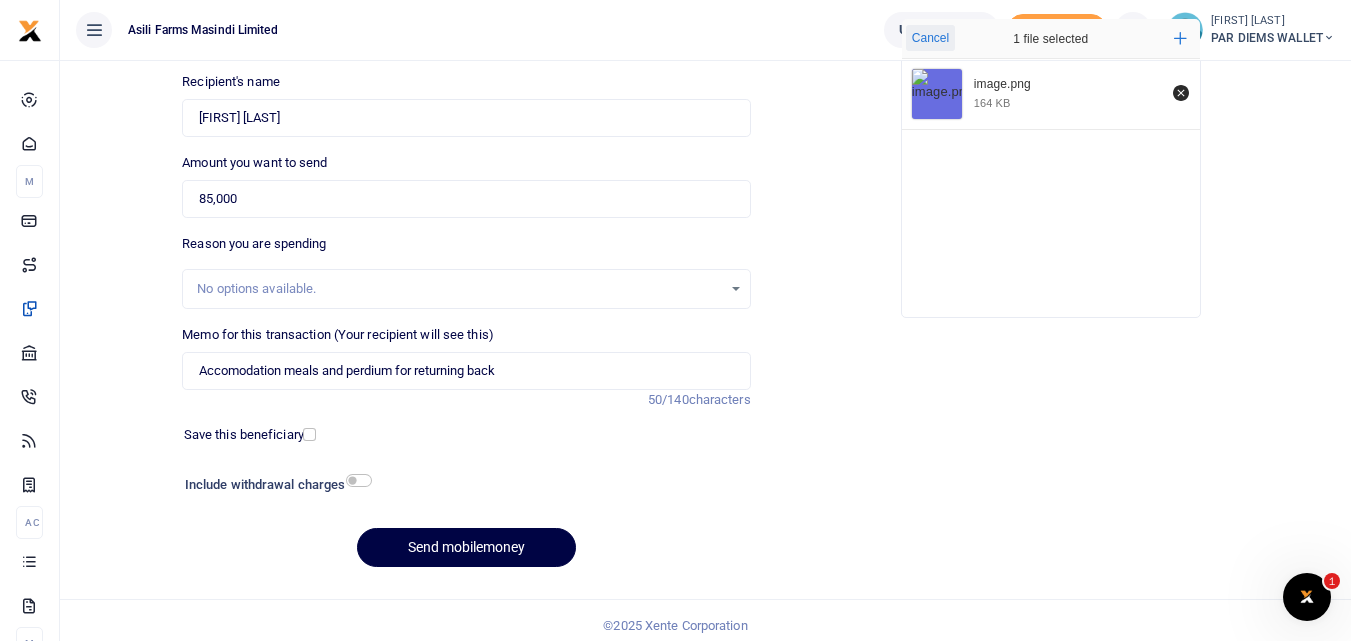 scroll, scrollTop: 214, scrollLeft: 0, axis: vertical 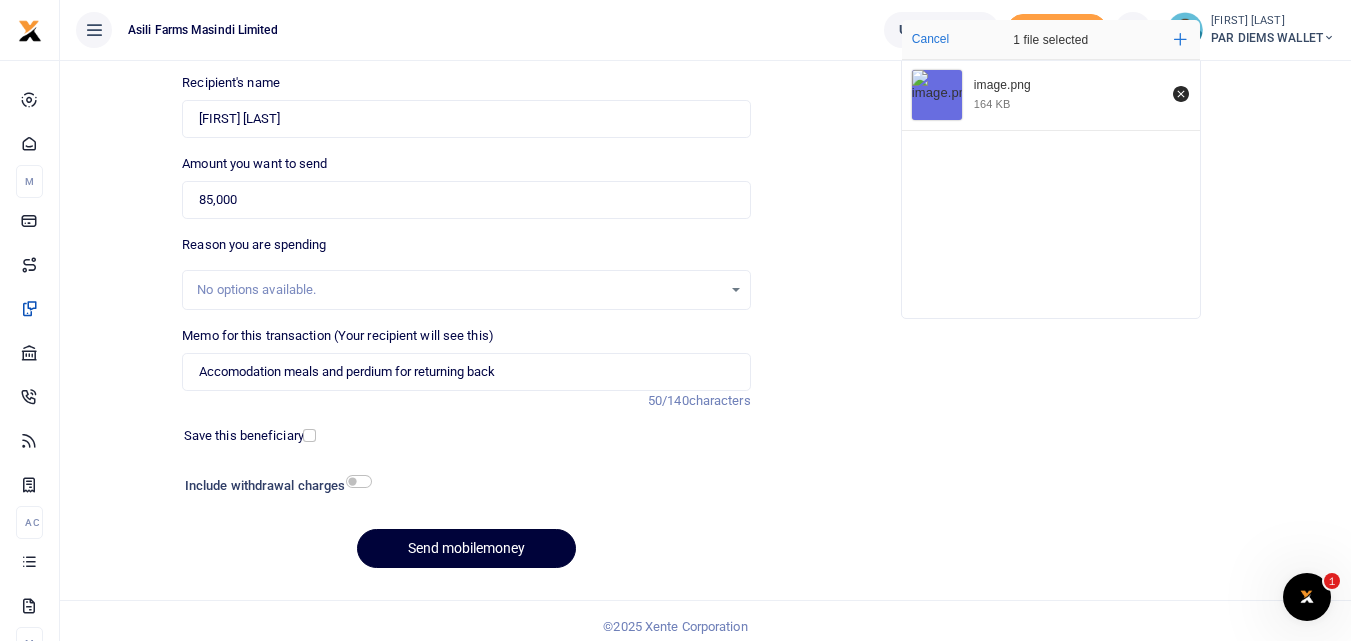 click on "Send mobilemoney" at bounding box center [466, 548] 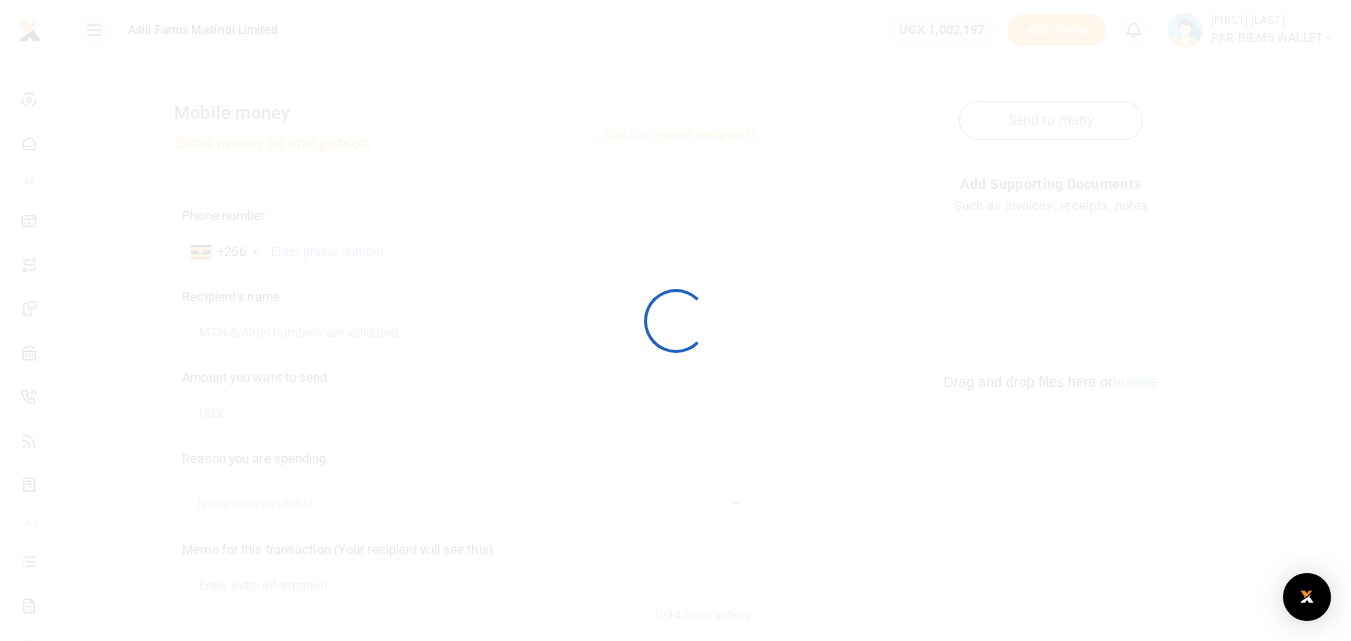 scroll, scrollTop: 212, scrollLeft: 0, axis: vertical 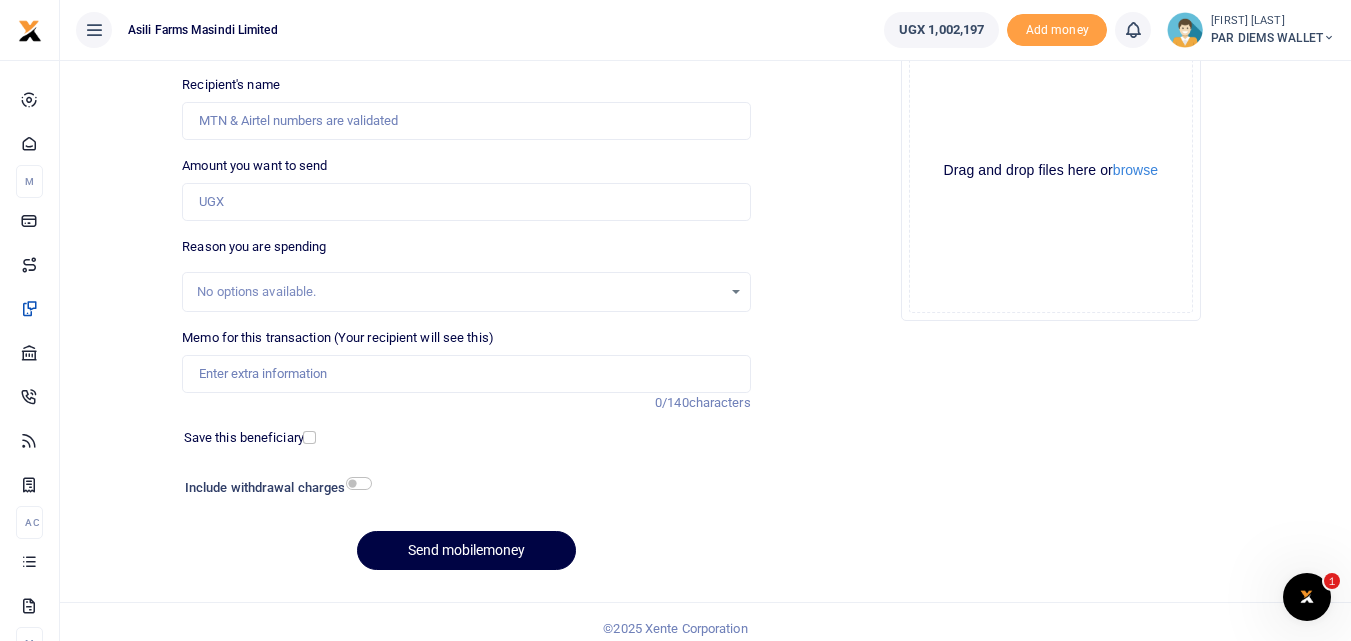 drag, startPoint x: 0, startPoint y: 0, endPoint x: 978, endPoint y: 364, distance: 1043.542 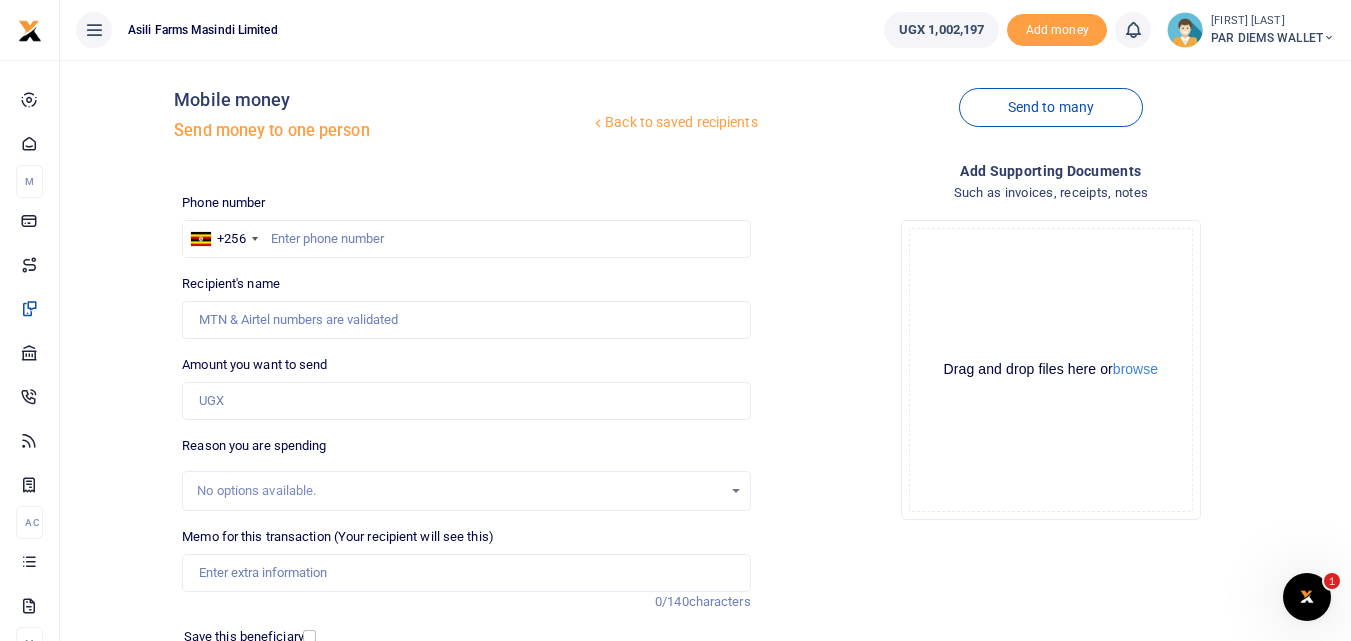 scroll, scrollTop: 8, scrollLeft: 0, axis: vertical 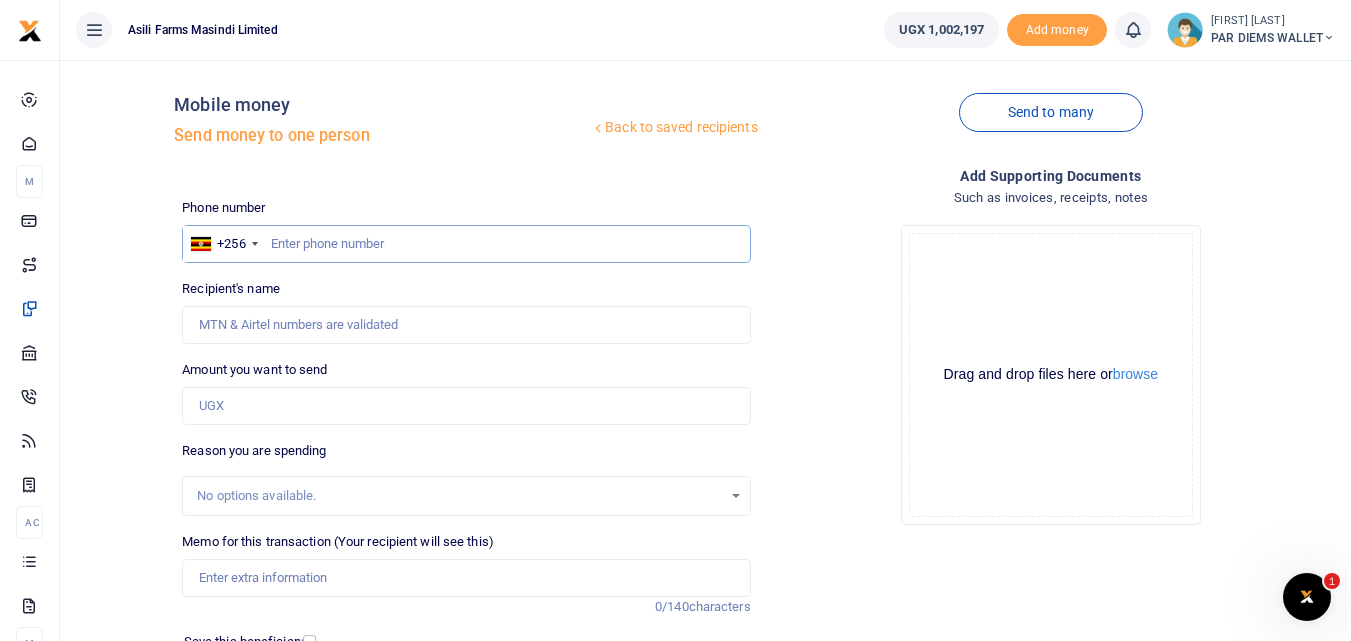 click at bounding box center (466, 244) 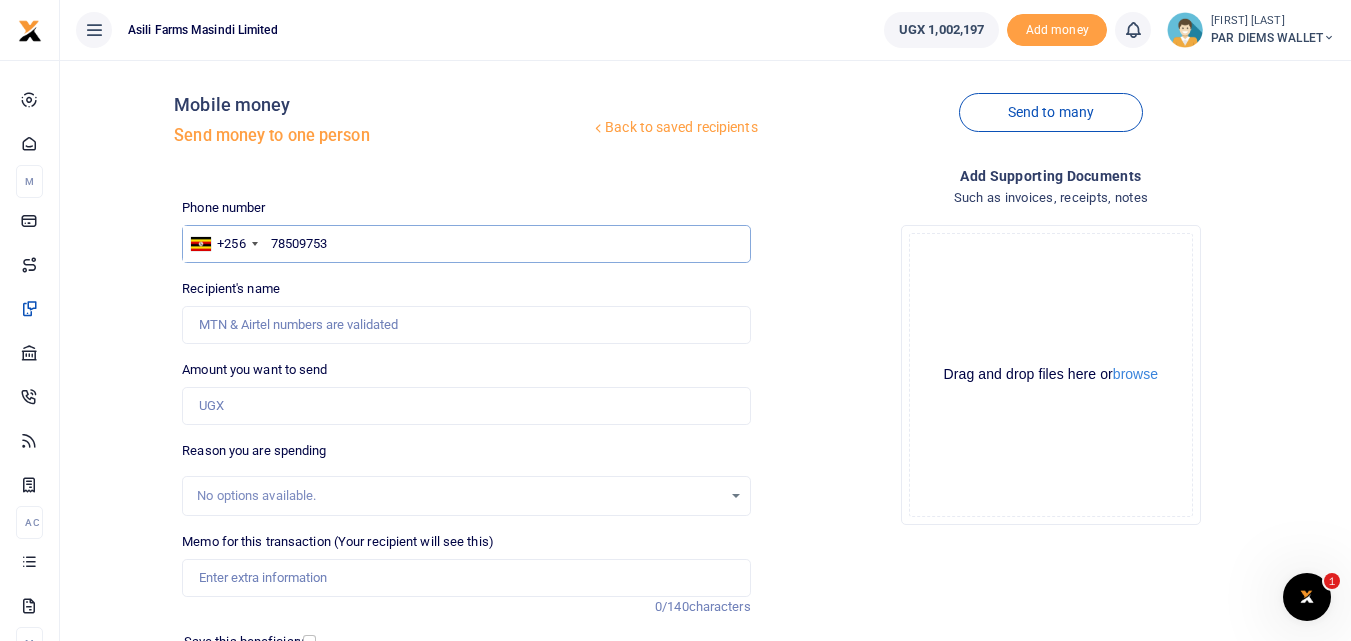 type on "785097534" 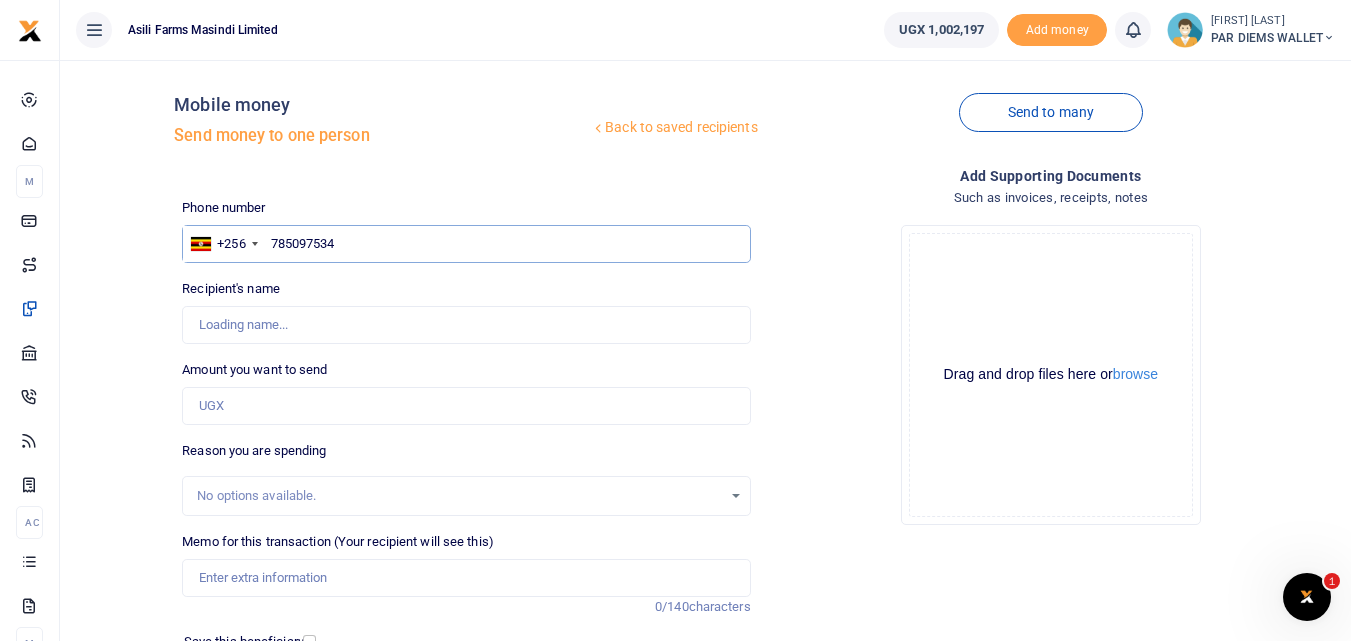 type on "John Kennedy Rabeja" 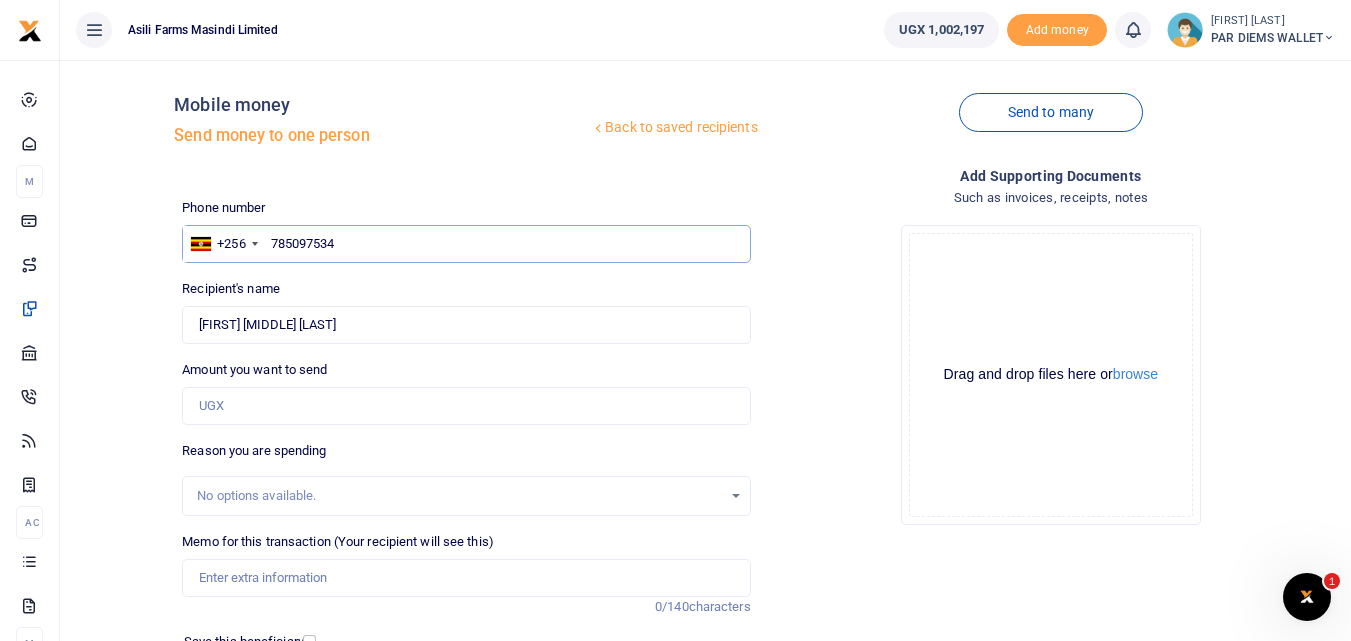 type on "785097534" 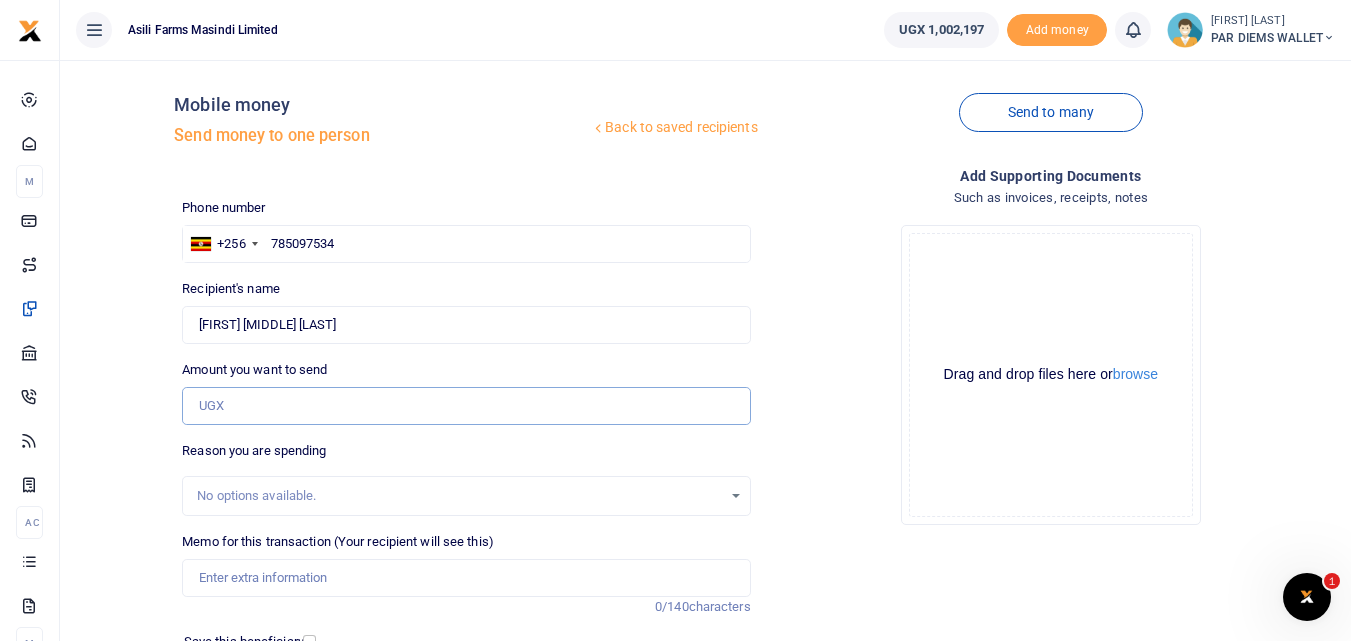 click on "Amount you want to send" at bounding box center [466, 406] 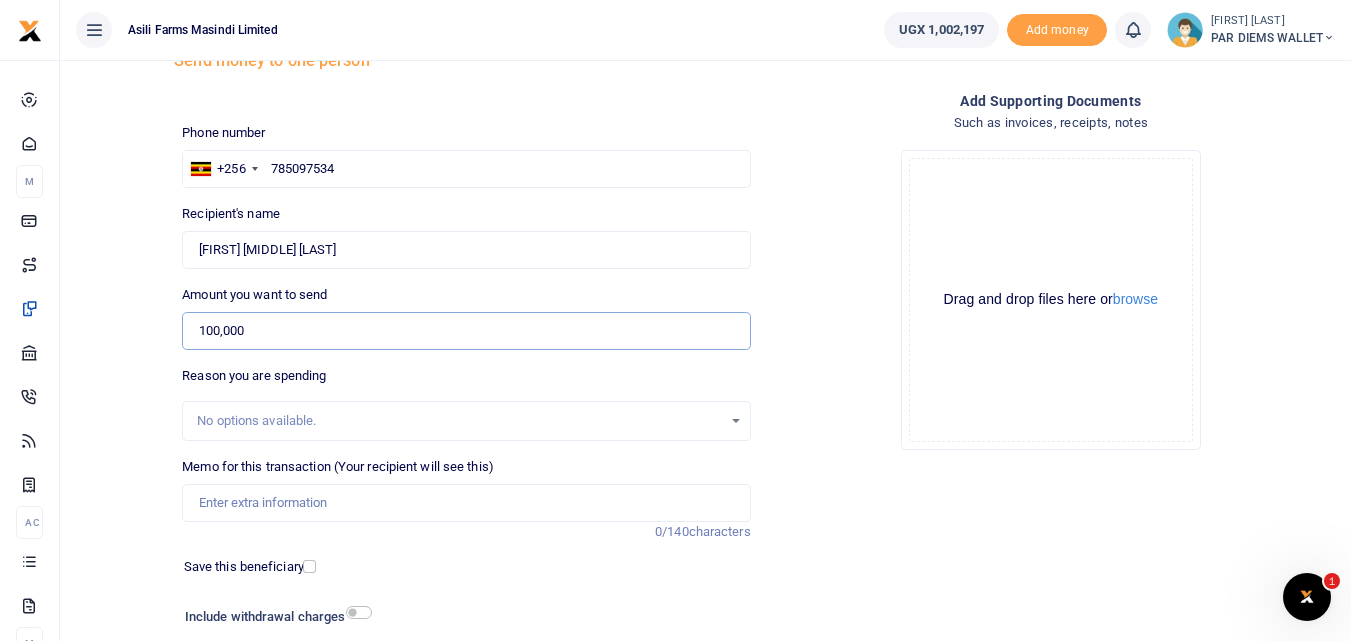 scroll, scrollTop: 94, scrollLeft: 0, axis: vertical 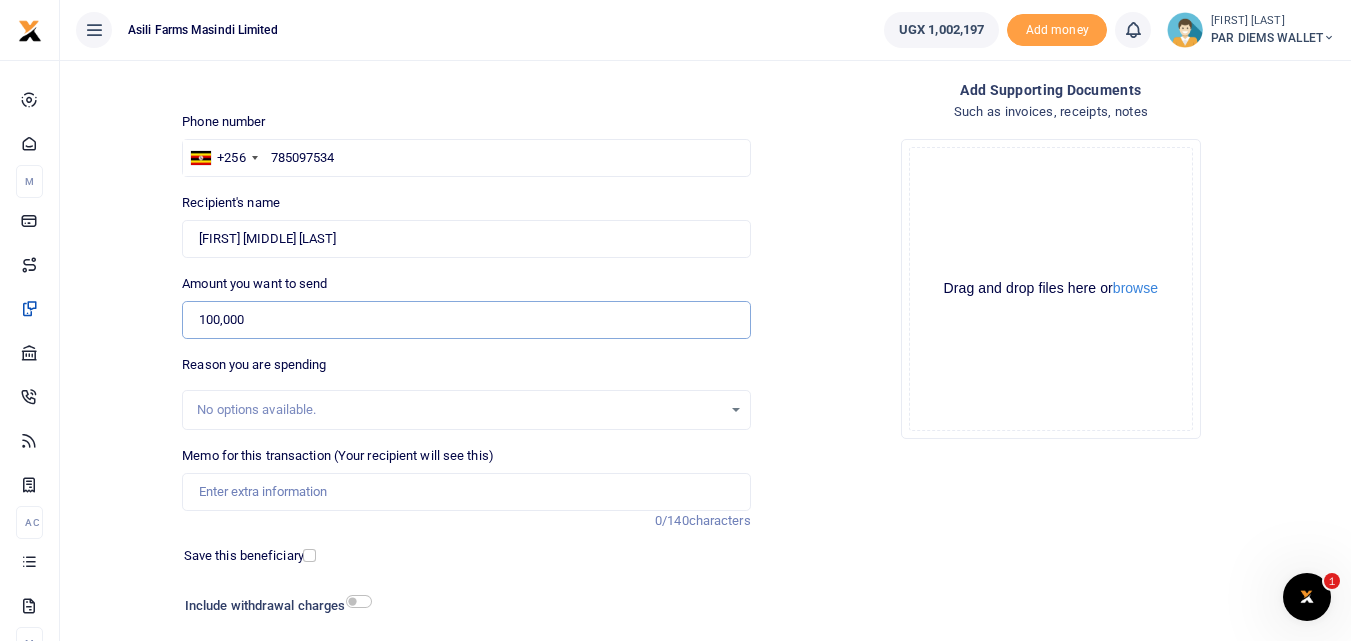 type on "100,000" 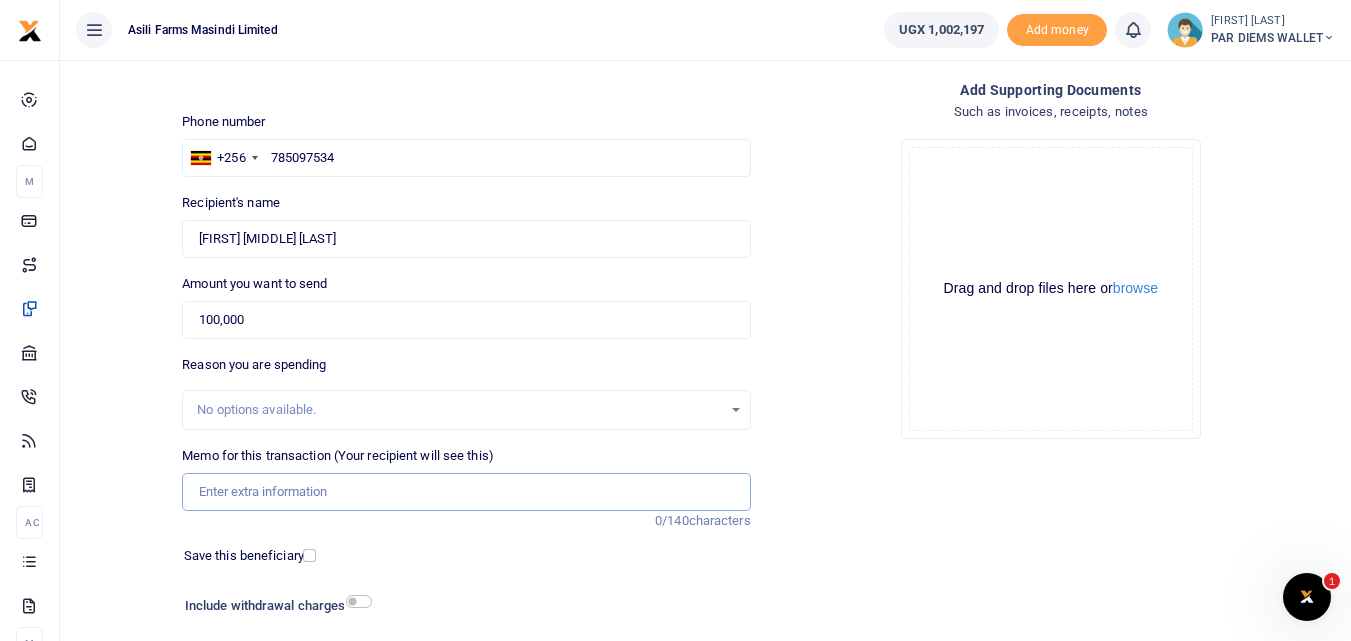 click on "Memo for this transaction (Your recipient will see this)" at bounding box center [466, 492] 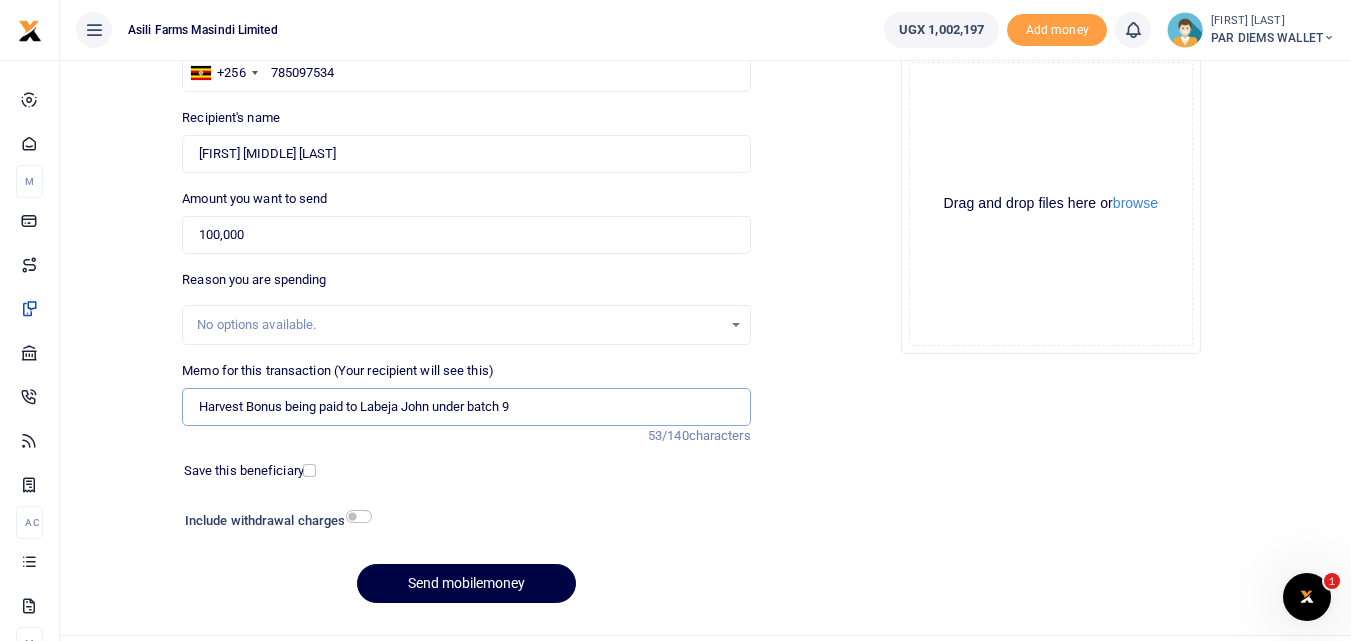 scroll, scrollTop: 180, scrollLeft: 0, axis: vertical 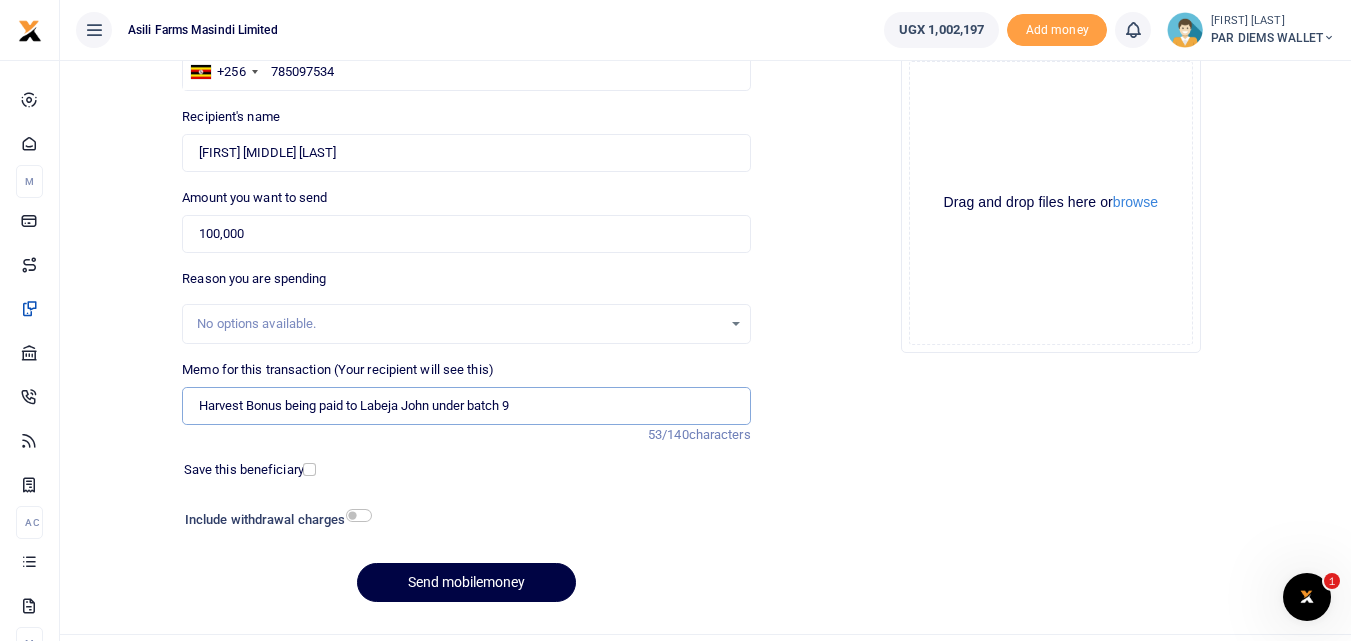 type on "Harvest Bonus being paid to Labeja John under batch 9" 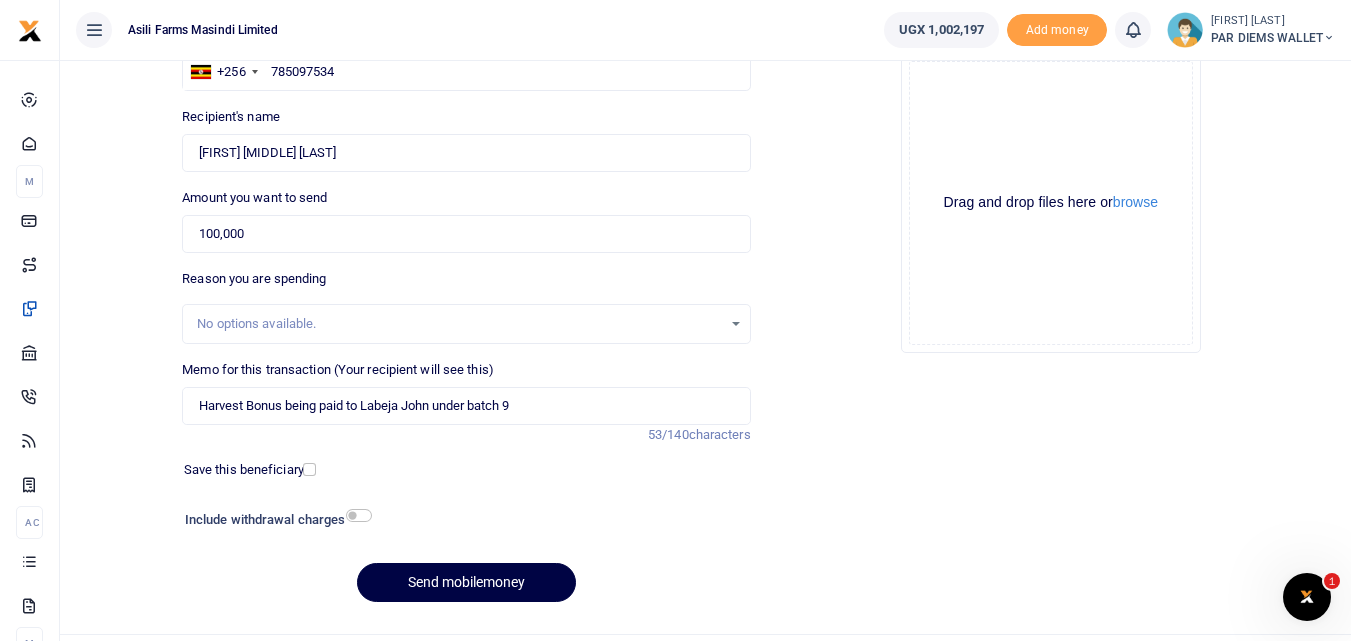 click on "Drag and drop files here or  browse Powered by  Uppy" 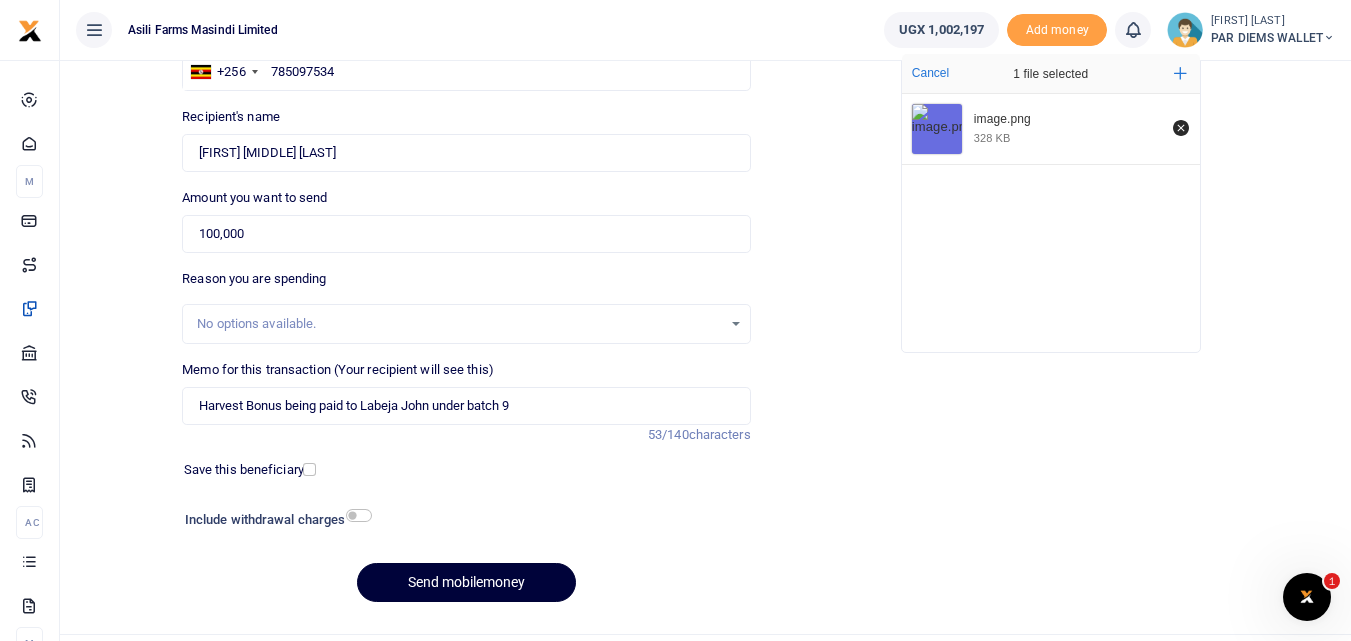 click on "Send mobilemoney" at bounding box center (466, 582) 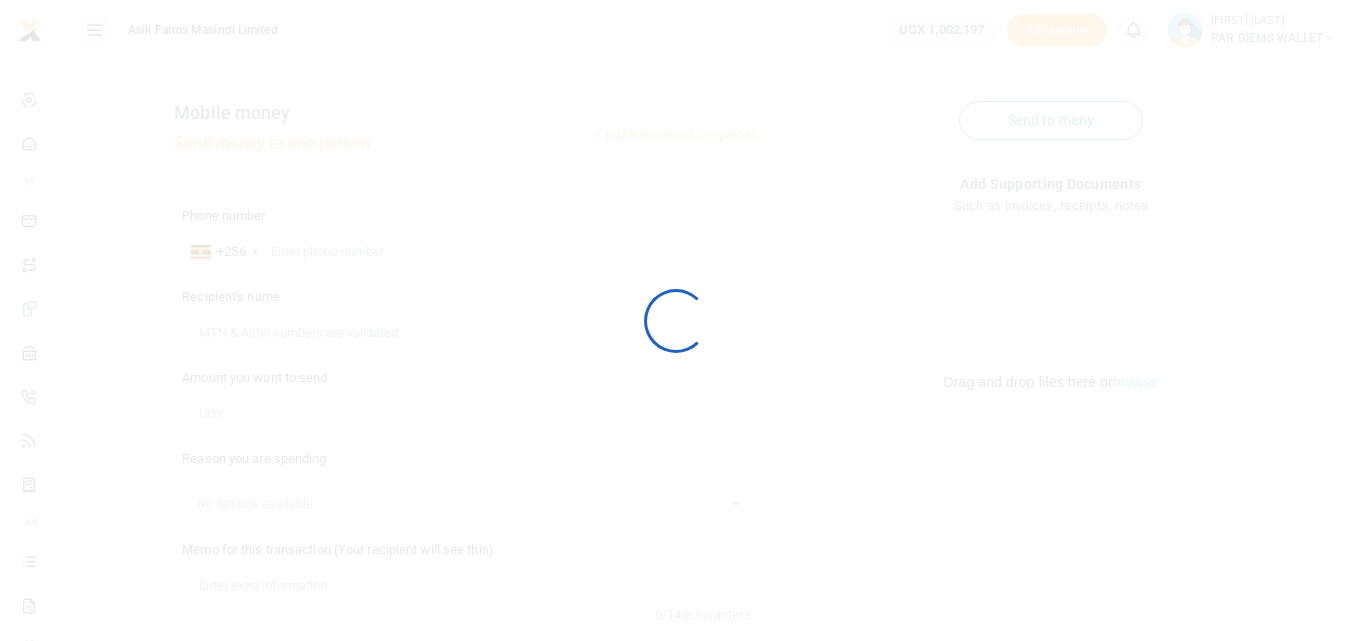 scroll, scrollTop: 180, scrollLeft: 0, axis: vertical 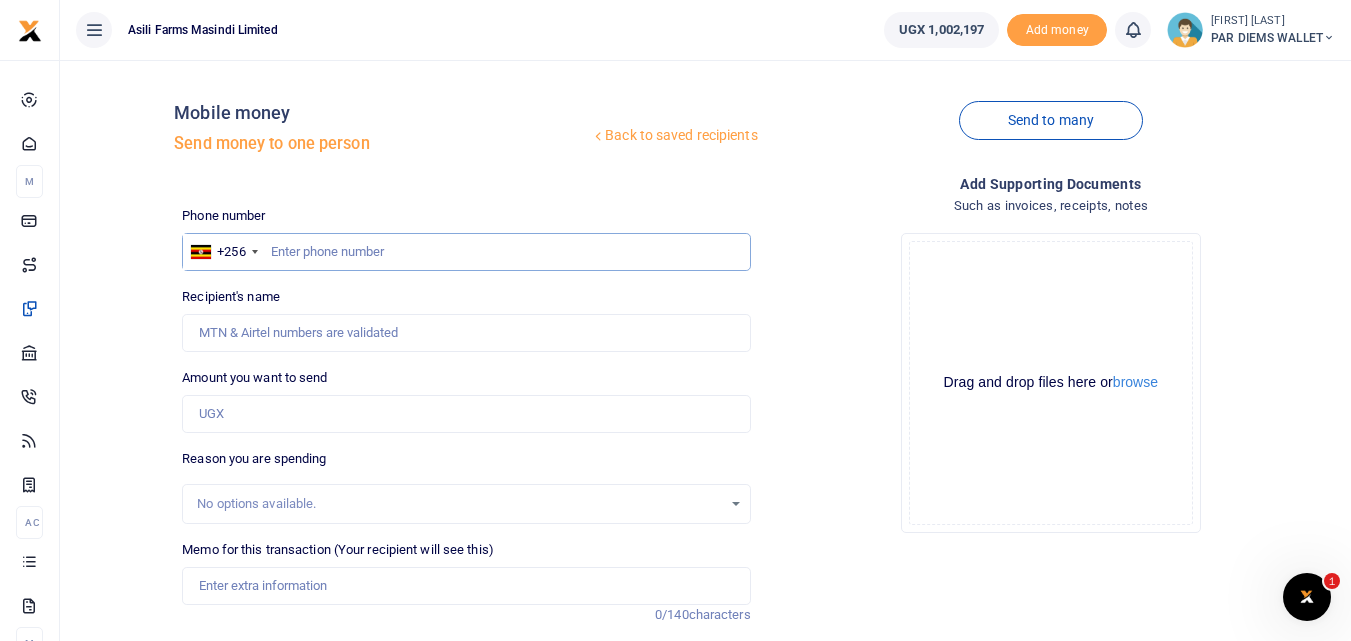 click at bounding box center (466, 252) 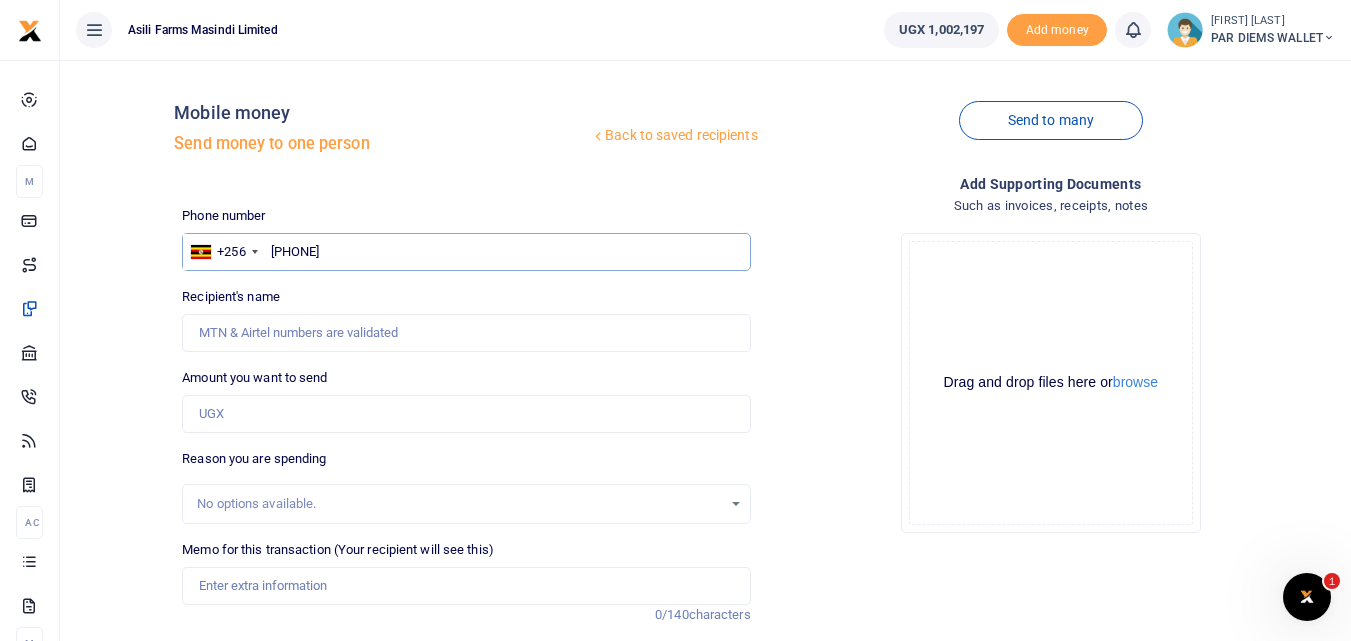type on "[PHONE]" 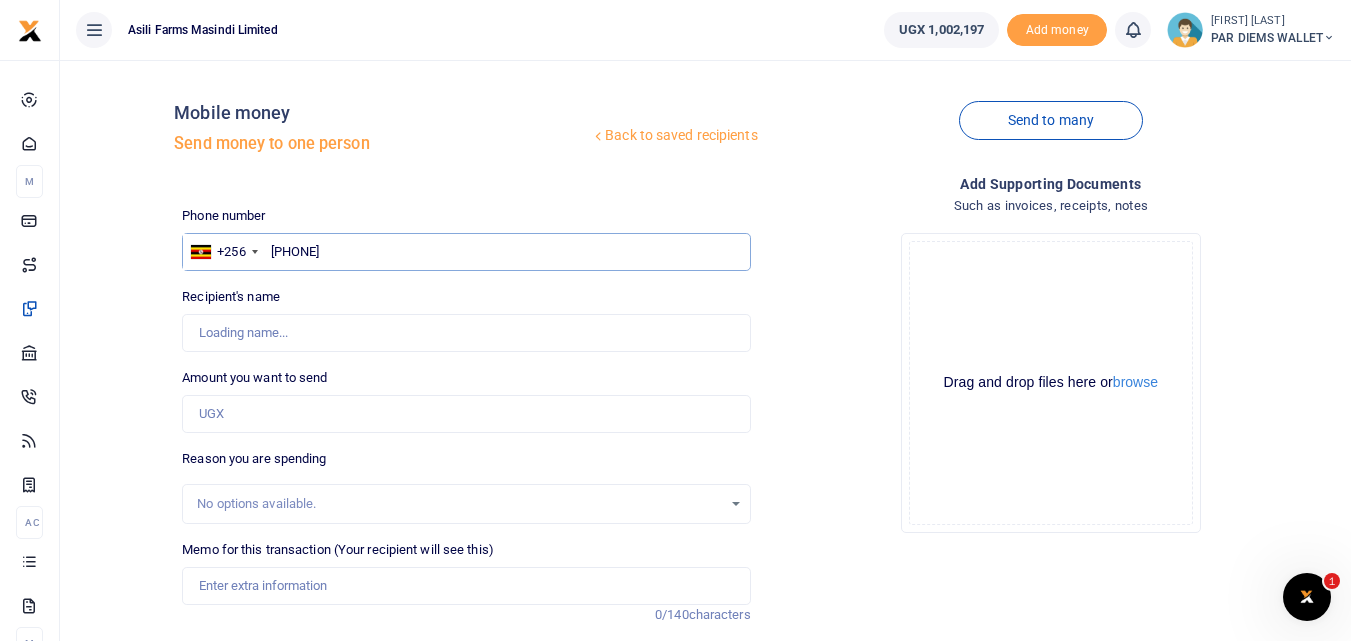 type on "Godfrey Enzama" 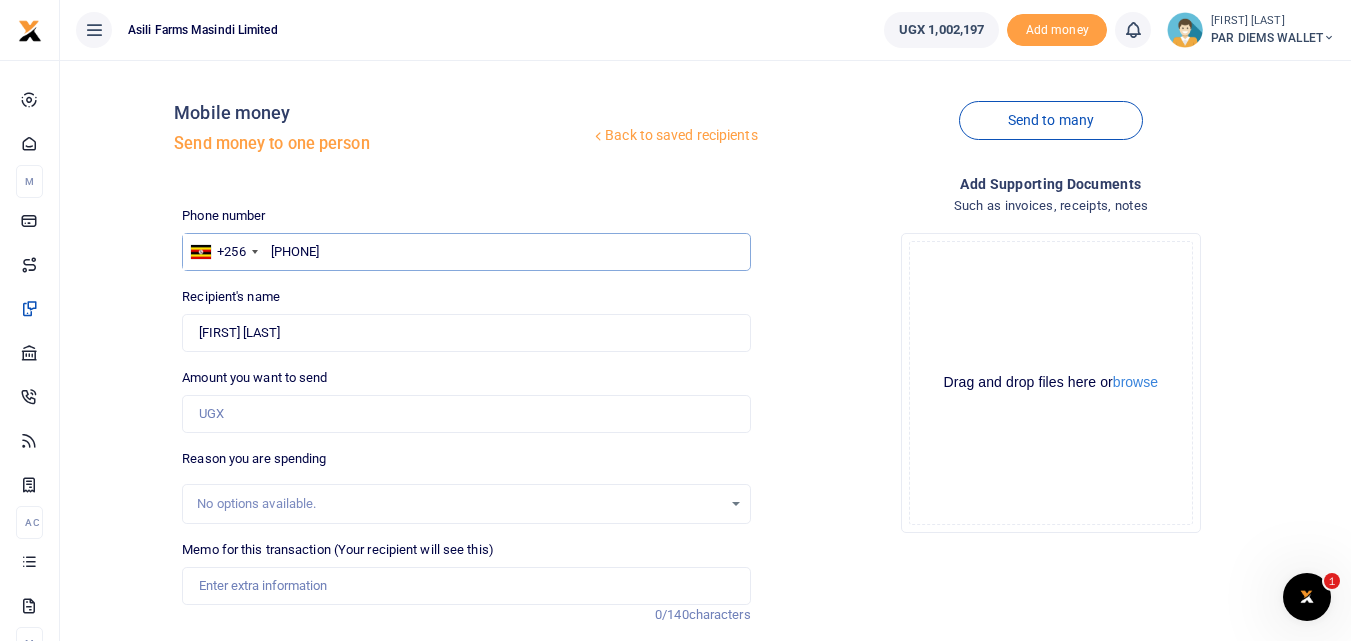 type on "772707950" 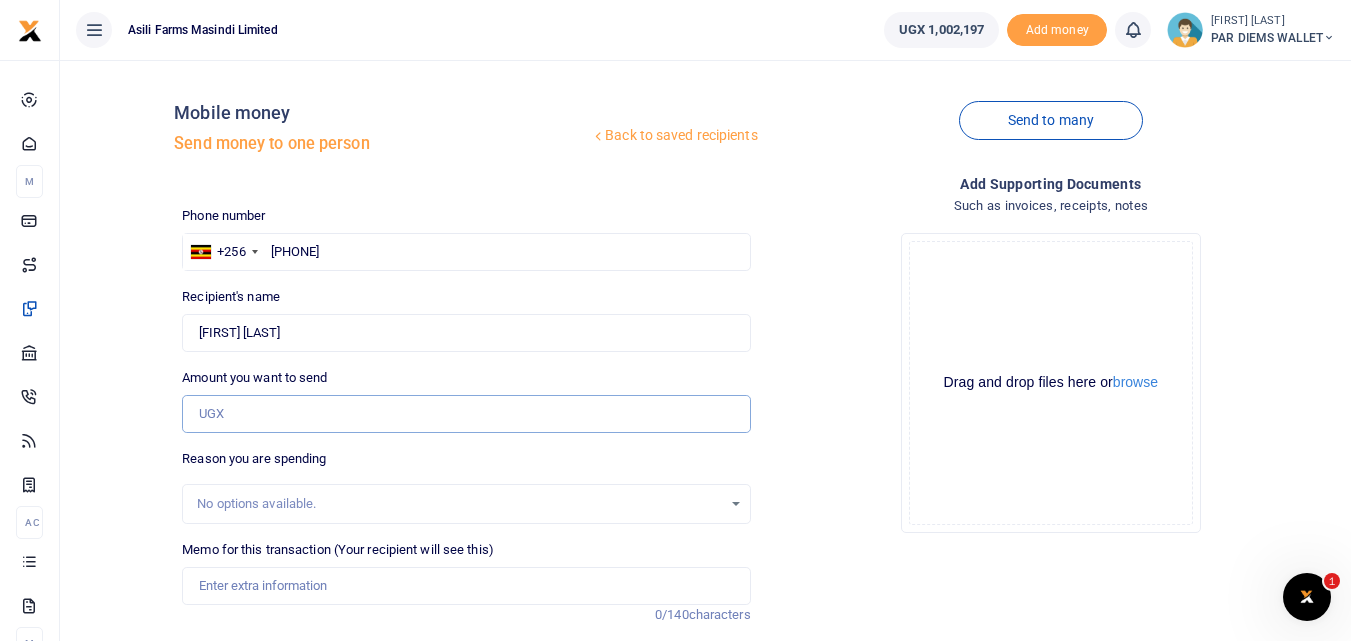 click on "Amount you want to send" at bounding box center (466, 414) 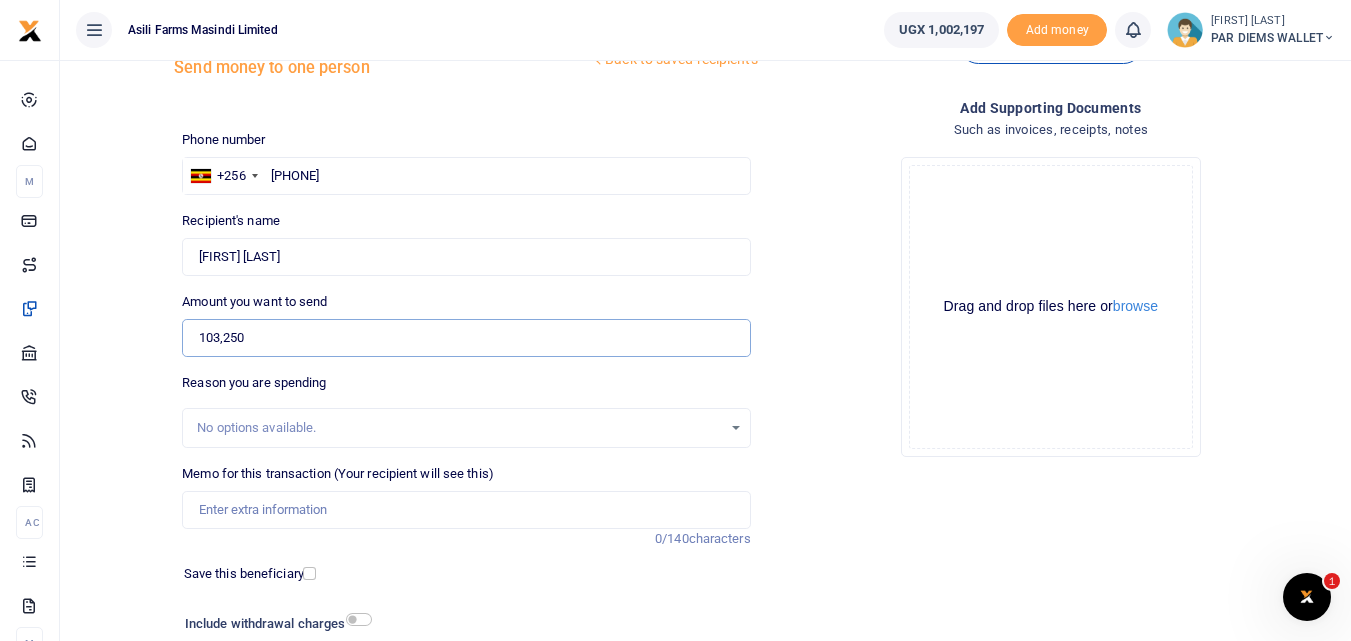 scroll, scrollTop: 77, scrollLeft: 0, axis: vertical 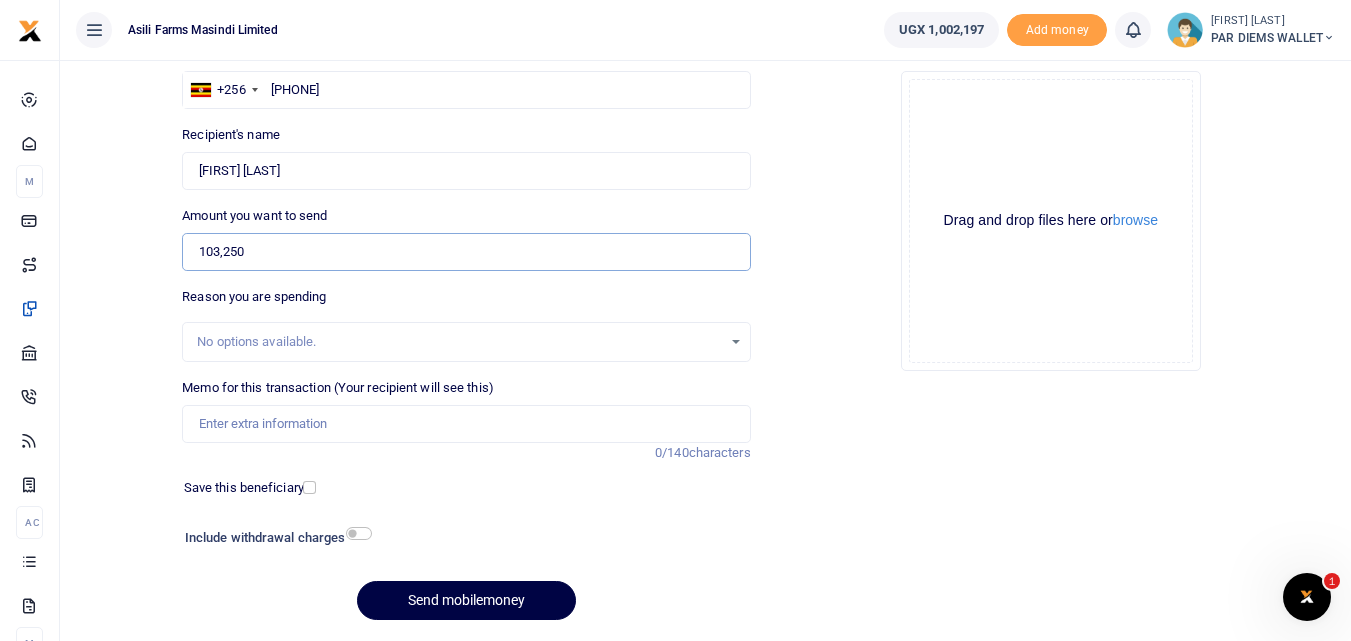 type on "103,250" 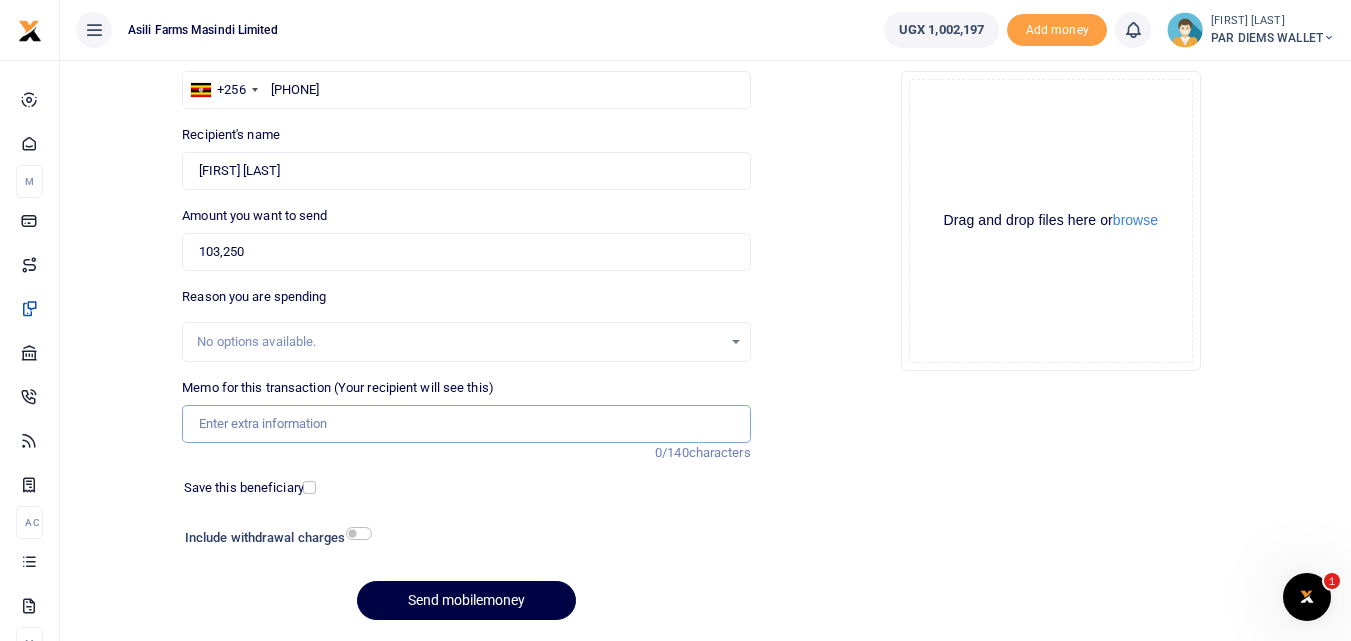 click on "Memo for this transaction (Your recipient will see this)" at bounding box center [466, 424] 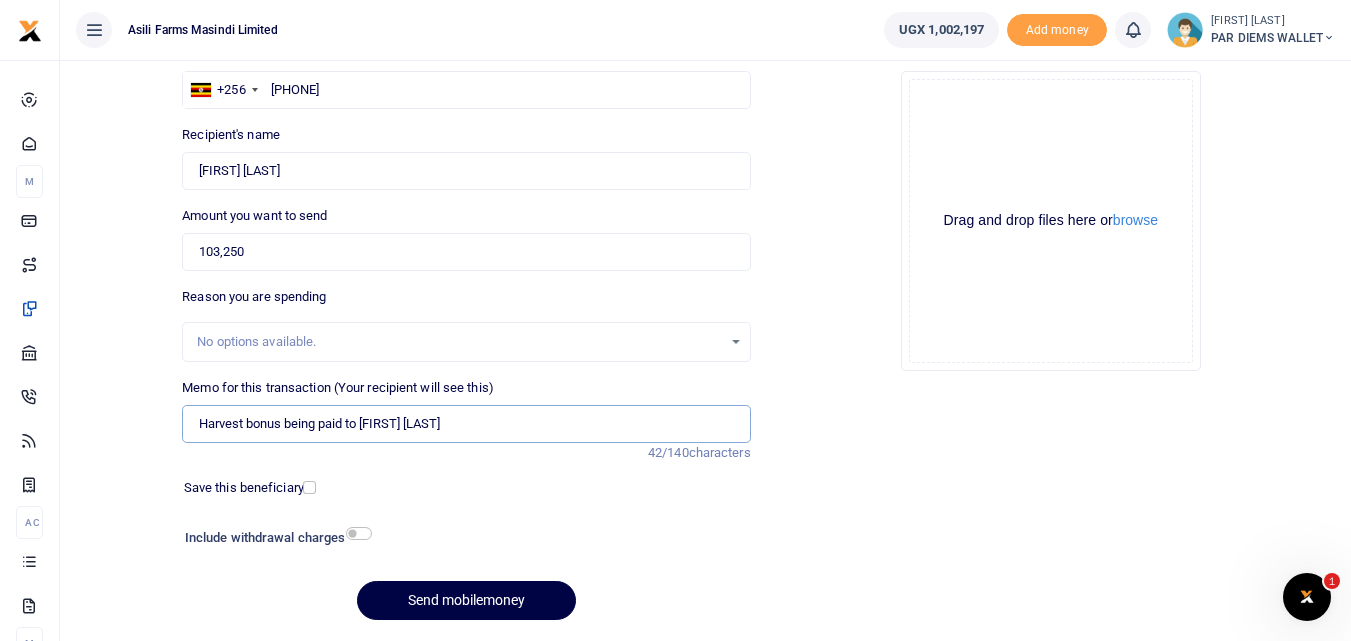 click on "Harvest bonus being paid to Robert Enzama" at bounding box center (466, 424) 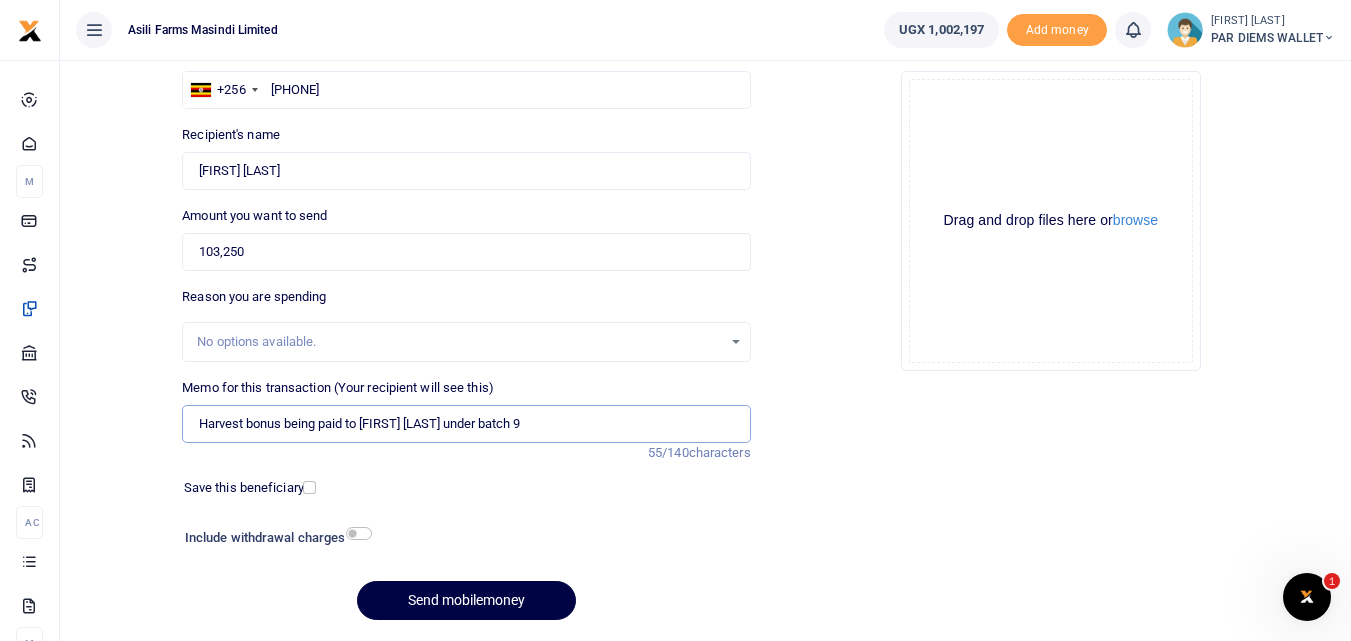 click on "Harvest bonus being paid to Robert Enzama under batch 9" at bounding box center [466, 424] 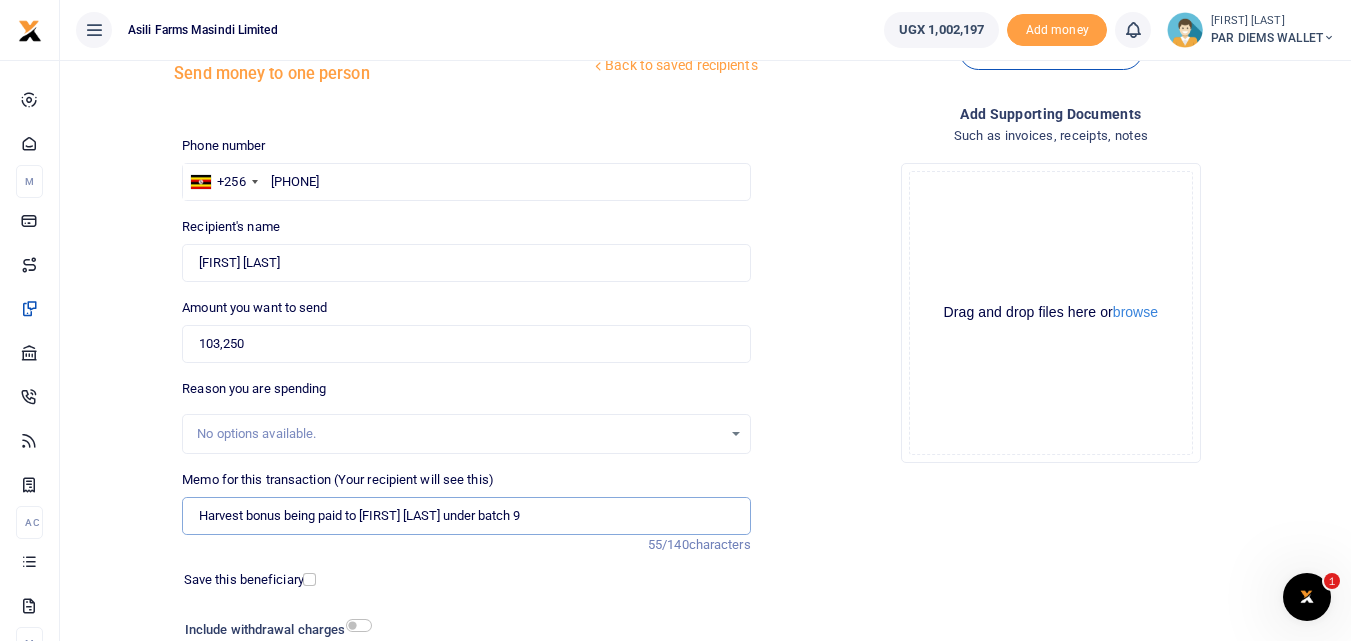 scroll, scrollTop: 62, scrollLeft: 0, axis: vertical 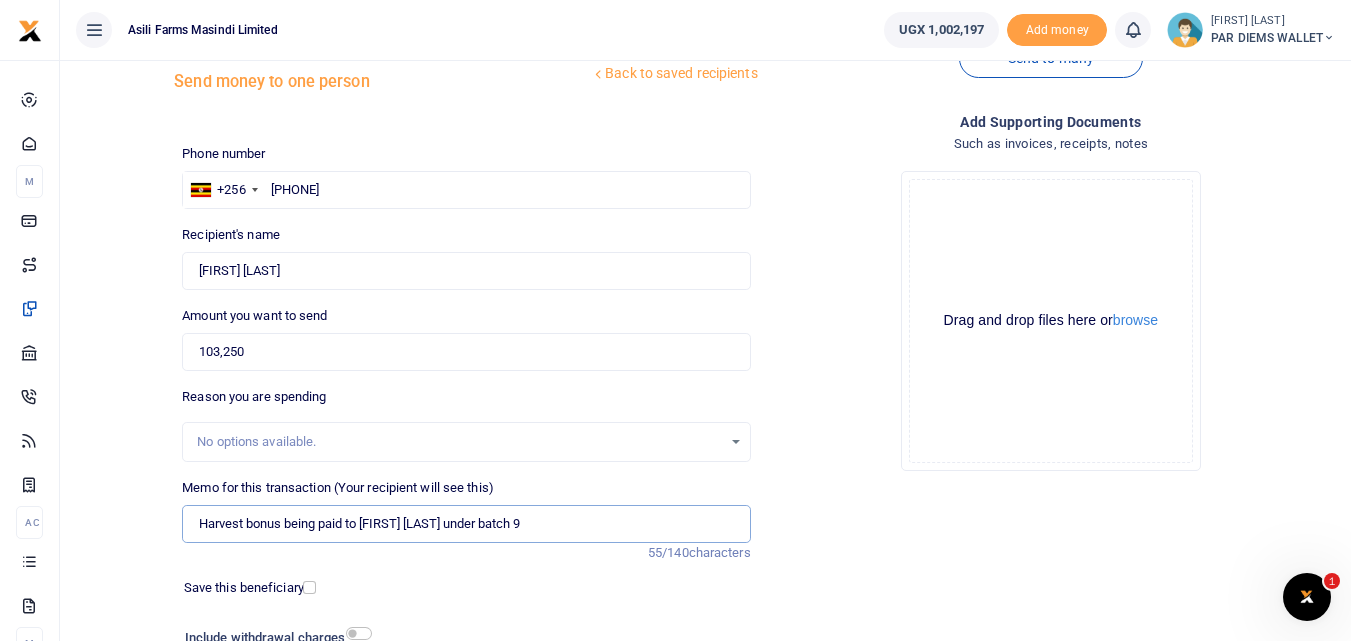type on "Harvest bonus being paid to Robert Enzama under batch 9" 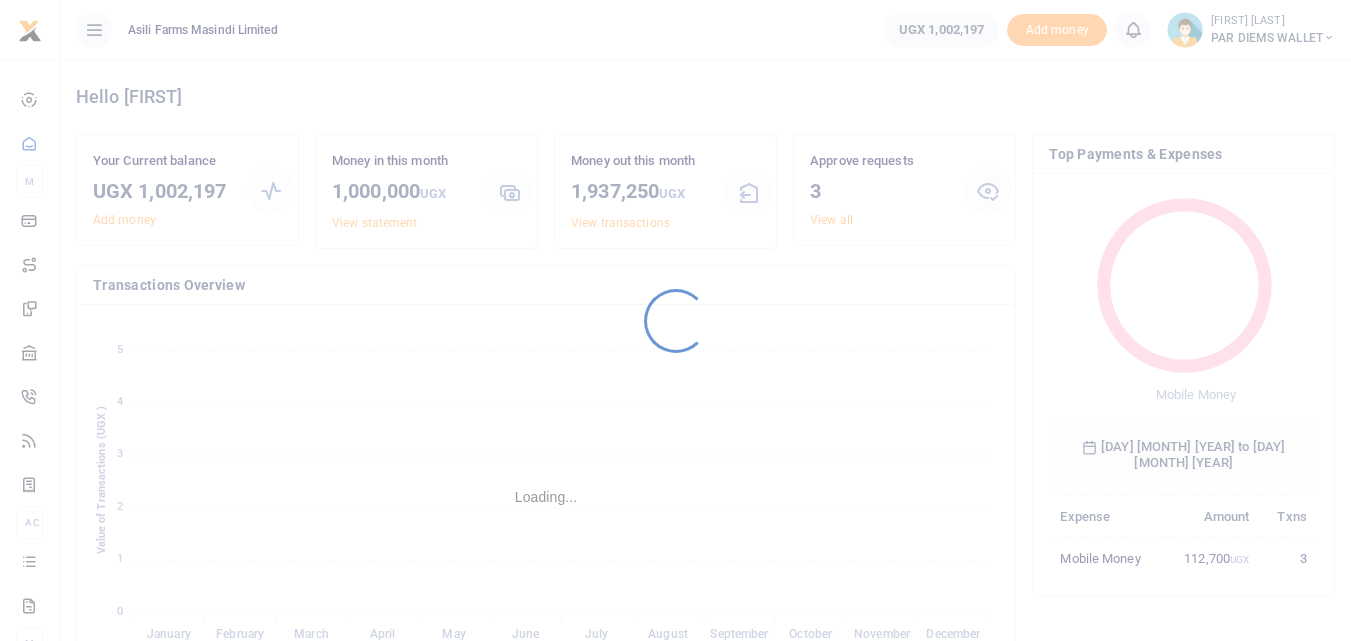 scroll, scrollTop: 0, scrollLeft: 0, axis: both 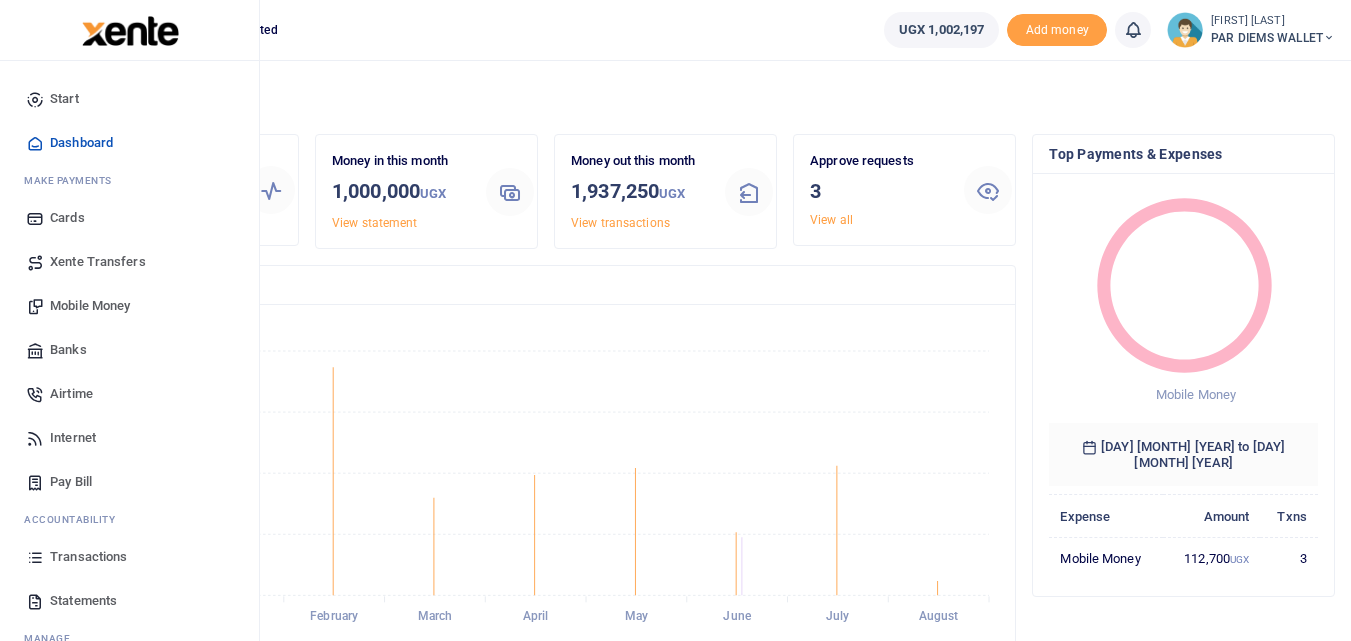click on "Transactions" at bounding box center [129, 557] 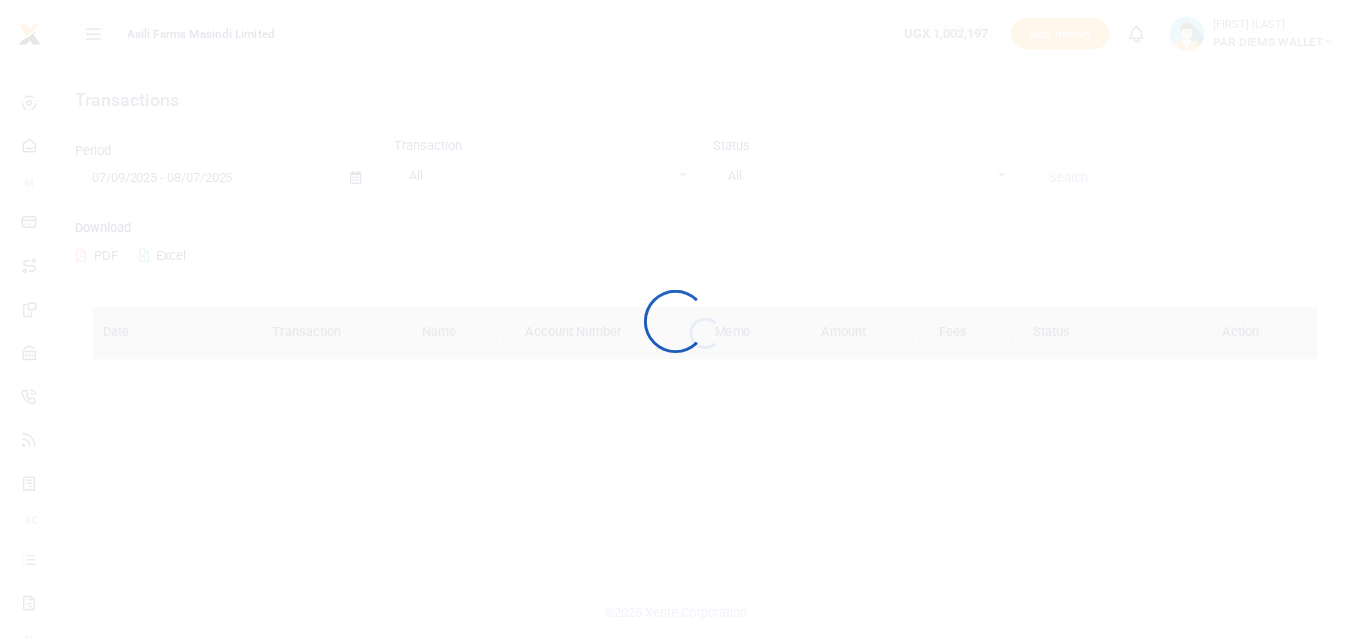 scroll, scrollTop: 0, scrollLeft: 0, axis: both 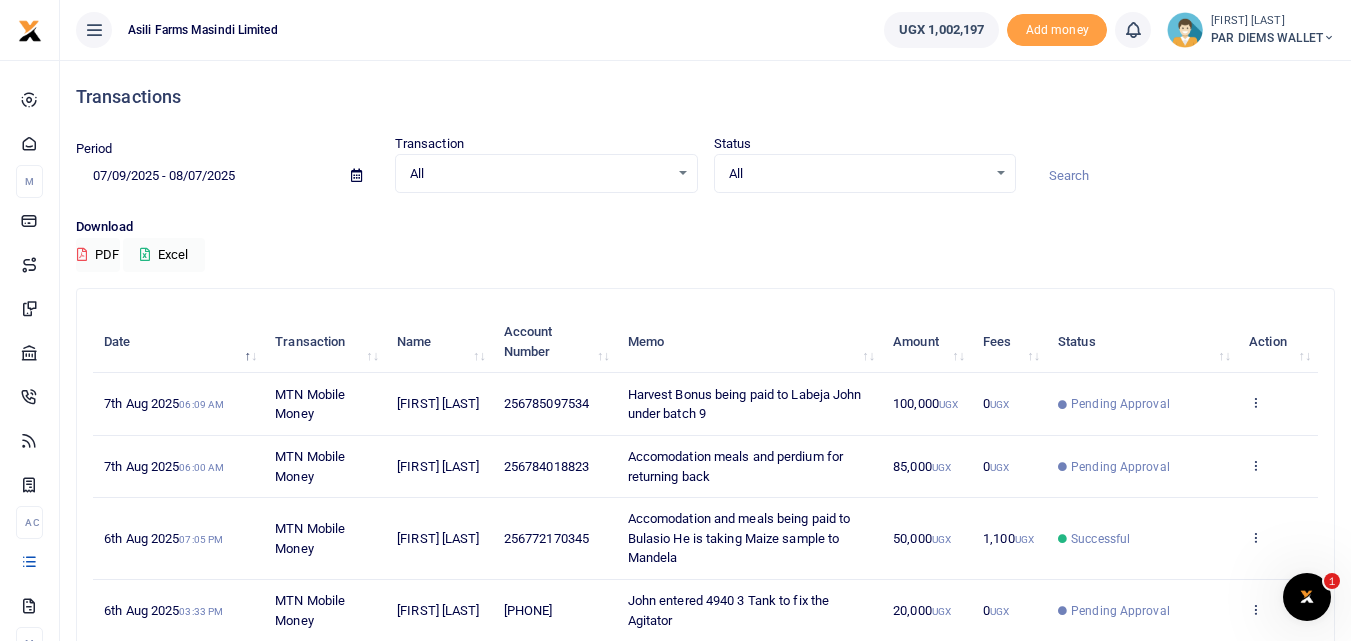 click on "Download
PDF
Excel" at bounding box center [705, 244] 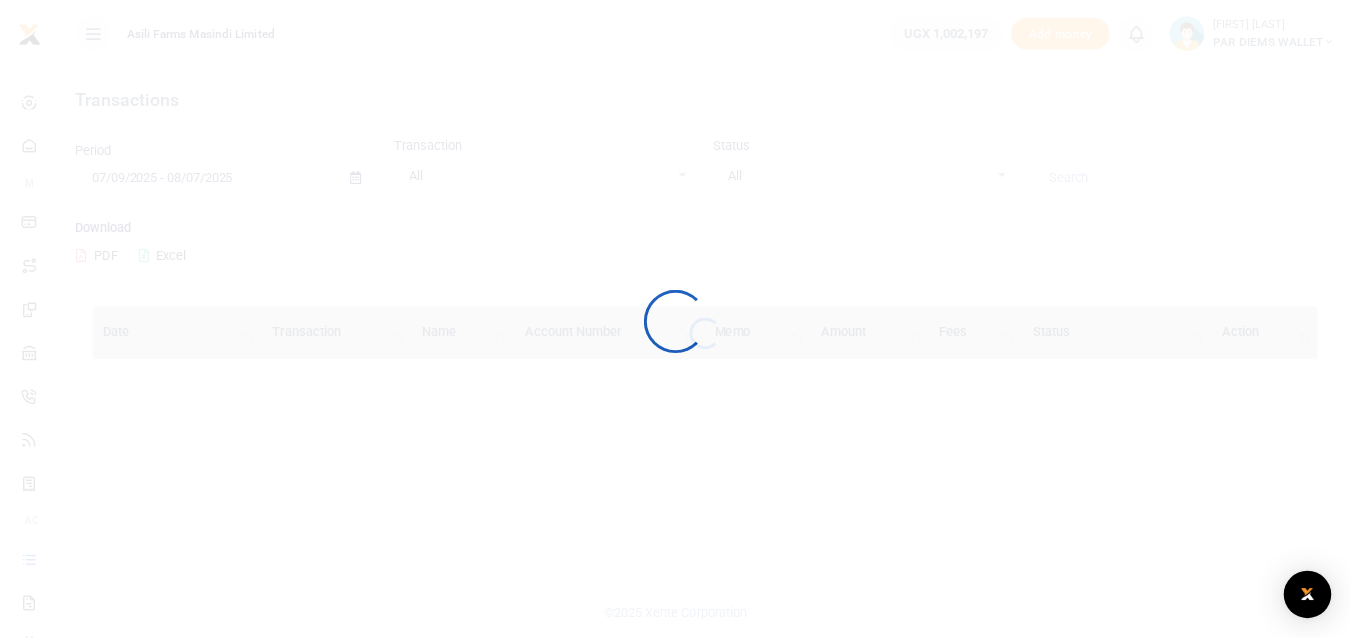 scroll, scrollTop: 0, scrollLeft: 0, axis: both 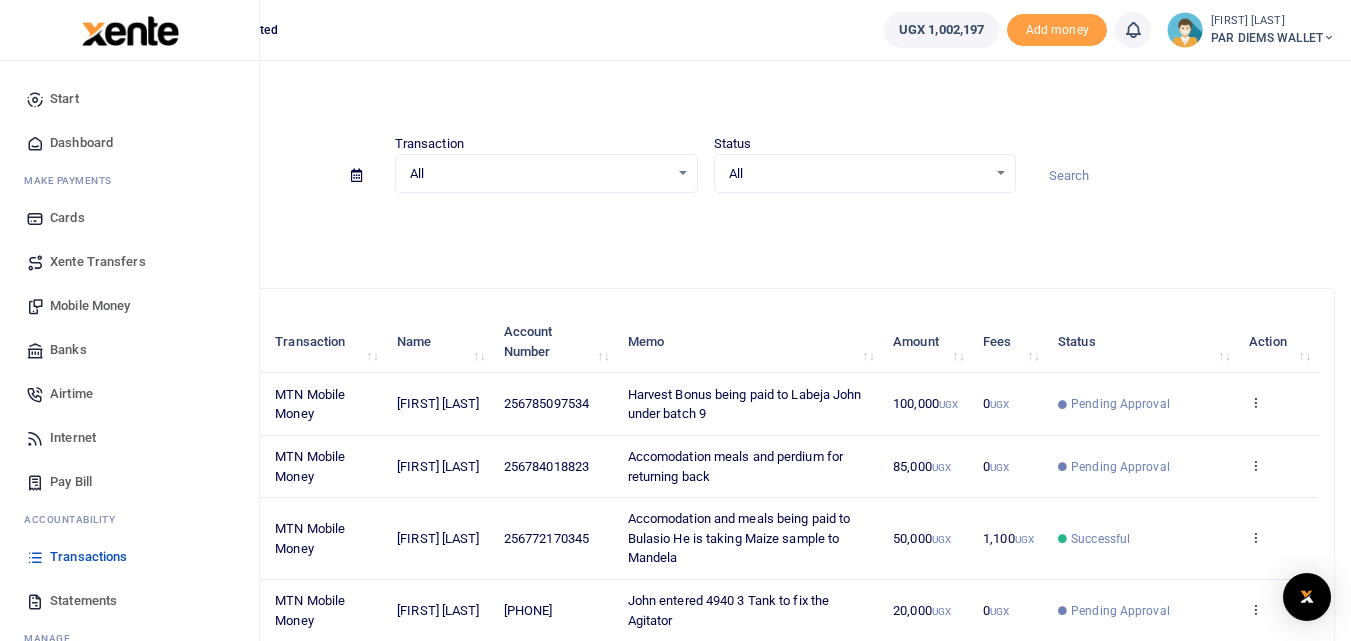 click on "Mobile Money" at bounding box center (90, 306) 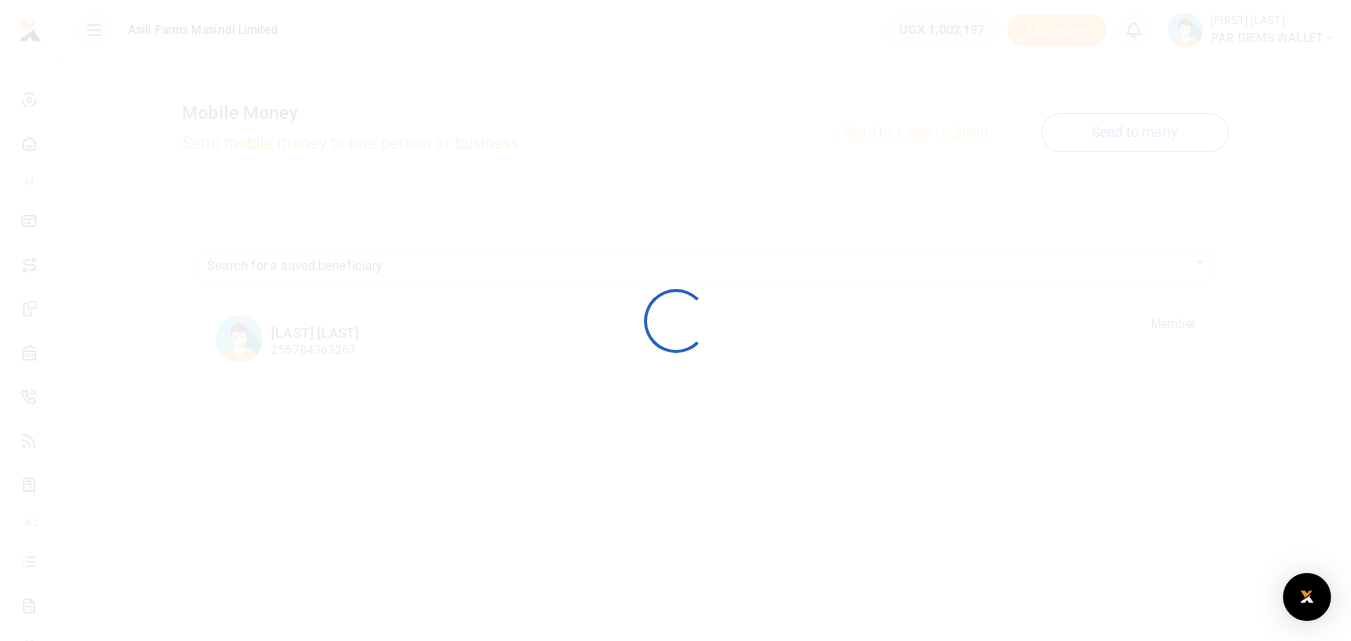 scroll, scrollTop: 0, scrollLeft: 0, axis: both 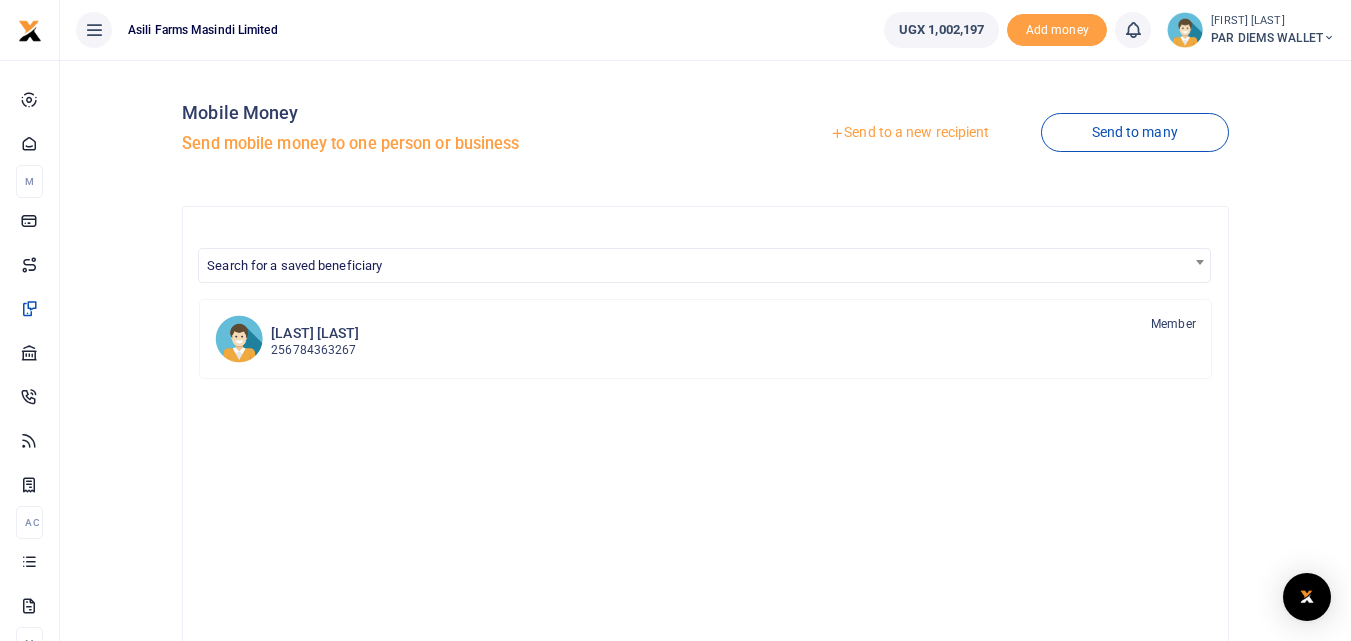 click on "Send to a new recipient" at bounding box center [909, 133] 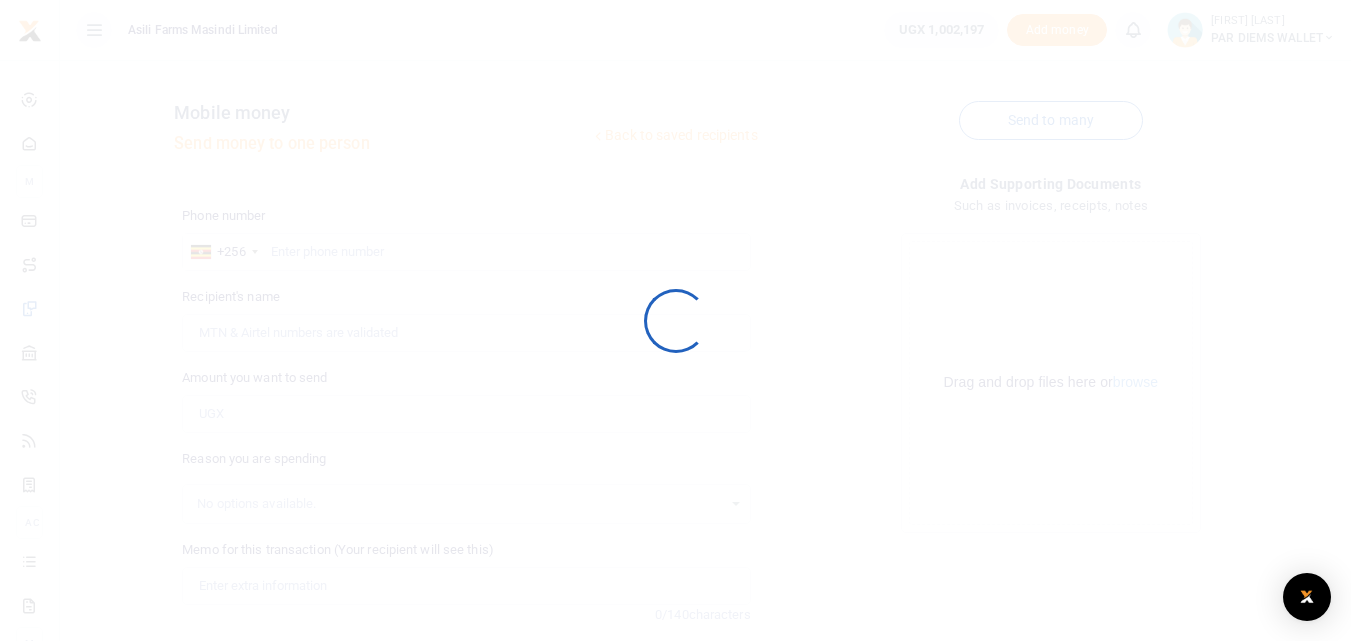 scroll, scrollTop: 0, scrollLeft: 0, axis: both 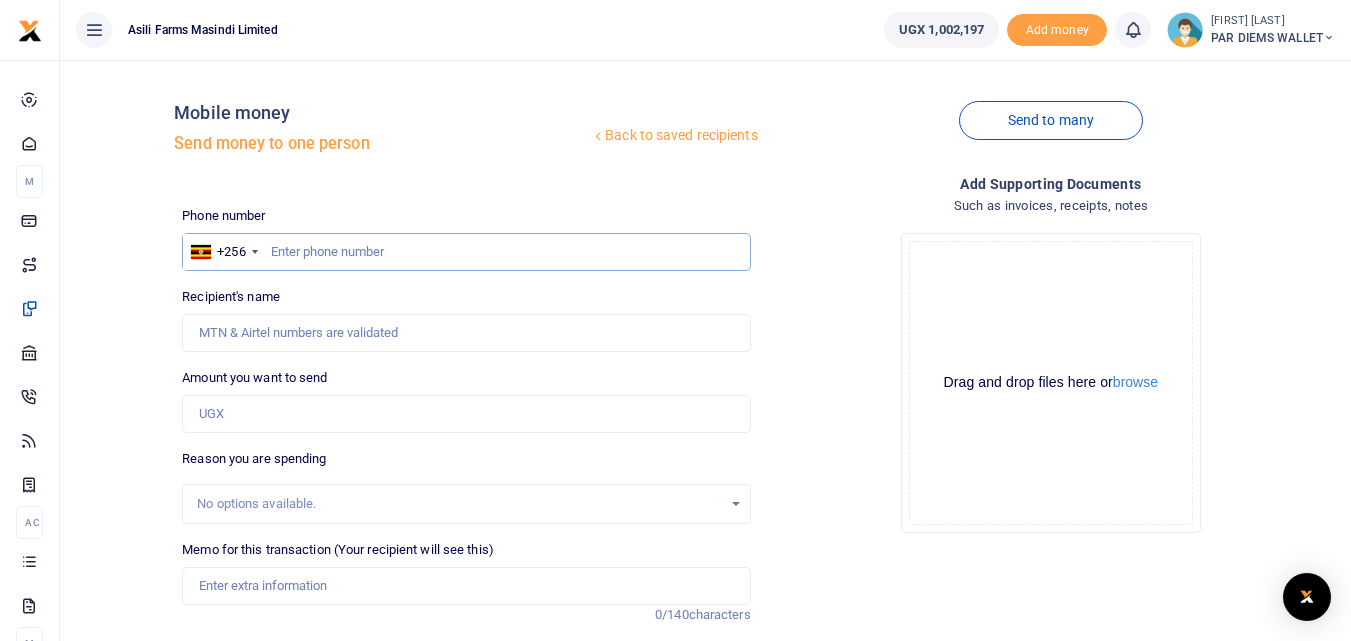 click at bounding box center [466, 252] 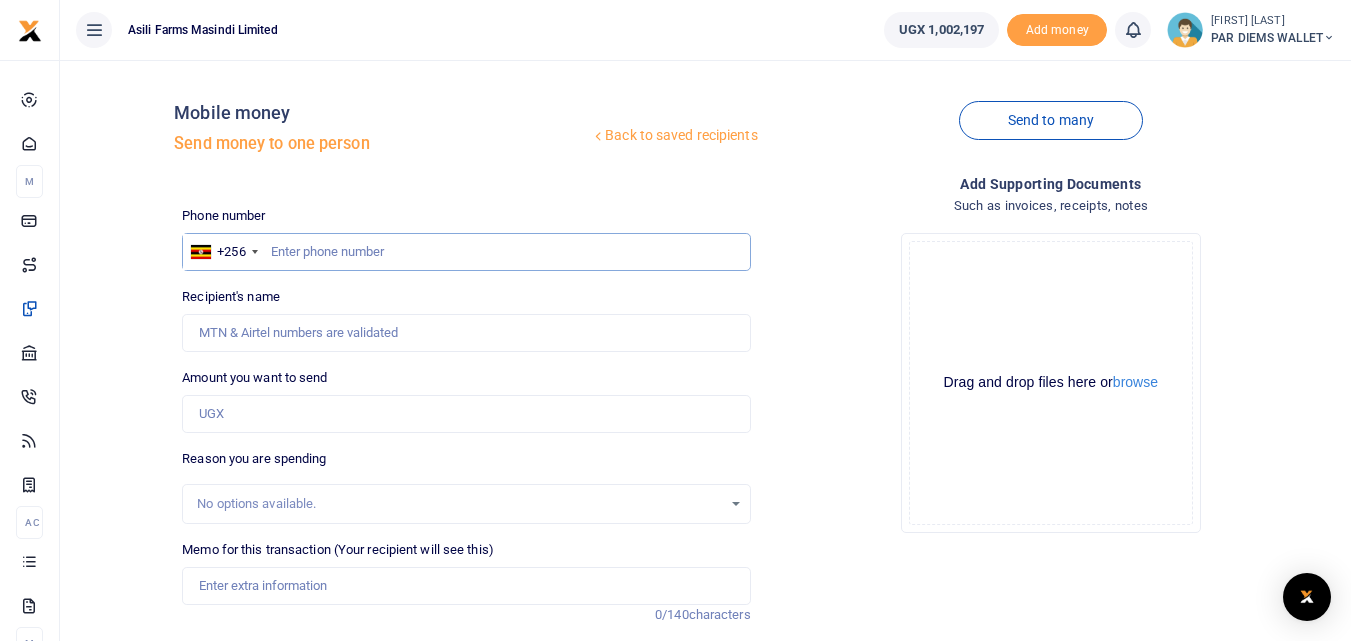 click at bounding box center (466, 252) 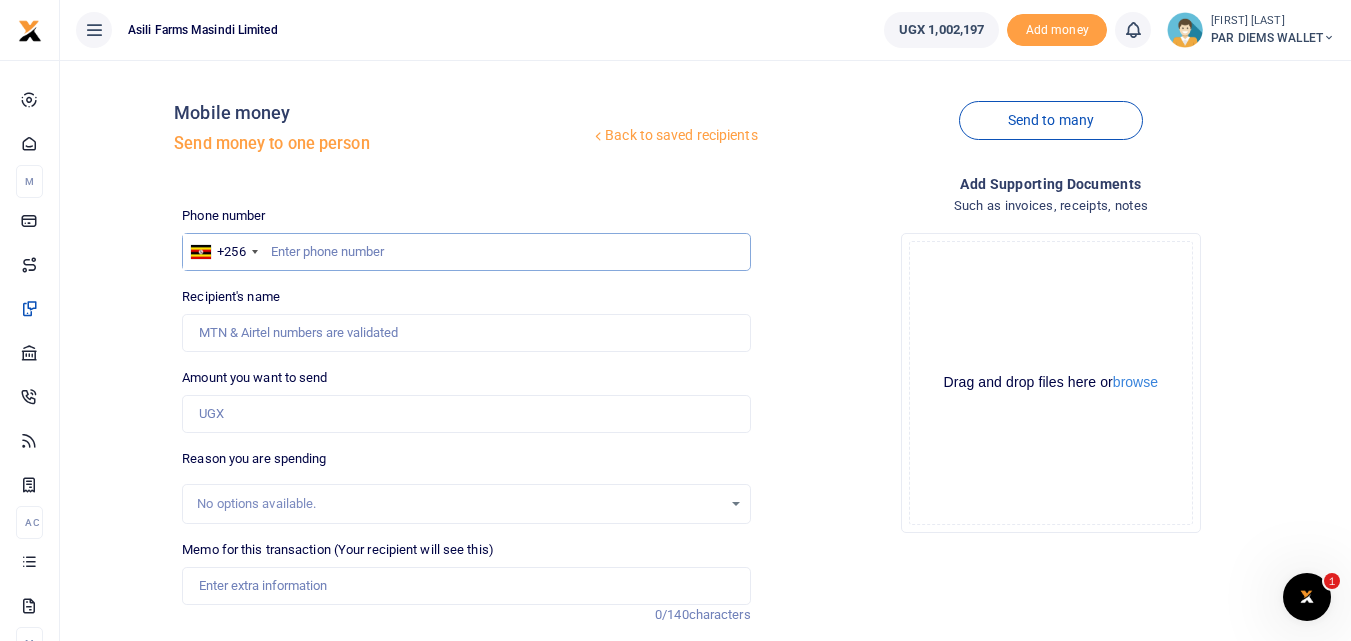 scroll, scrollTop: 0, scrollLeft: 0, axis: both 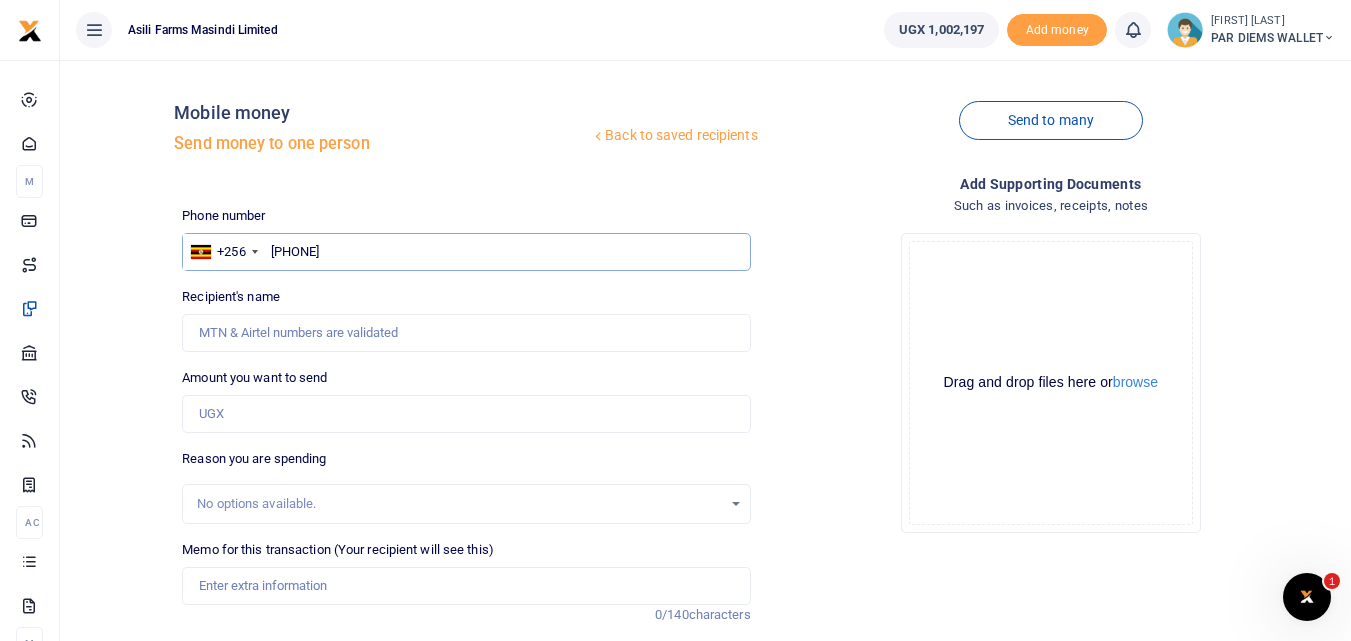 type on "[PHONE]" 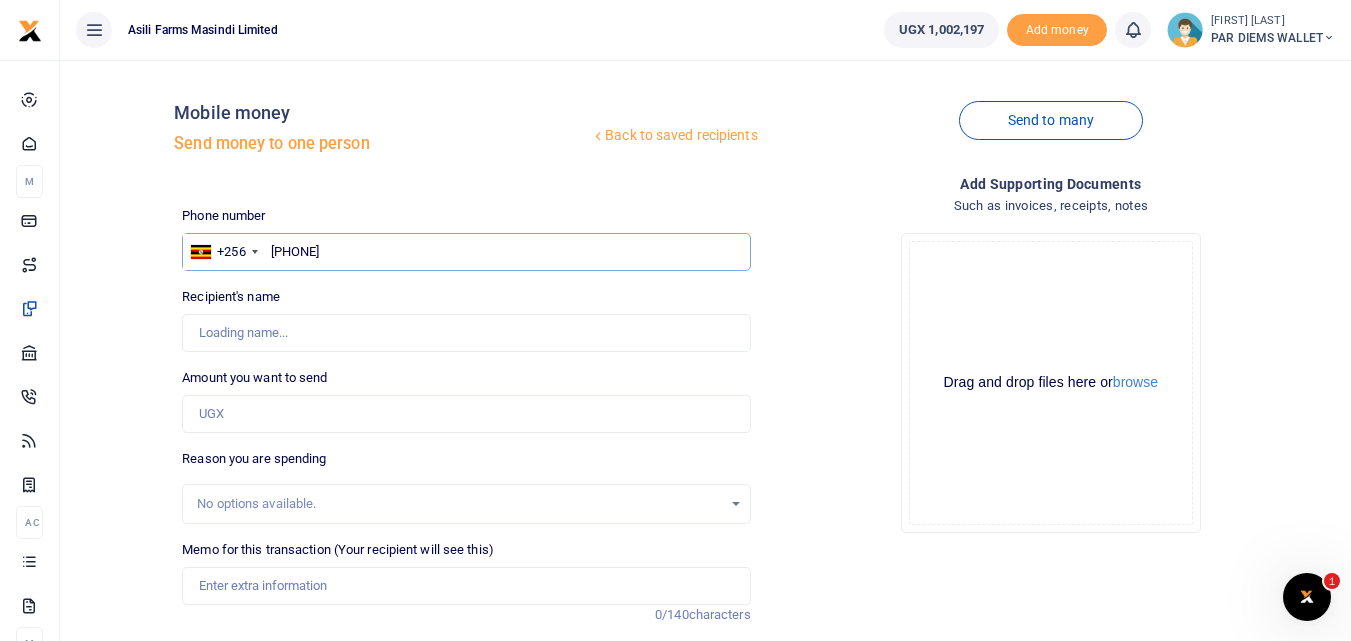 type on "[FIRST] [LAST]" 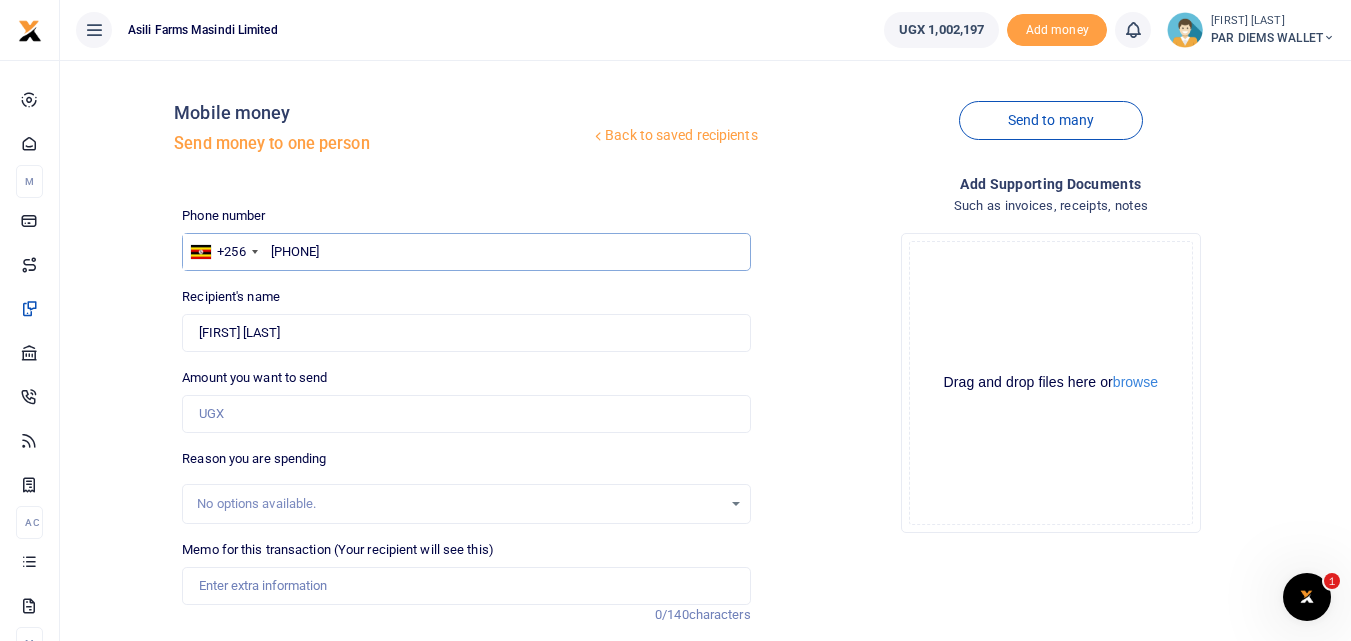 type on "[PHONE]" 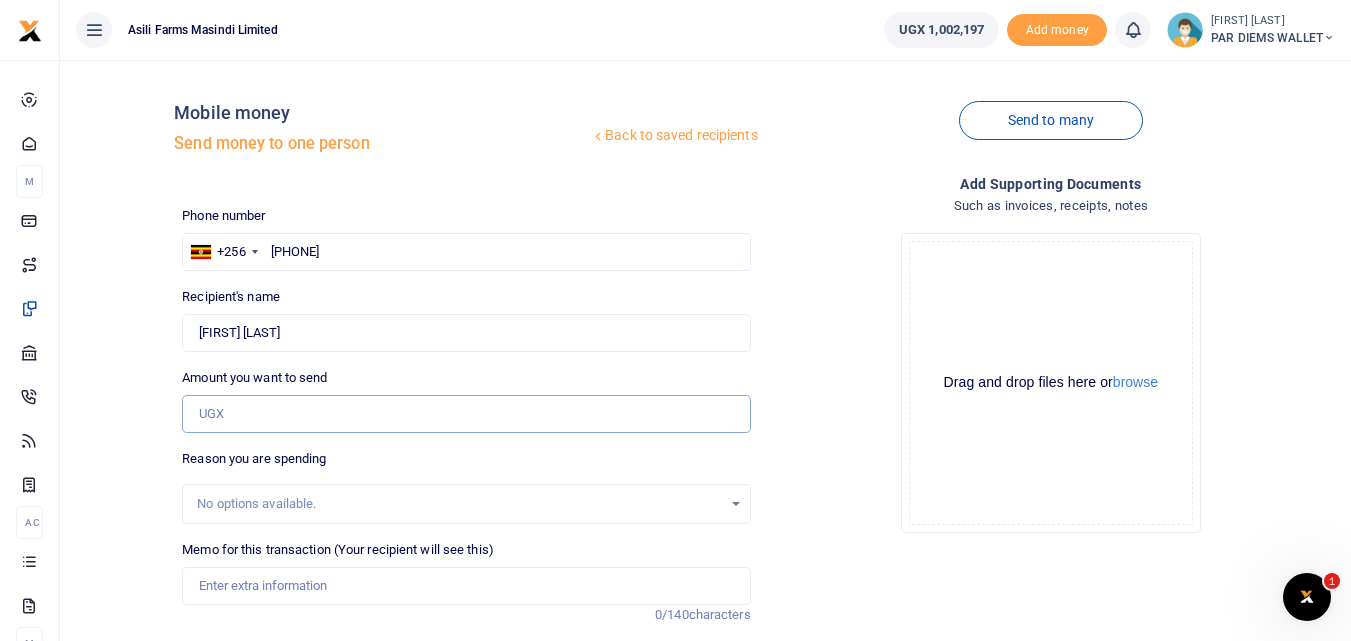 click on "Amount you want to send" at bounding box center (466, 414) 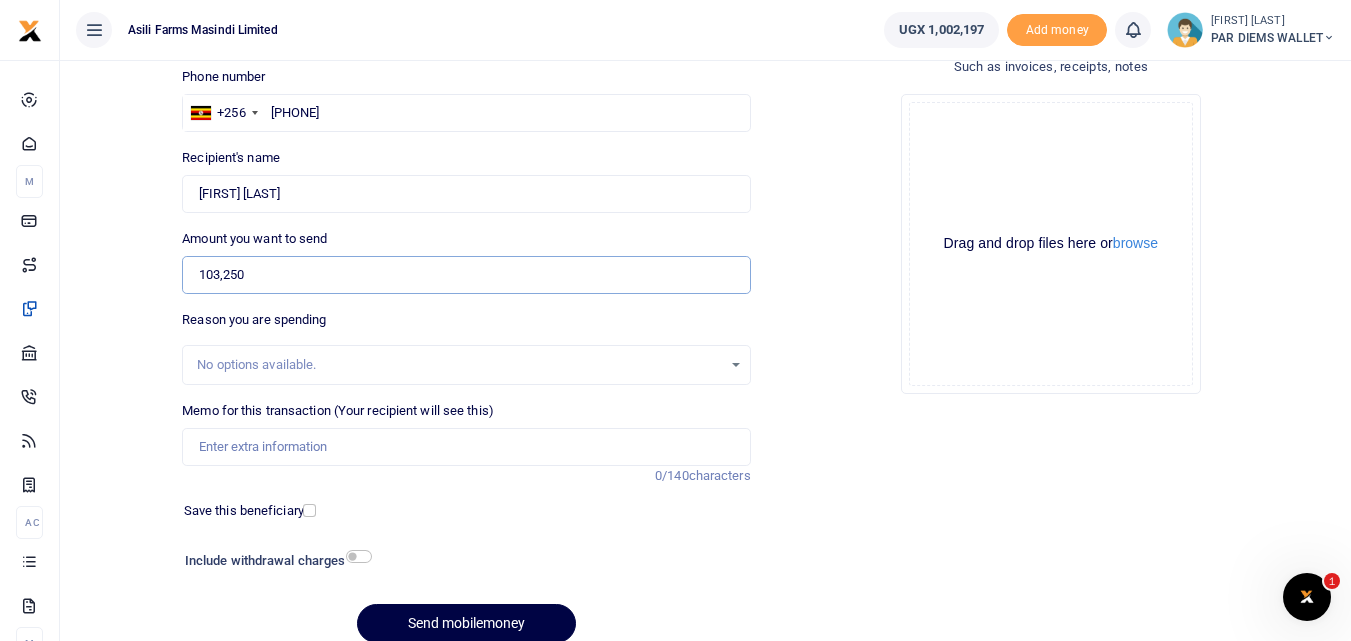 scroll, scrollTop: 138, scrollLeft: 0, axis: vertical 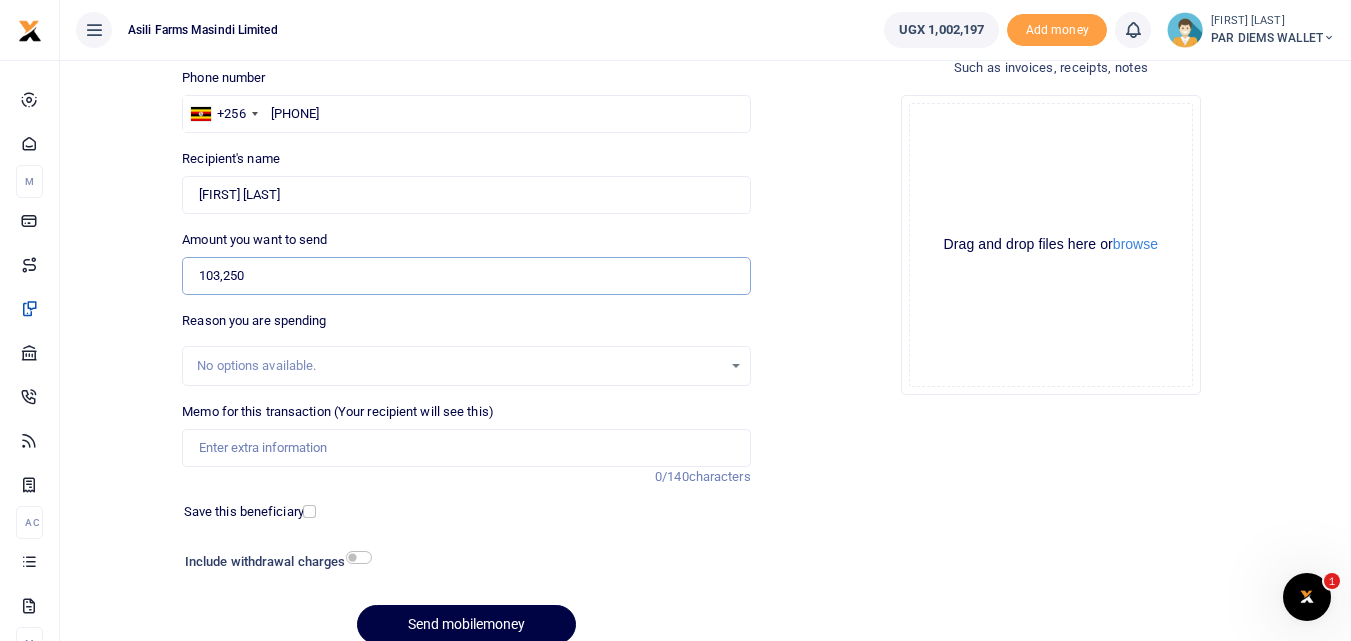 type on "103,250" 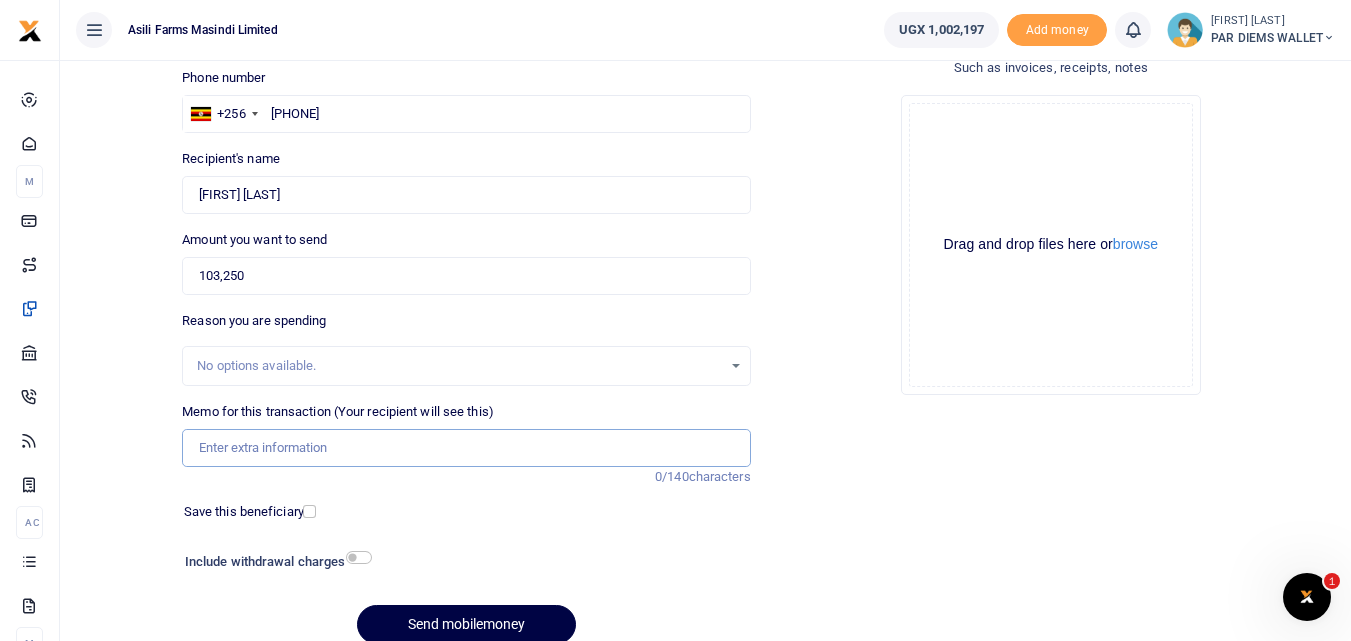 click on "Memo for this transaction (Your recipient will see this)" at bounding box center [466, 448] 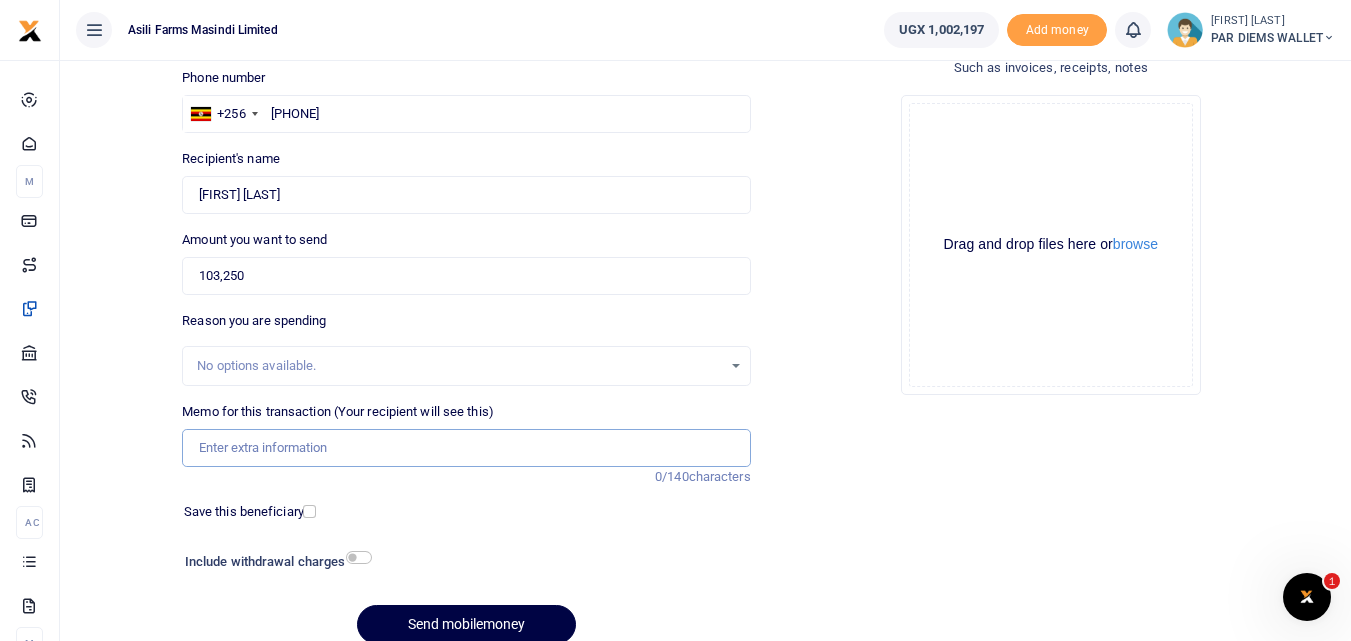 click on "Memo for this transaction (Your recipient will see this)" at bounding box center (466, 448) 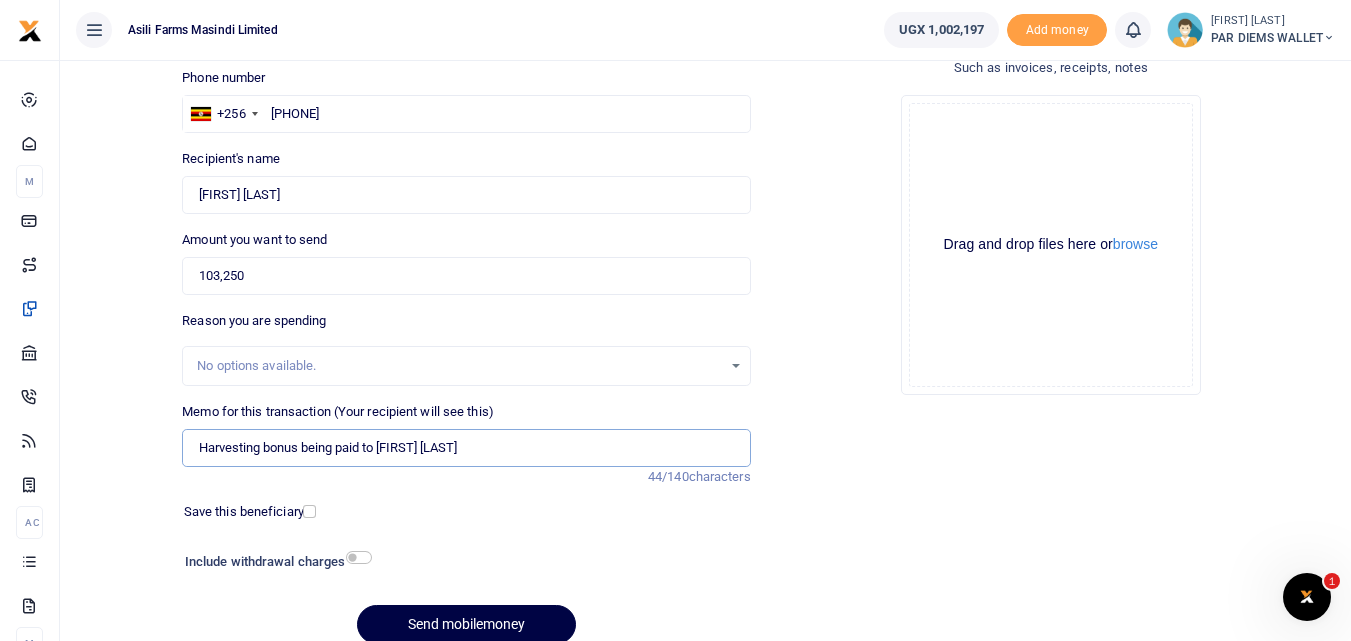 click on "Harvesting bonus being paid to [FIRST] [LAST]" at bounding box center (466, 448) 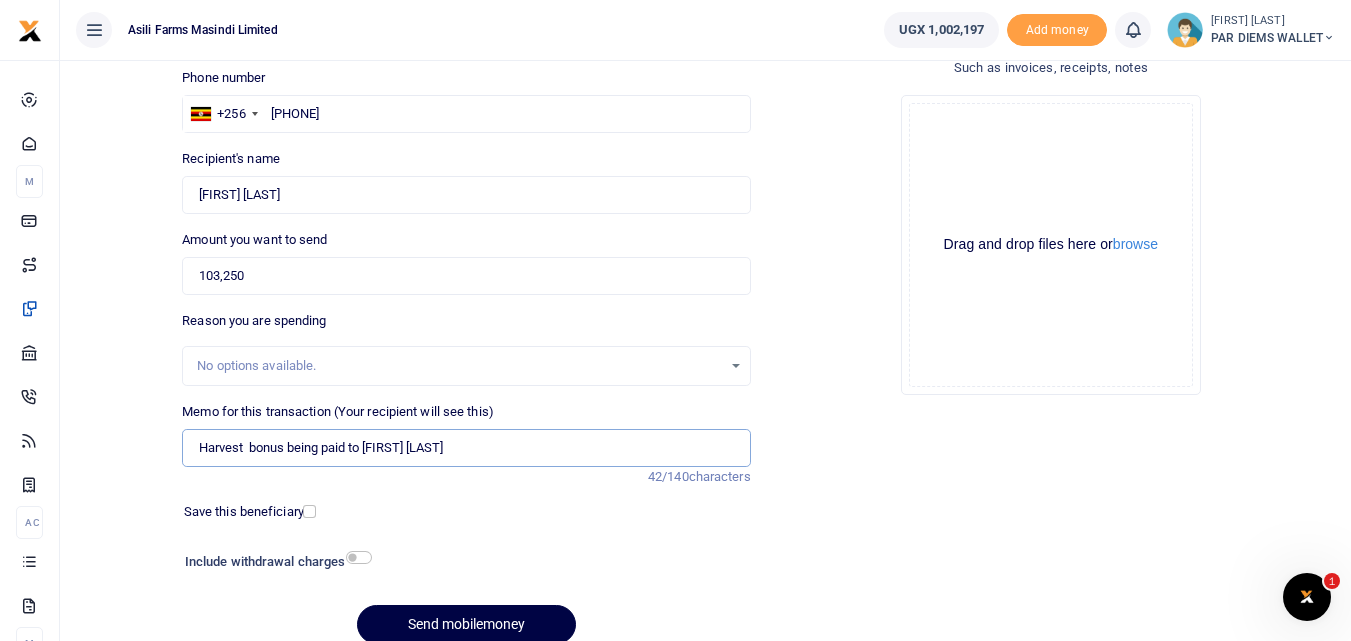 click on "Harvest  bonus being paid to [FIRST] [LAST]" at bounding box center [466, 448] 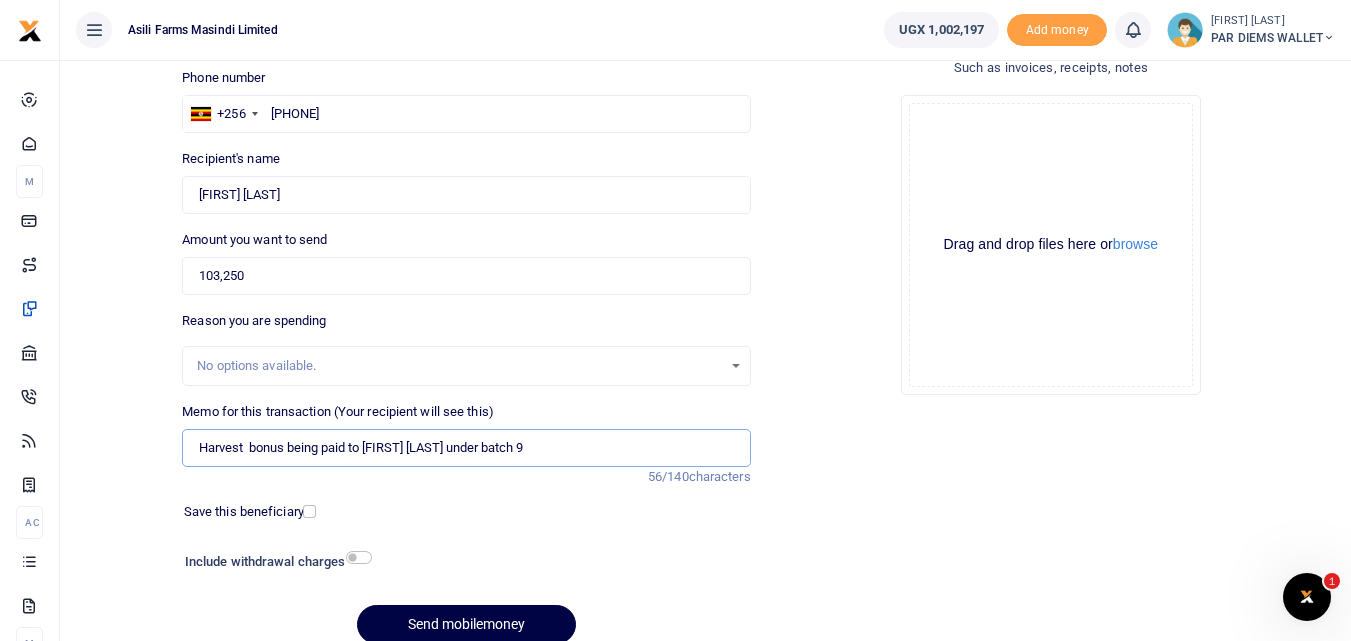 type on "Harvest  bonus being paid to [FIRST] [LAST] under batch 9" 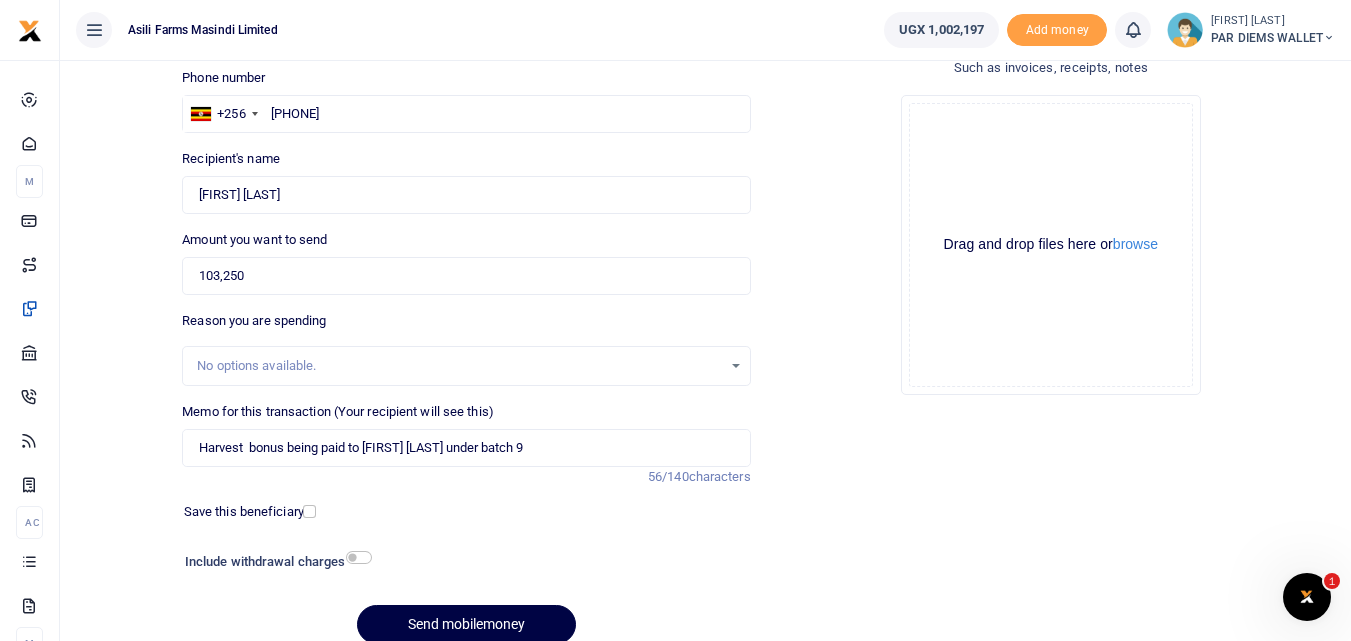 click on "Drag and drop files here or  browse Powered by  Uppy" 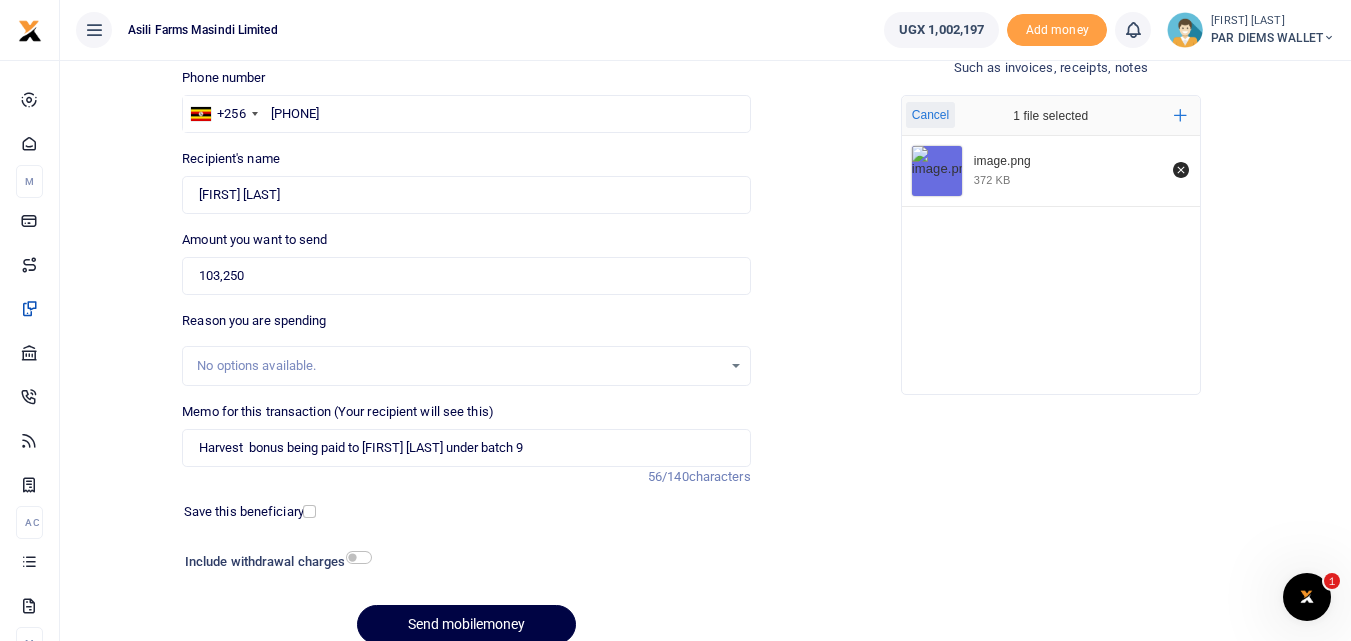 type 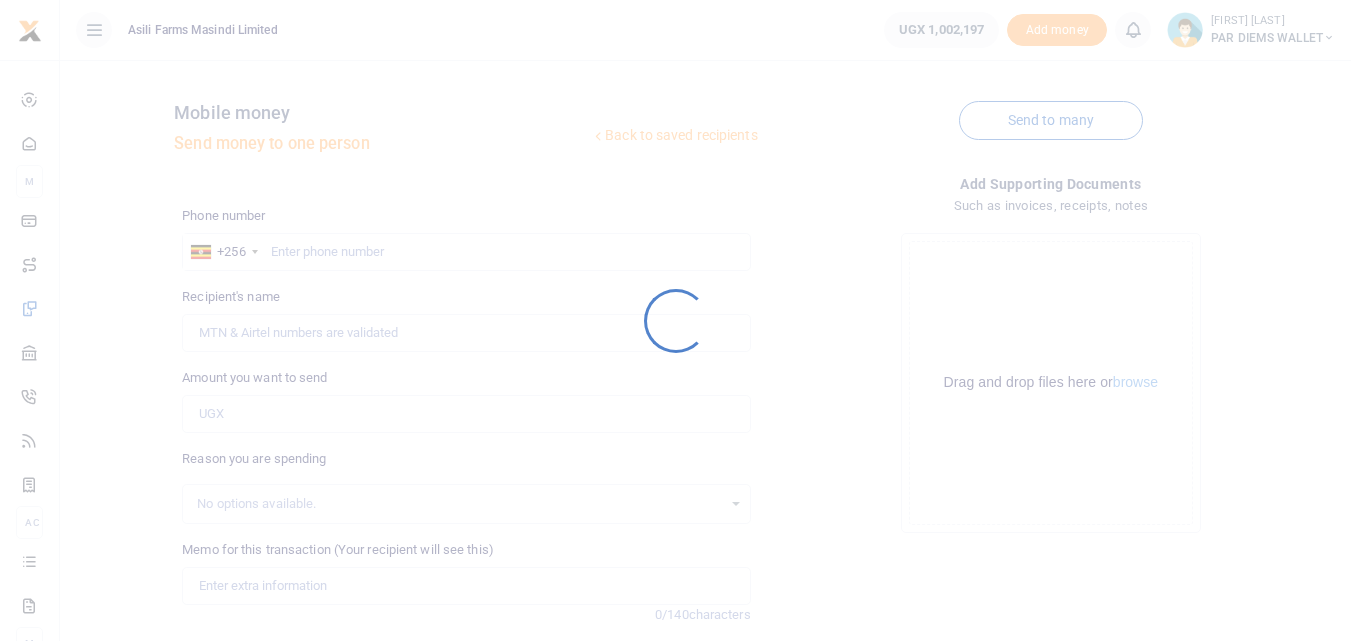 scroll, scrollTop: 0, scrollLeft: 0, axis: both 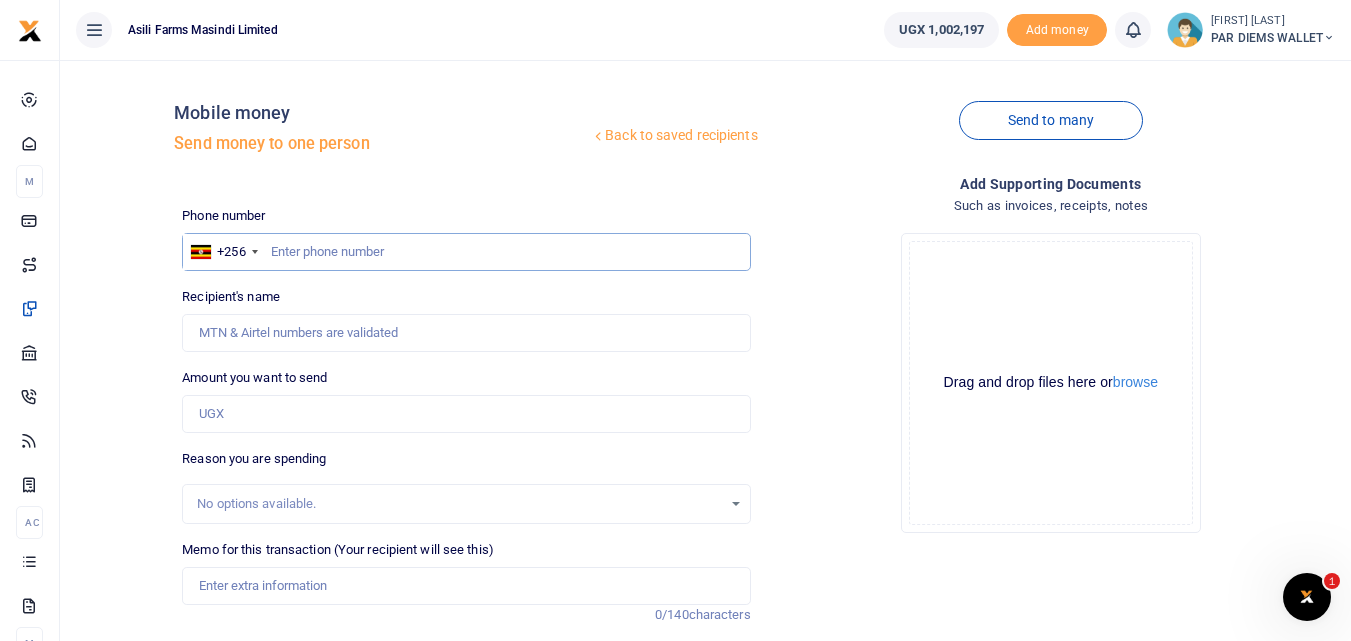 click at bounding box center [466, 252] 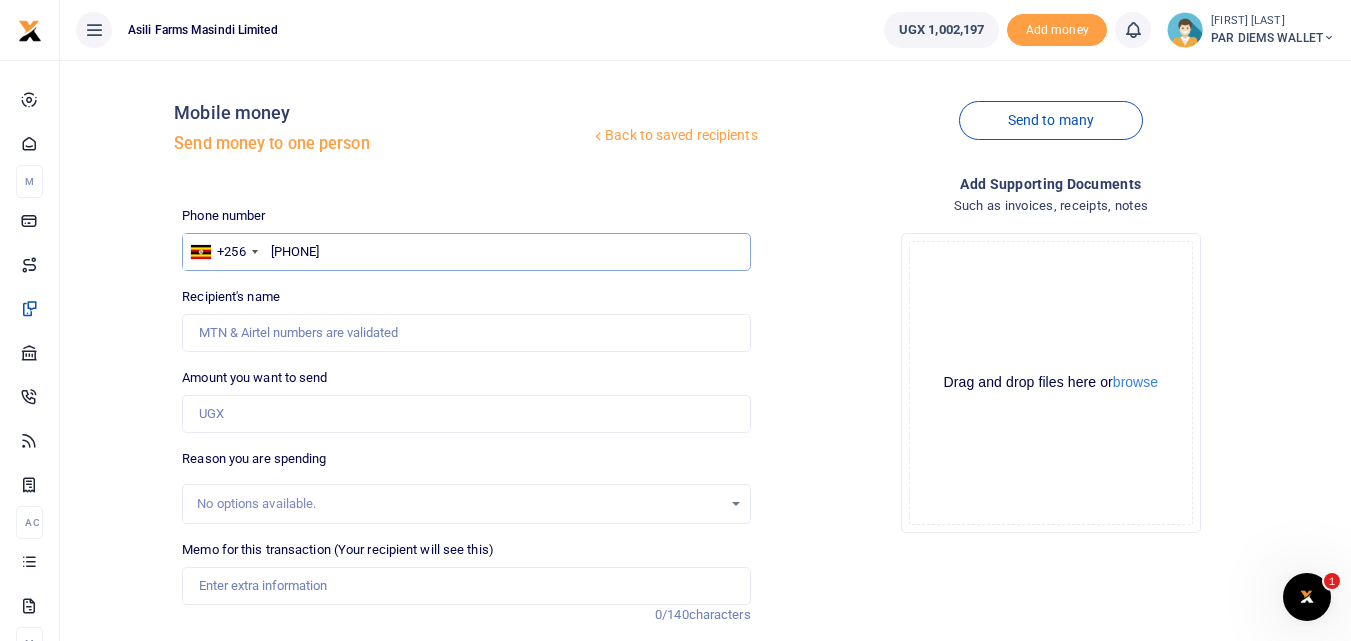 type on "[PHONE]" 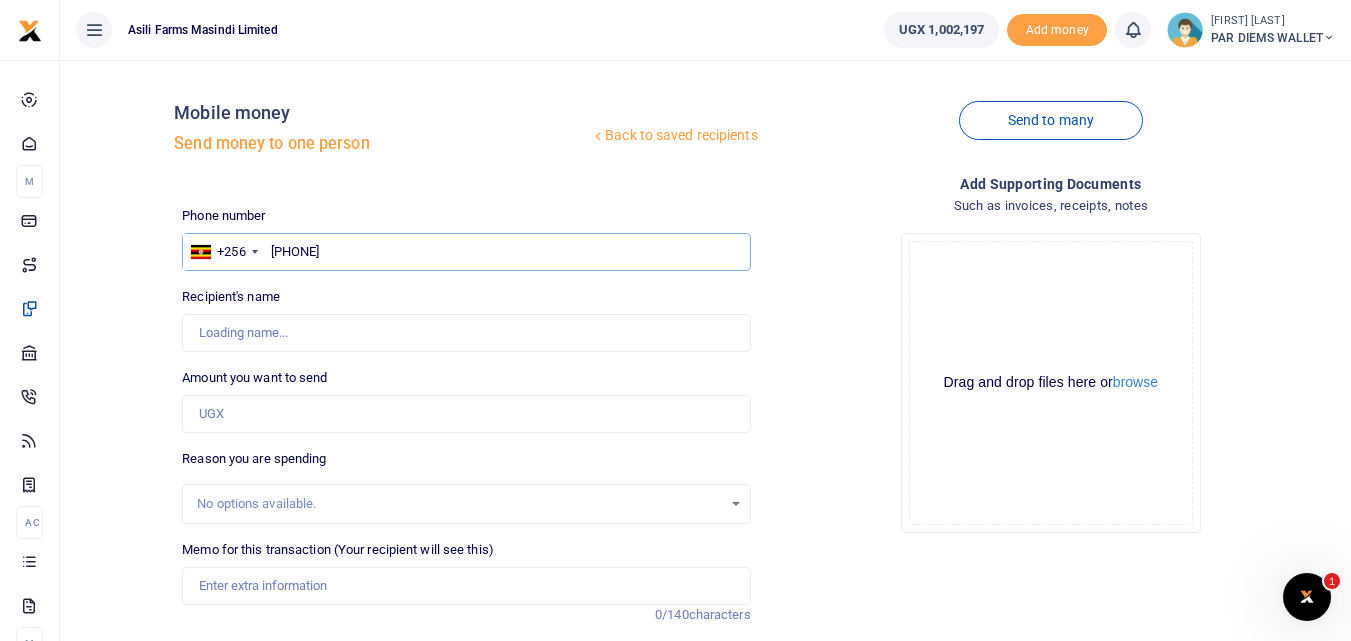 type on "[FIRST] [LAST]" 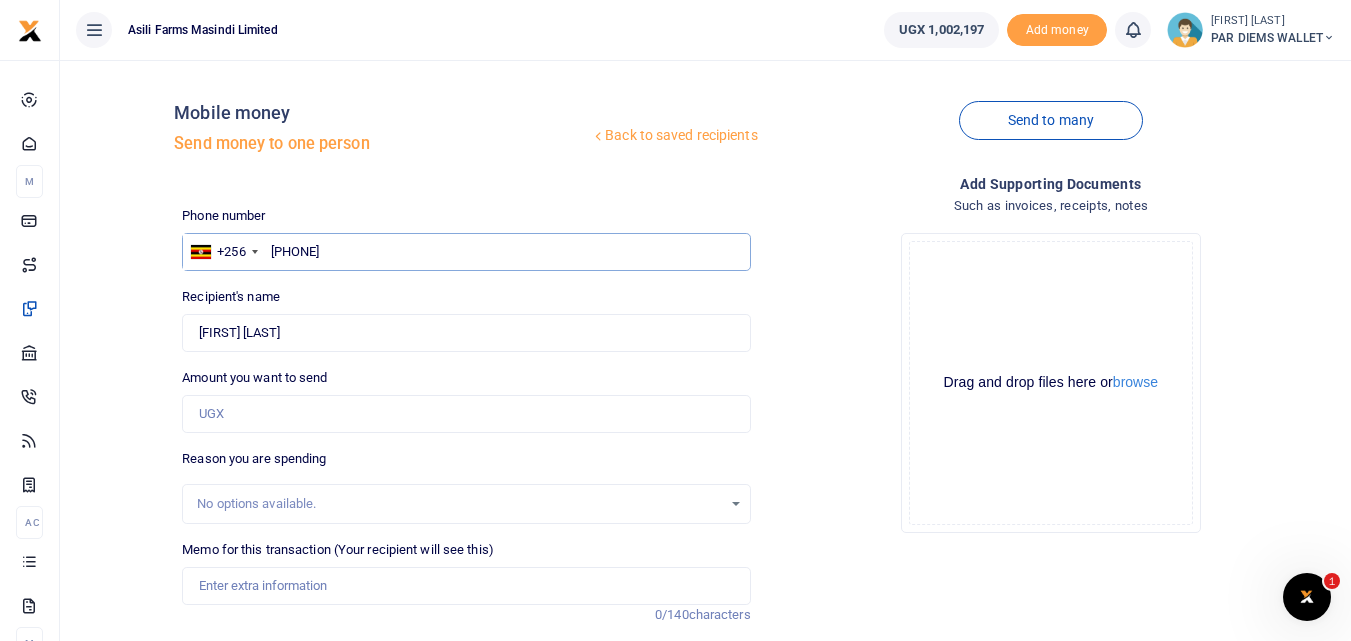 type on "[PHONE]" 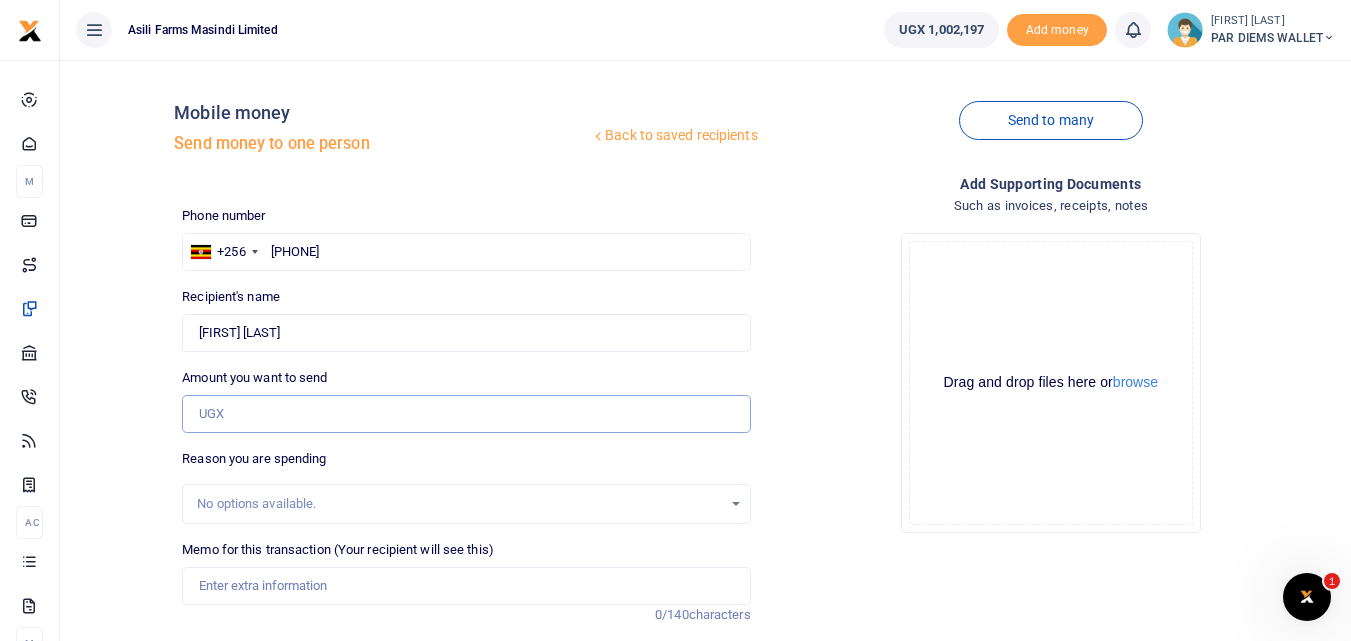 click on "Amount you want to send" at bounding box center (466, 414) 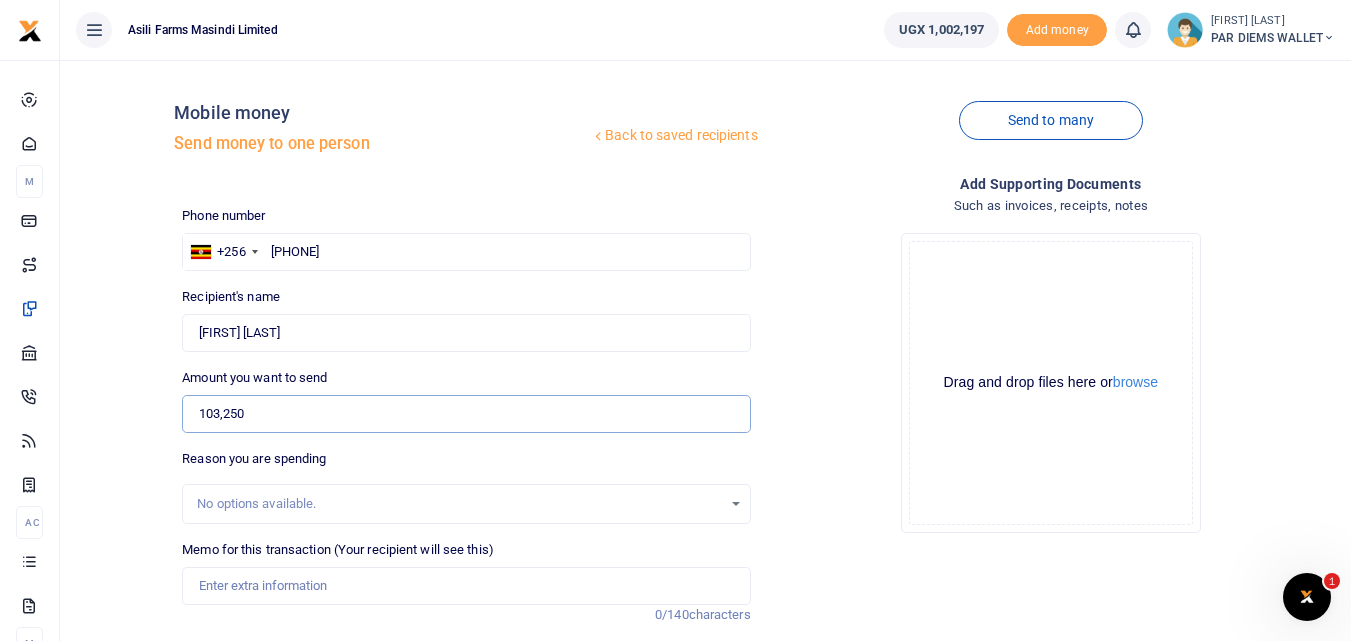 type on "103,250" 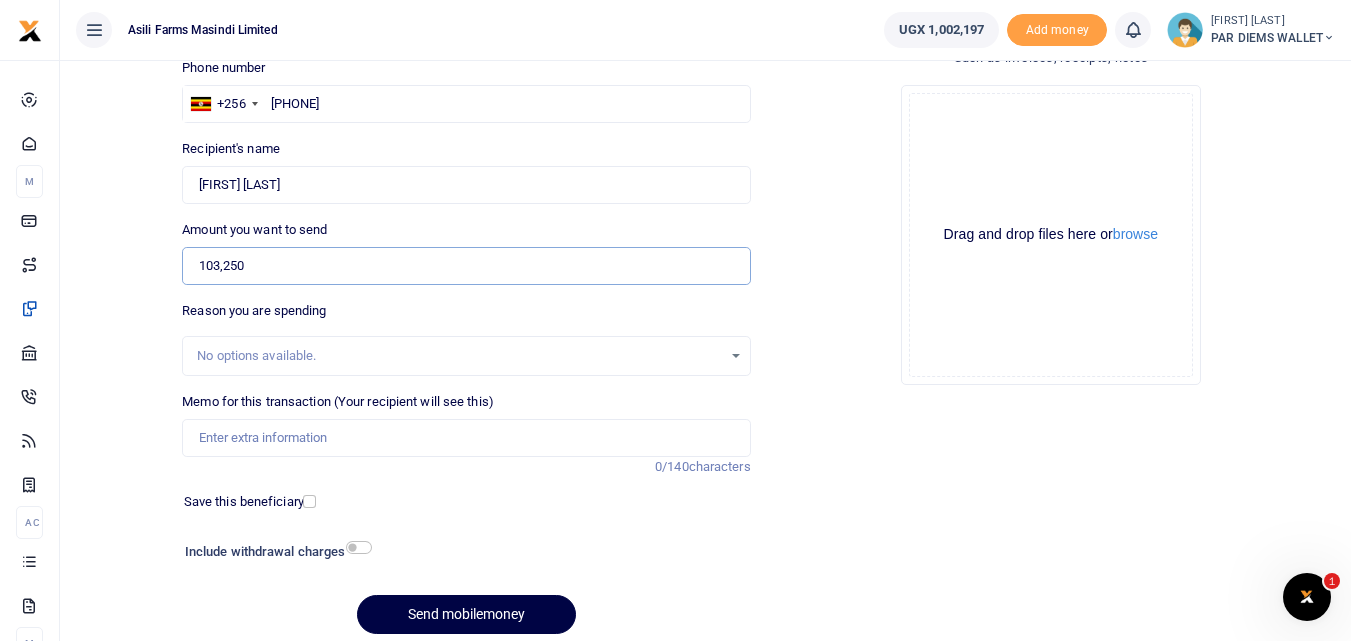 scroll, scrollTop: 150, scrollLeft: 0, axis: vertical 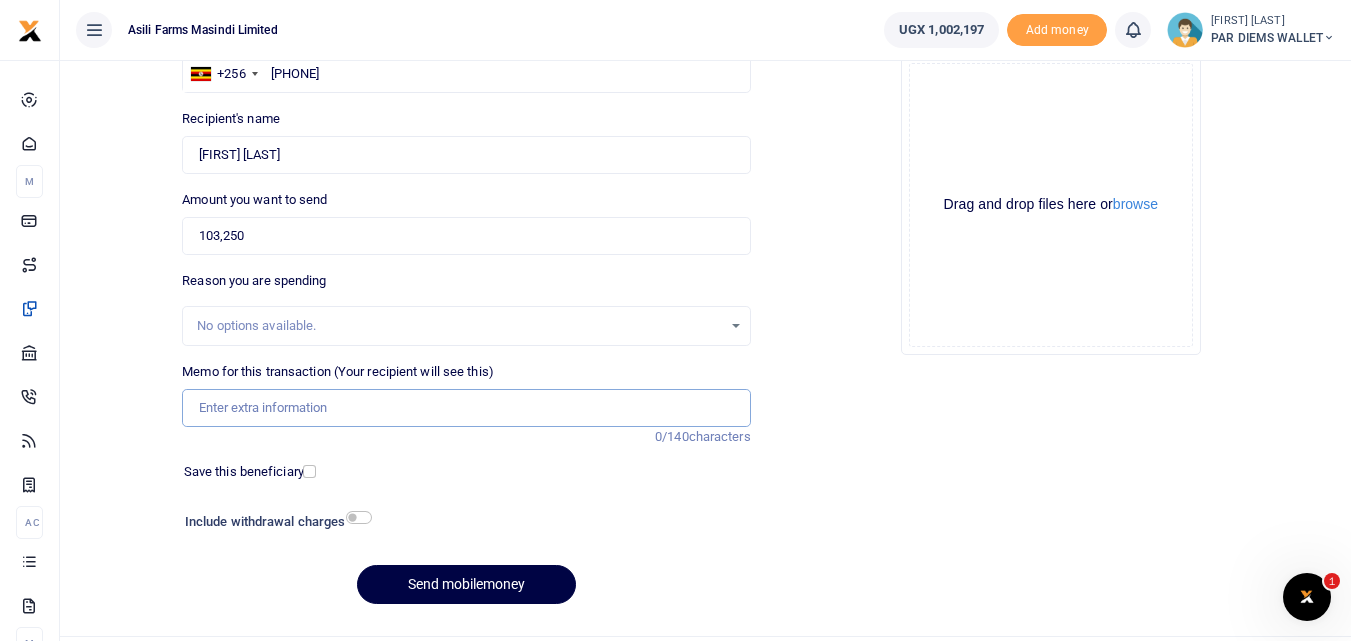 click on "Memo for this transaction (Your recipient will see this)" at bounding box center [466, 408] 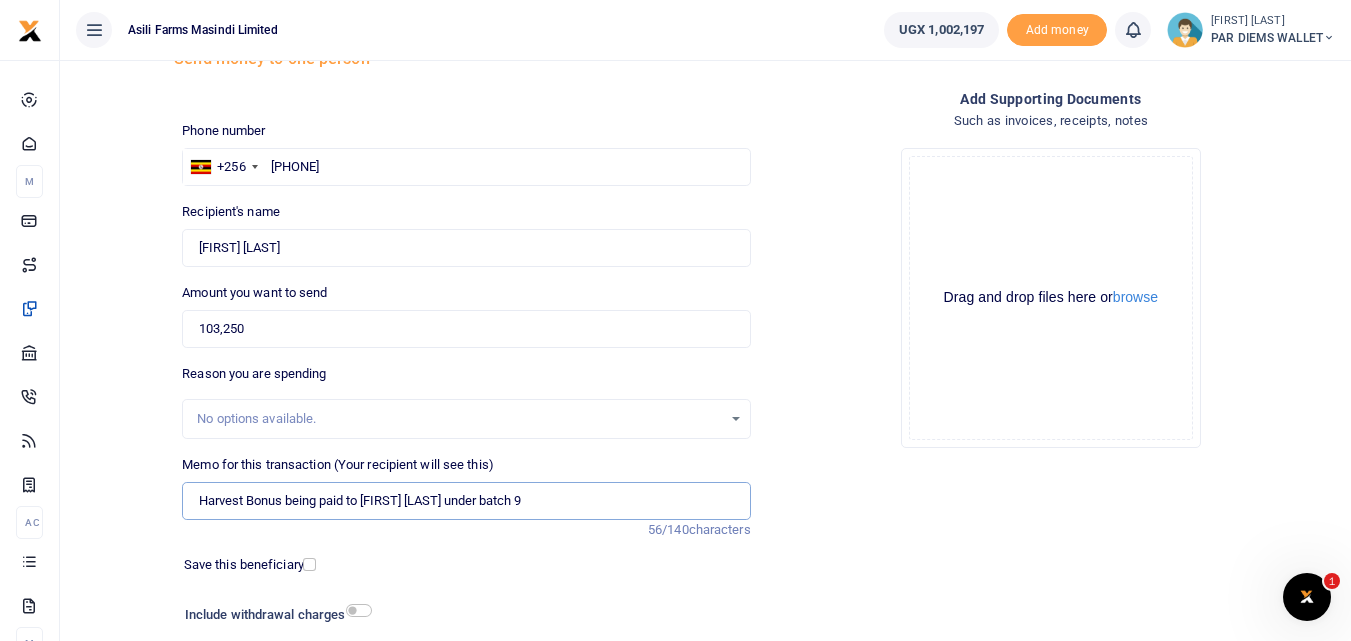 scroll, scrollTop: 80, scrollLeft: 0, axis: vertical 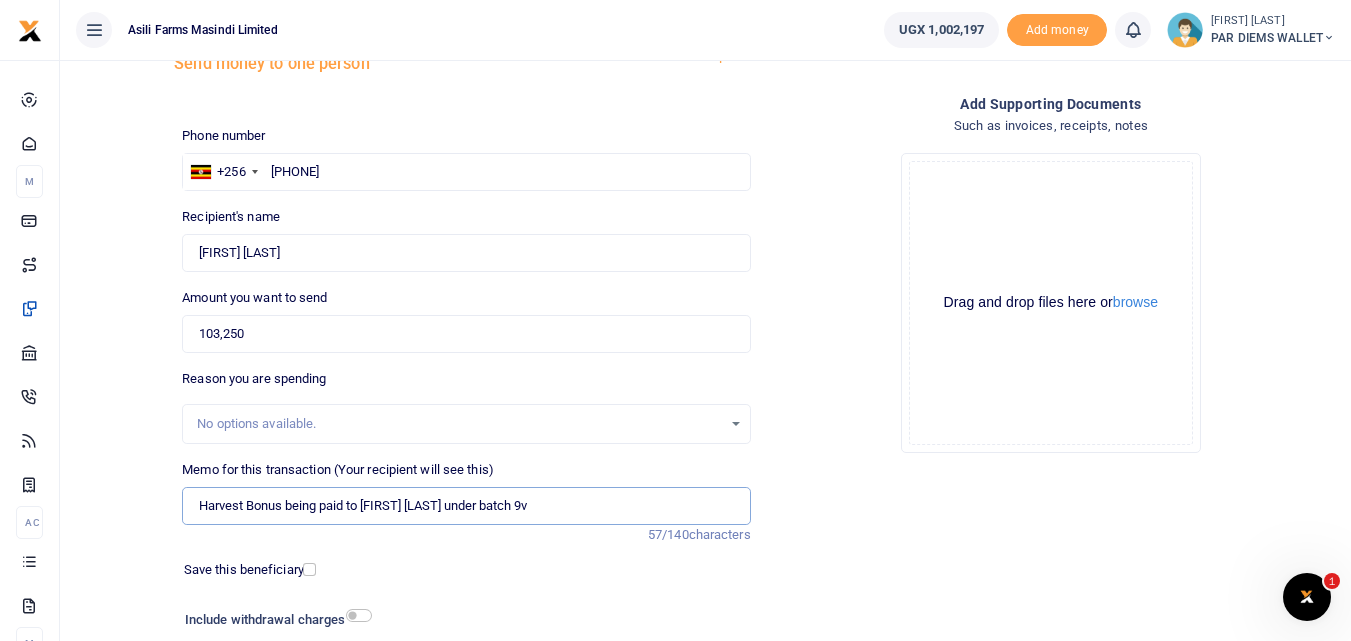 paste 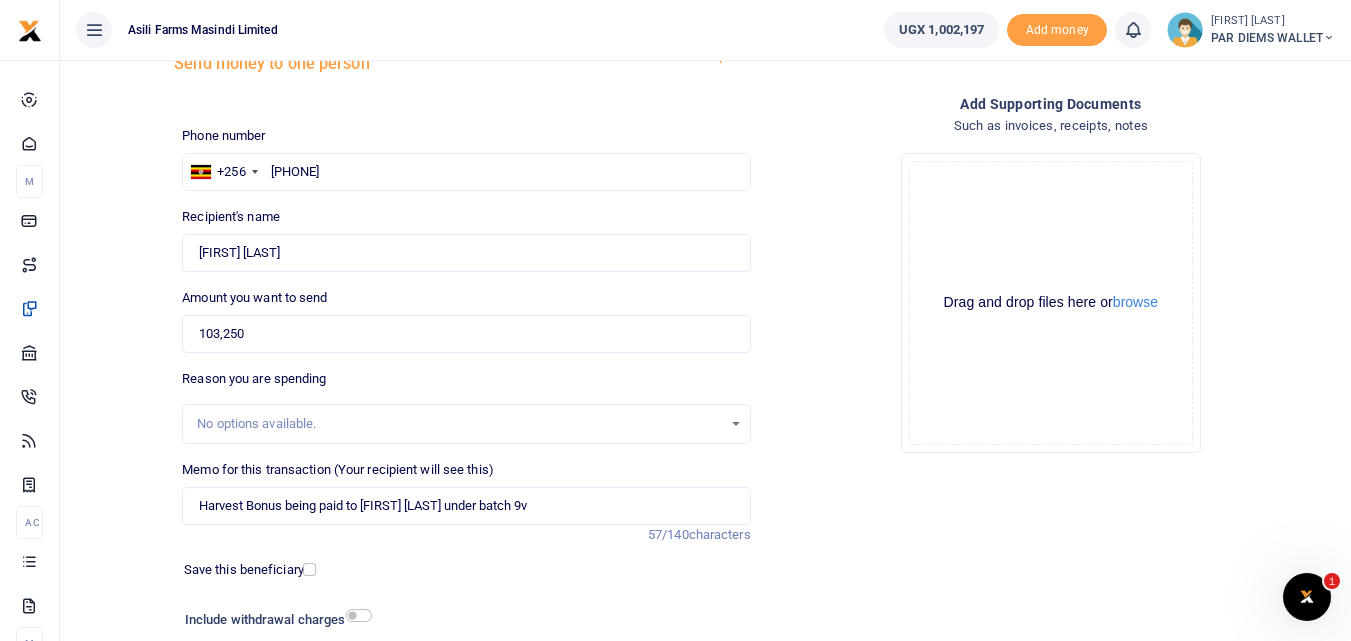 click on "Drag and drop files here or  browse Powered by  Uppy" 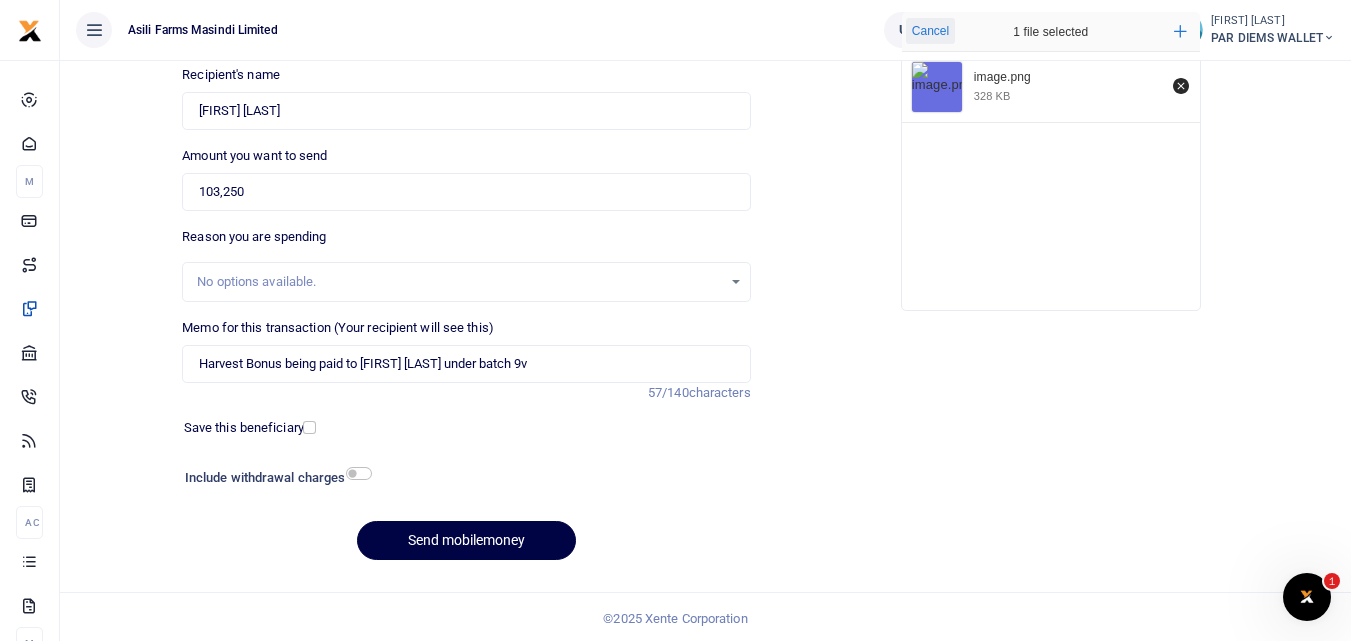 scroll, scrollTop: 219, scrollLeft: 0, axis: vertical 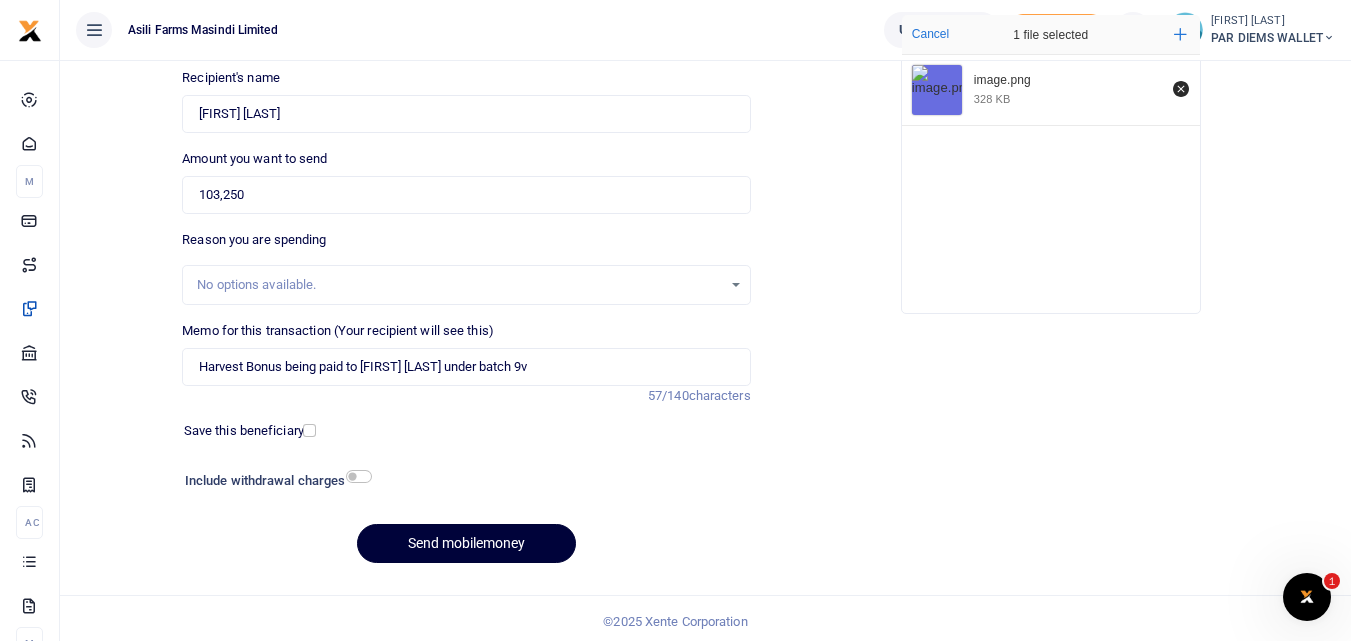 click on "Send mobilemoney" at bounding box center (466, 543) 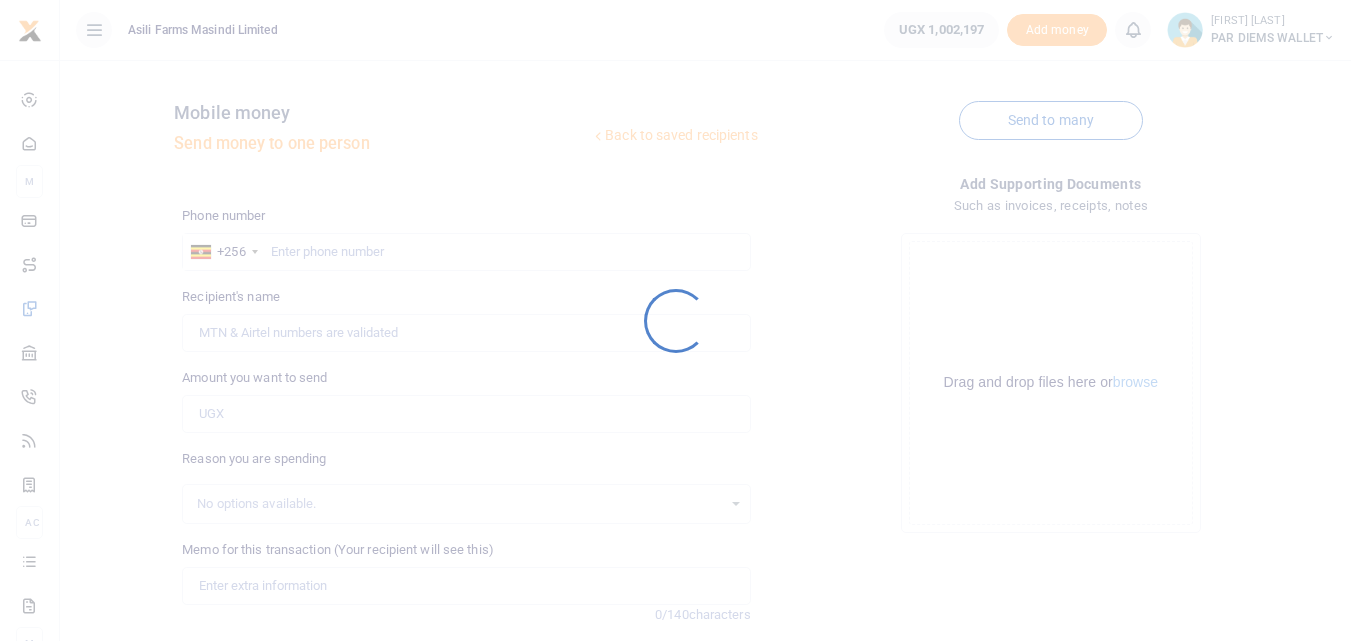 scroll, scrollTop: 217, scrollLeft: 0, axis: vertical 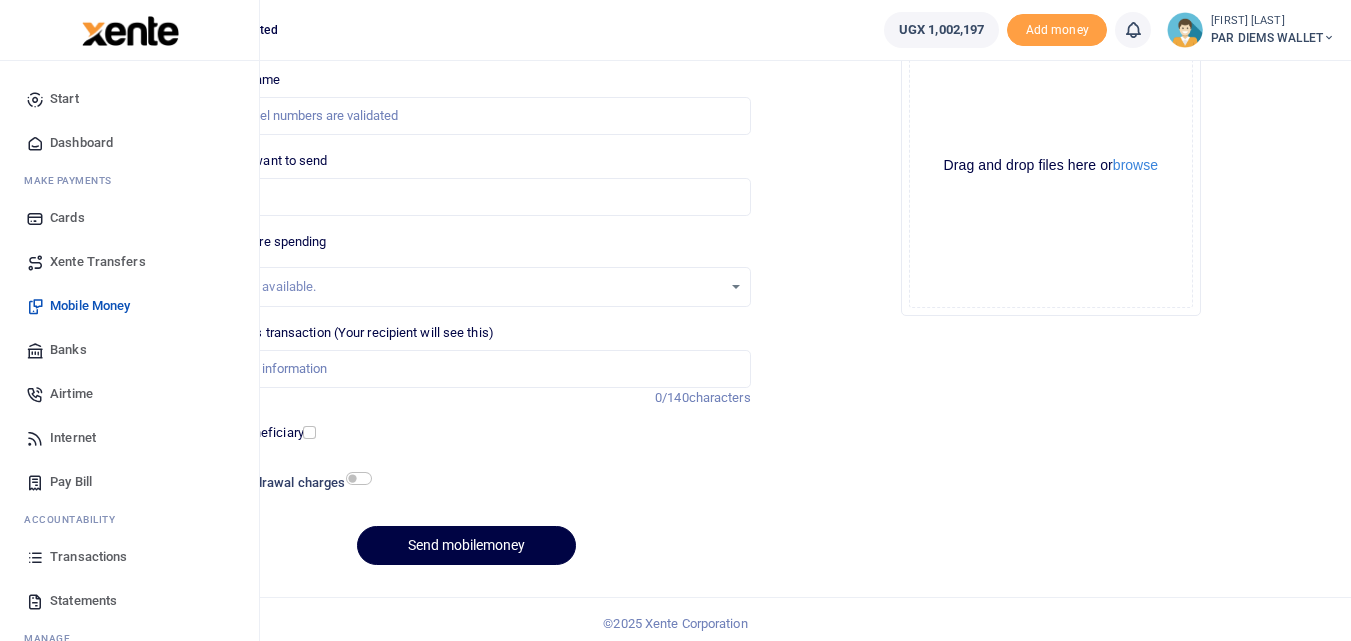 click at bounding box center [35, 557] 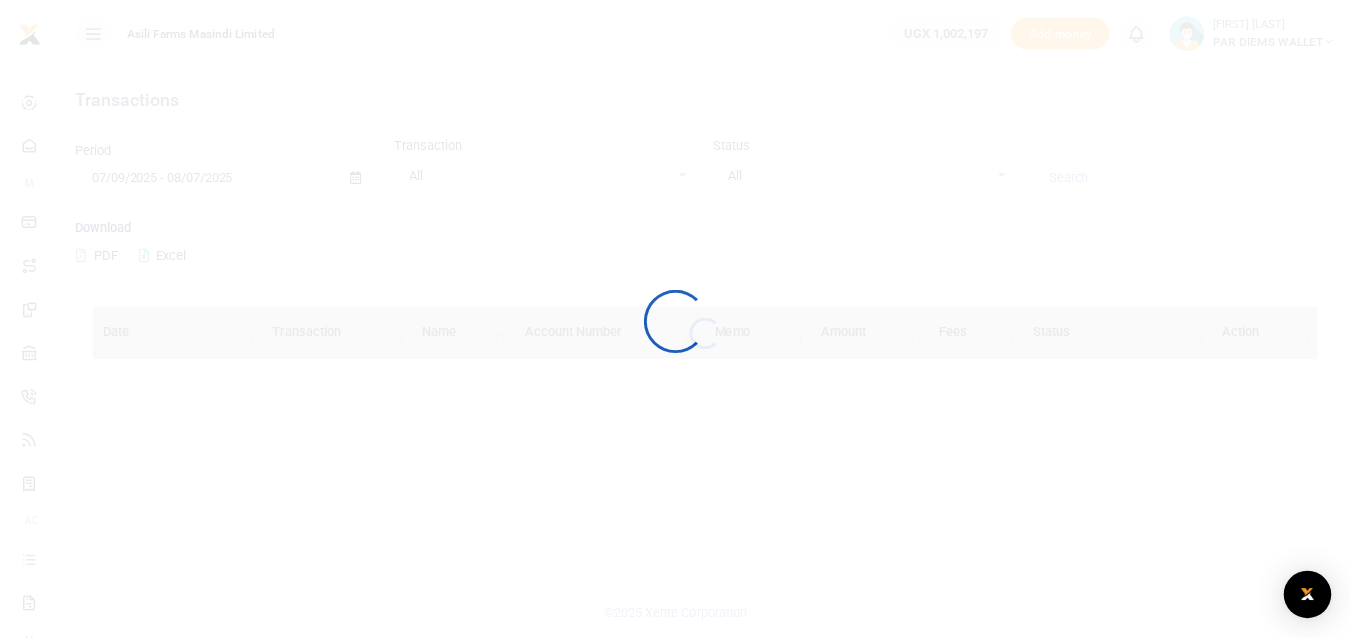 scroll, scrollTop: 0, scrollLeft: 0, axis: both 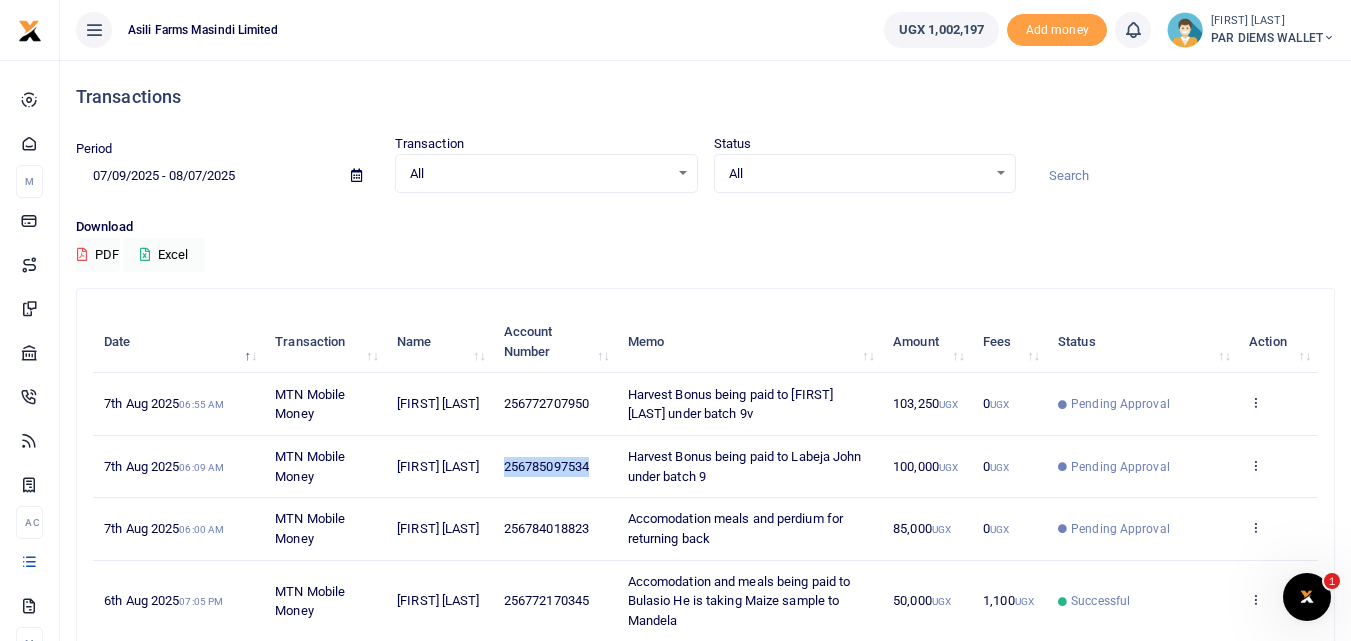 drag, startPoint x: 609, startPoint y: 467, endPoint x: 494, endPoint y: 470, distance: 115.03912 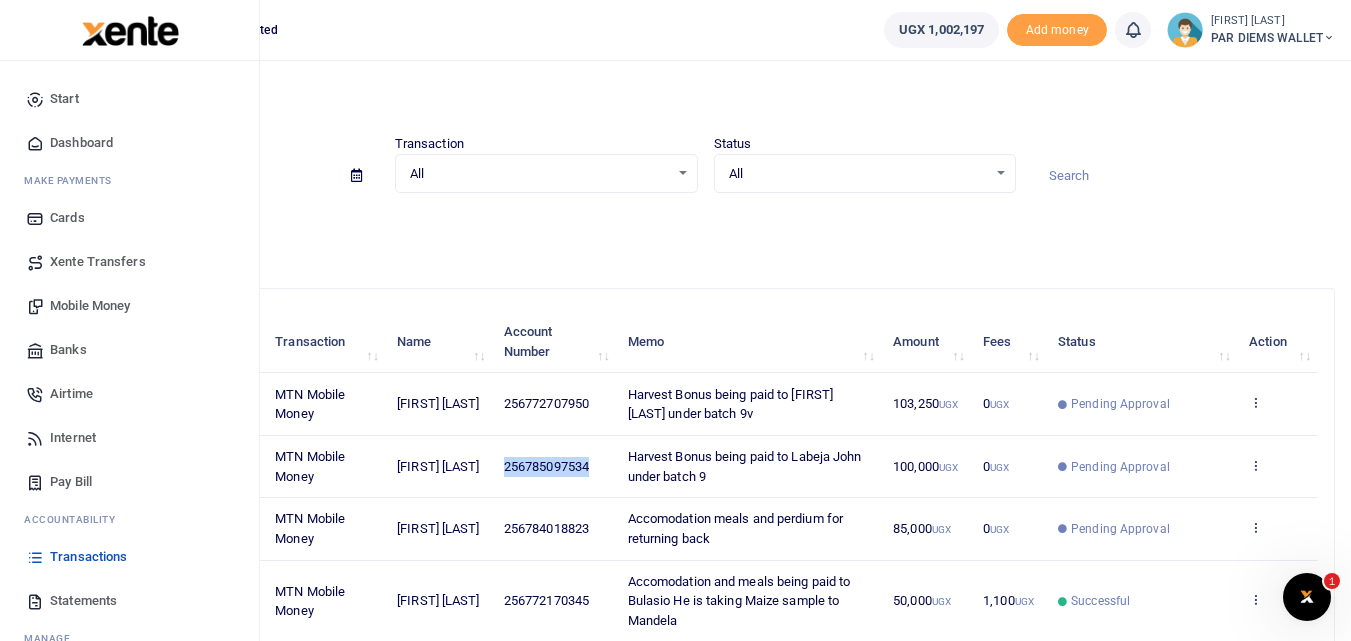 click on "Mobile Money" at bounding box center [90, 306] 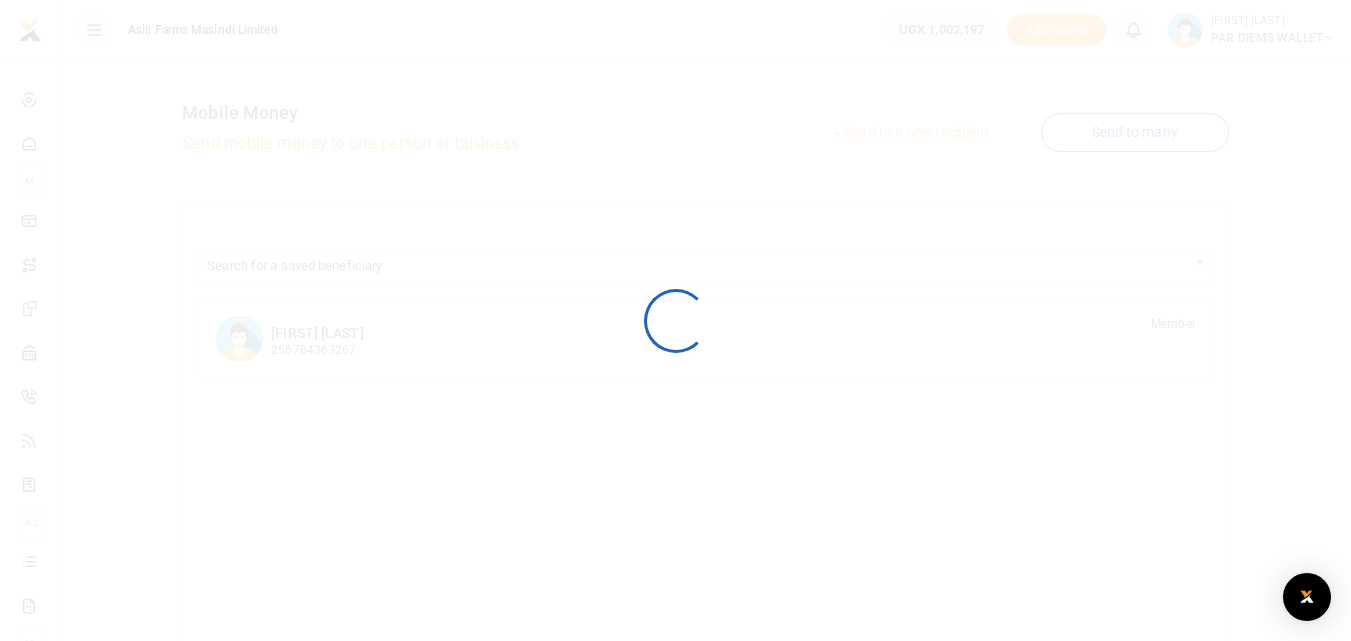 scroll, scrollTop: 0, scrollLeft: 0, axis: both 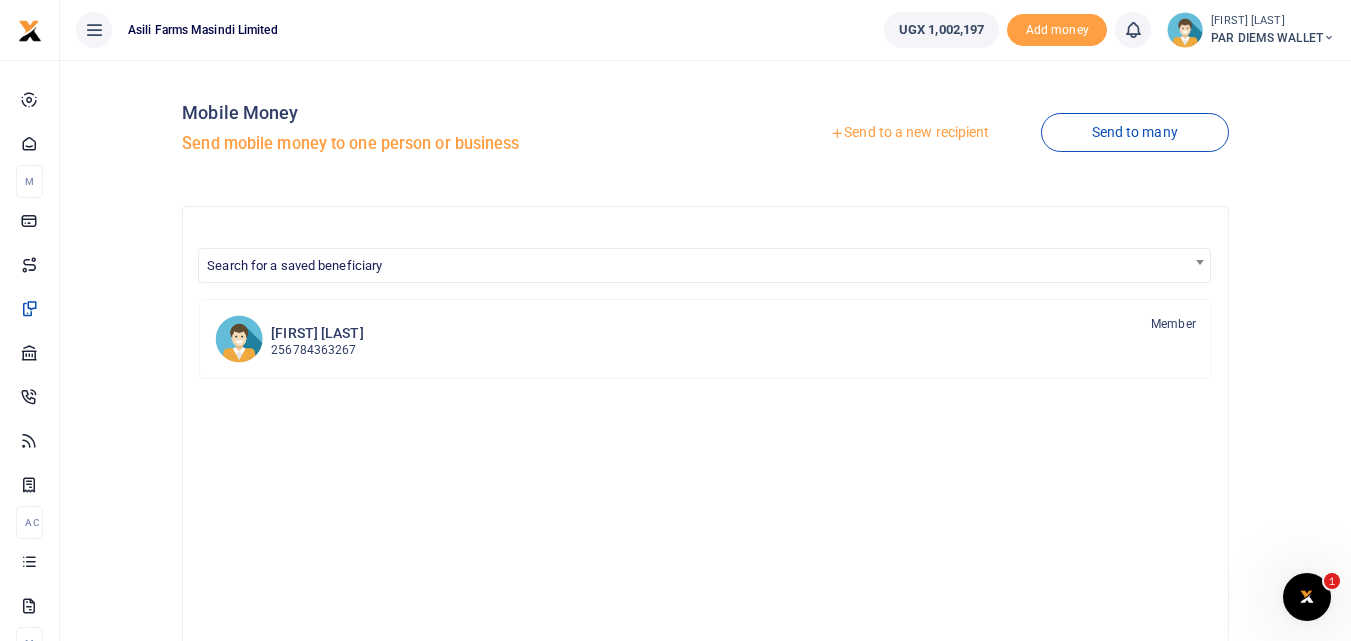 click on "Send to a new recipient" at bounding box center [909, 133] 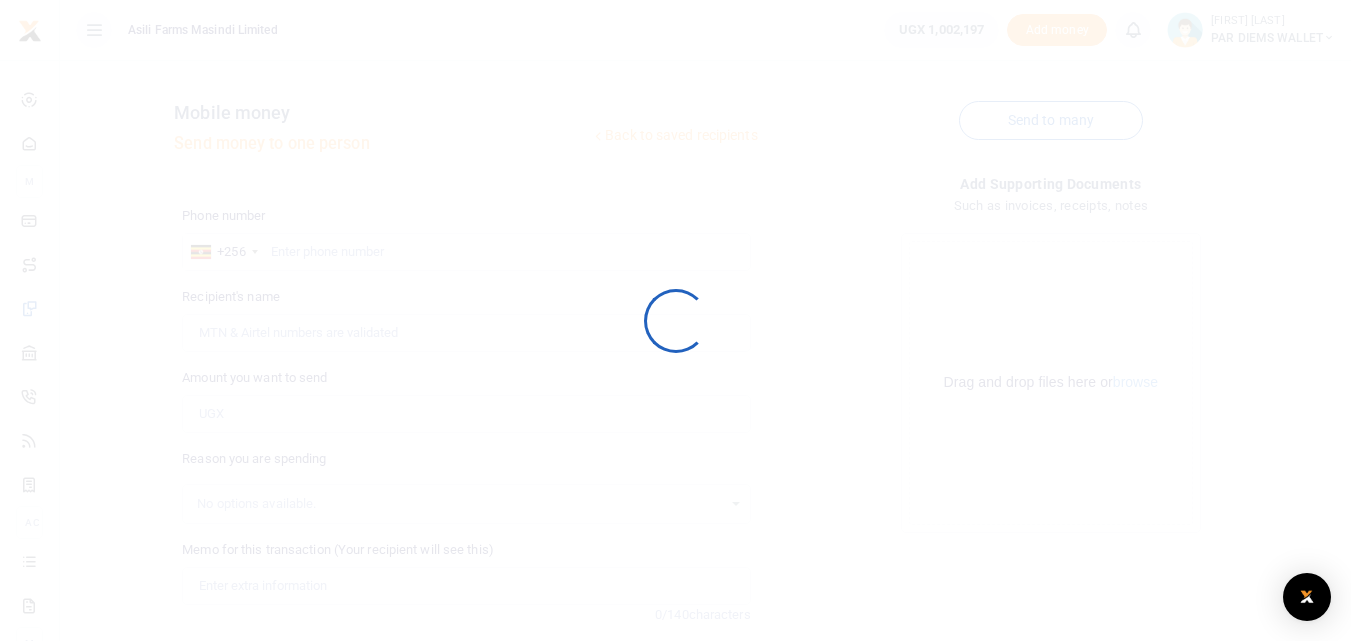 scroll, scrollTop: 0, scrollLeft: 0, axis: both 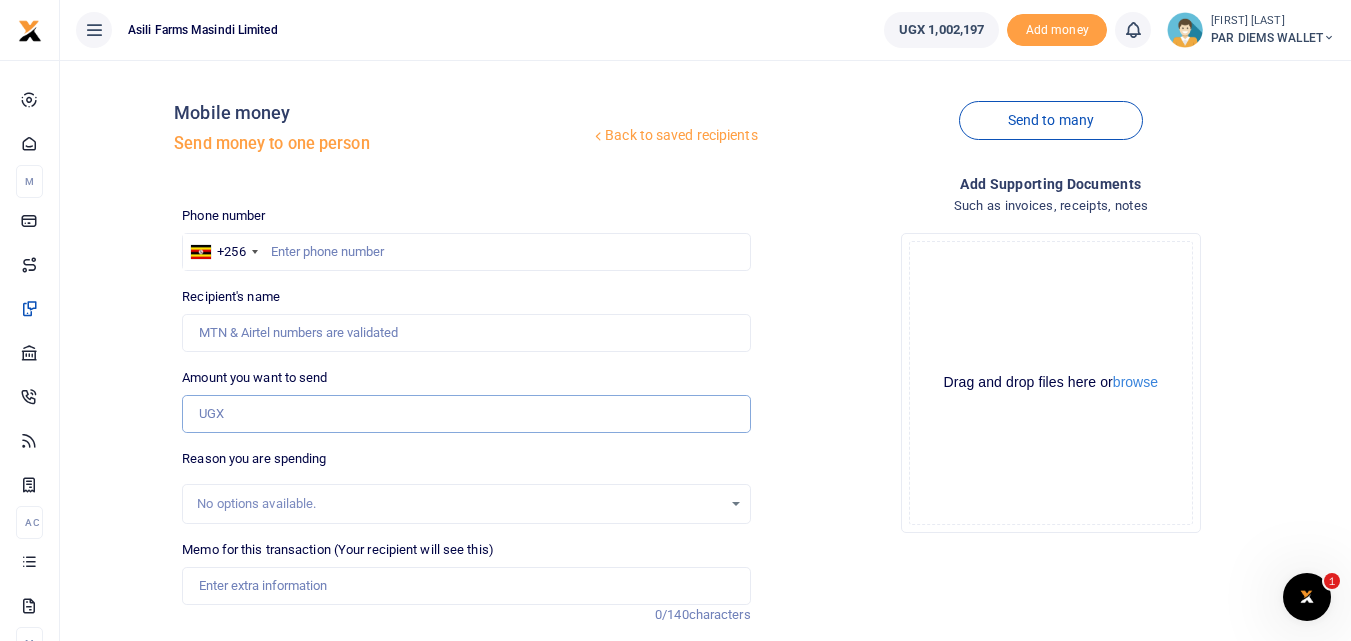 click on "Amount you want to send" at bounding box center [466, 414] 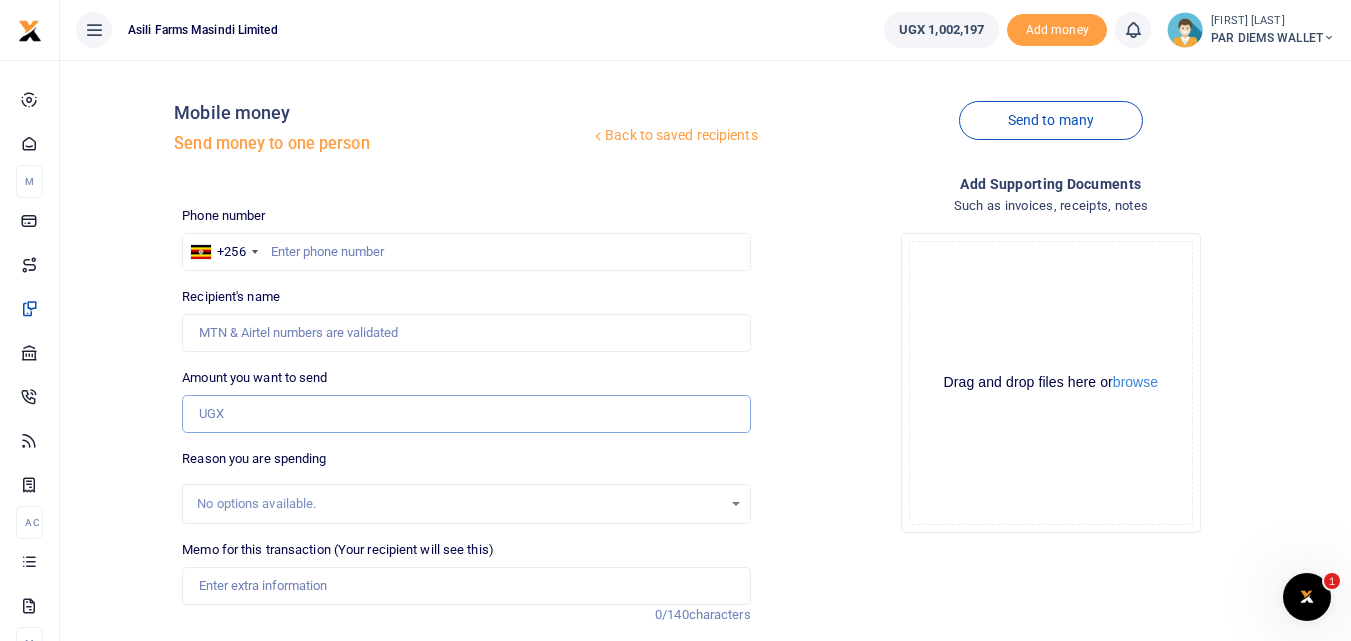 click on "Amount you want to send" at bounding box center (466, 414) 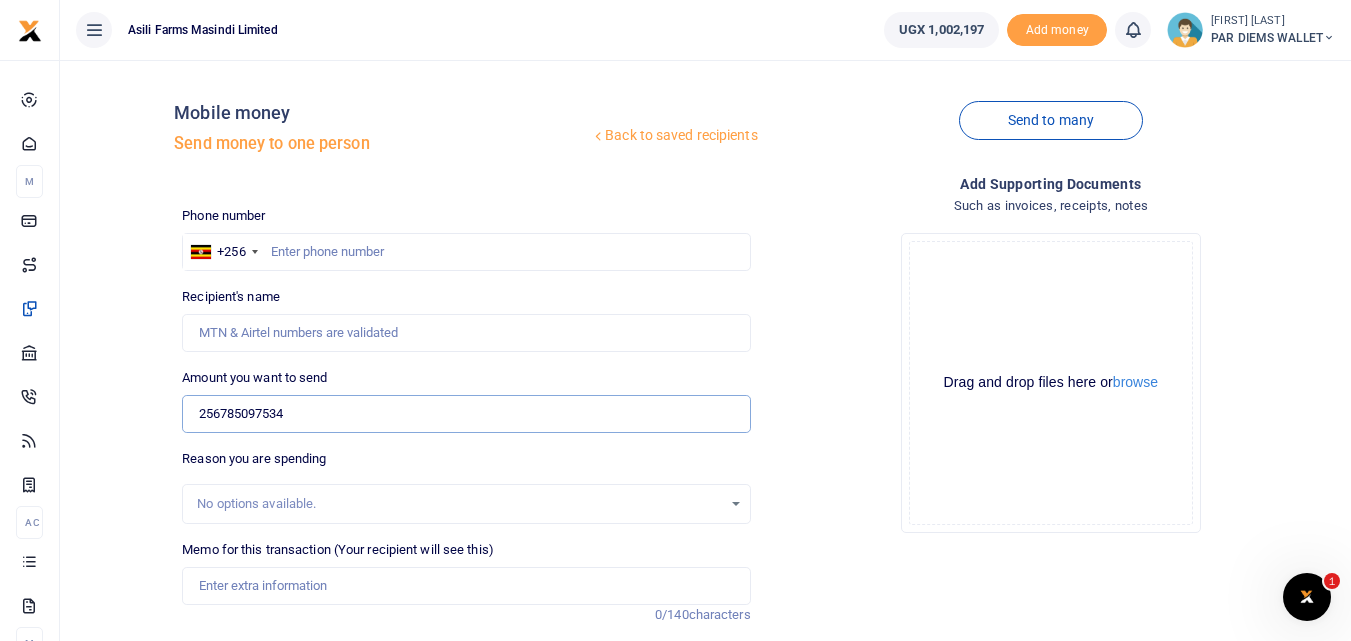 type on "256785097534" 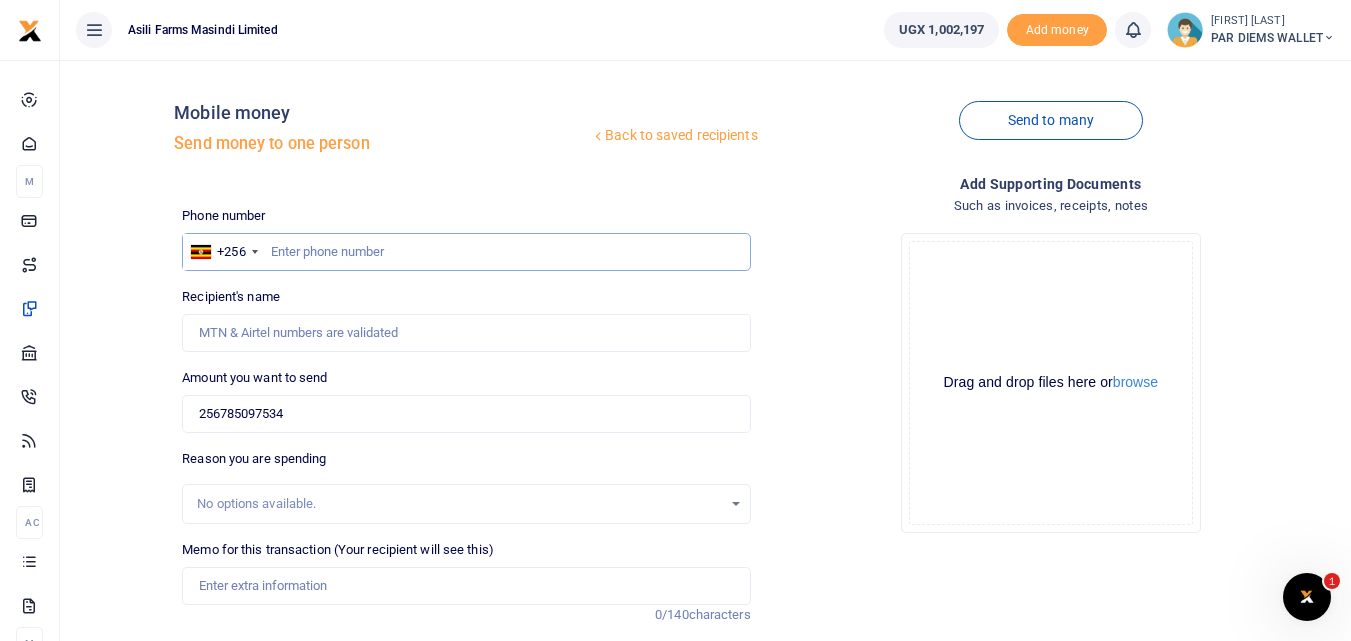 click at bounding box center (466, 252) 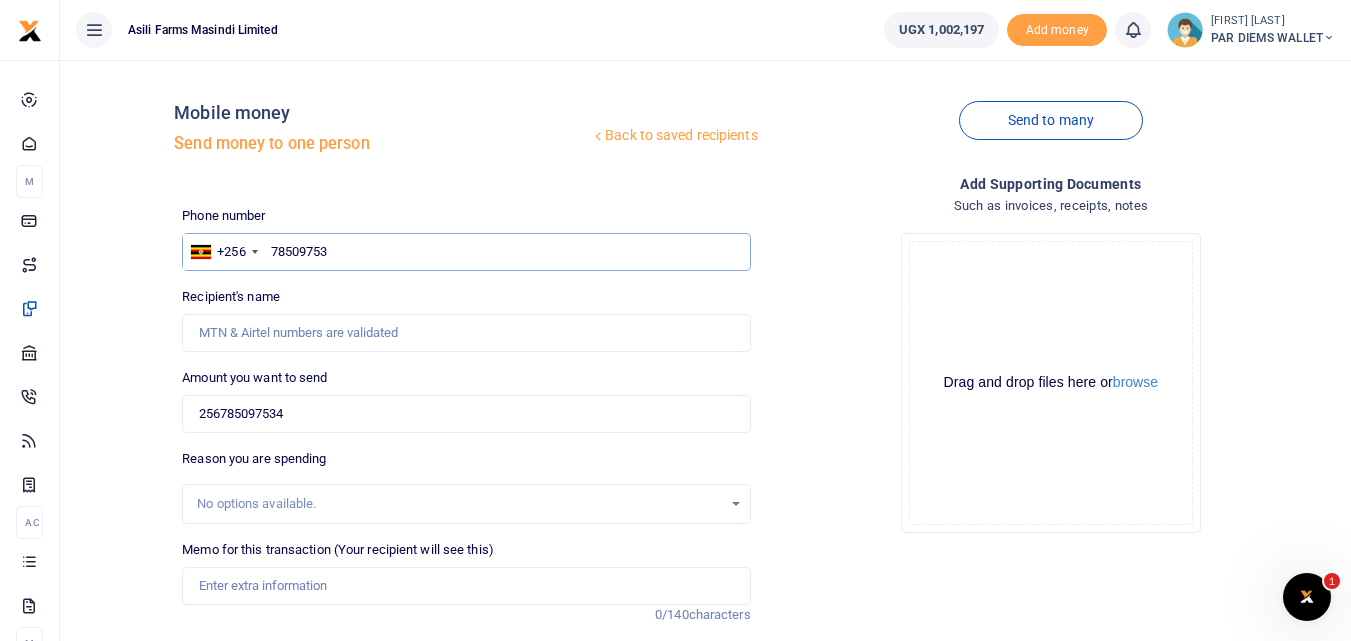 type on "785097534" 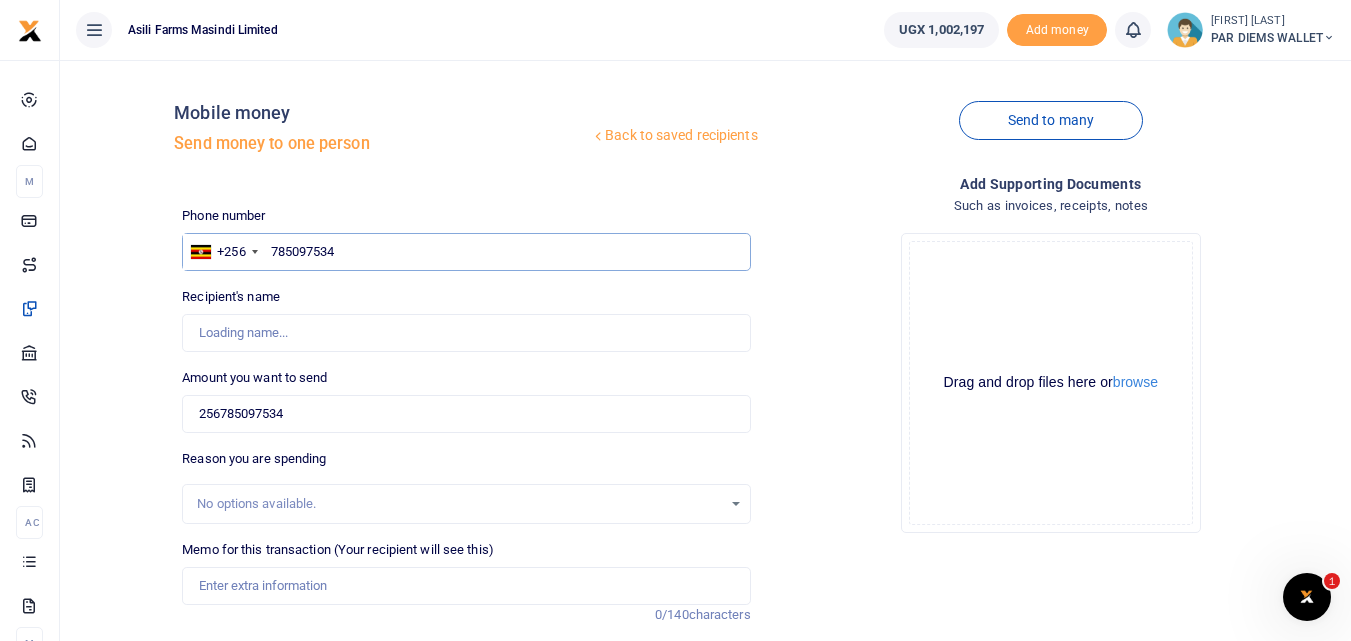 type on "[FIRST] [LAST] [LAST]" 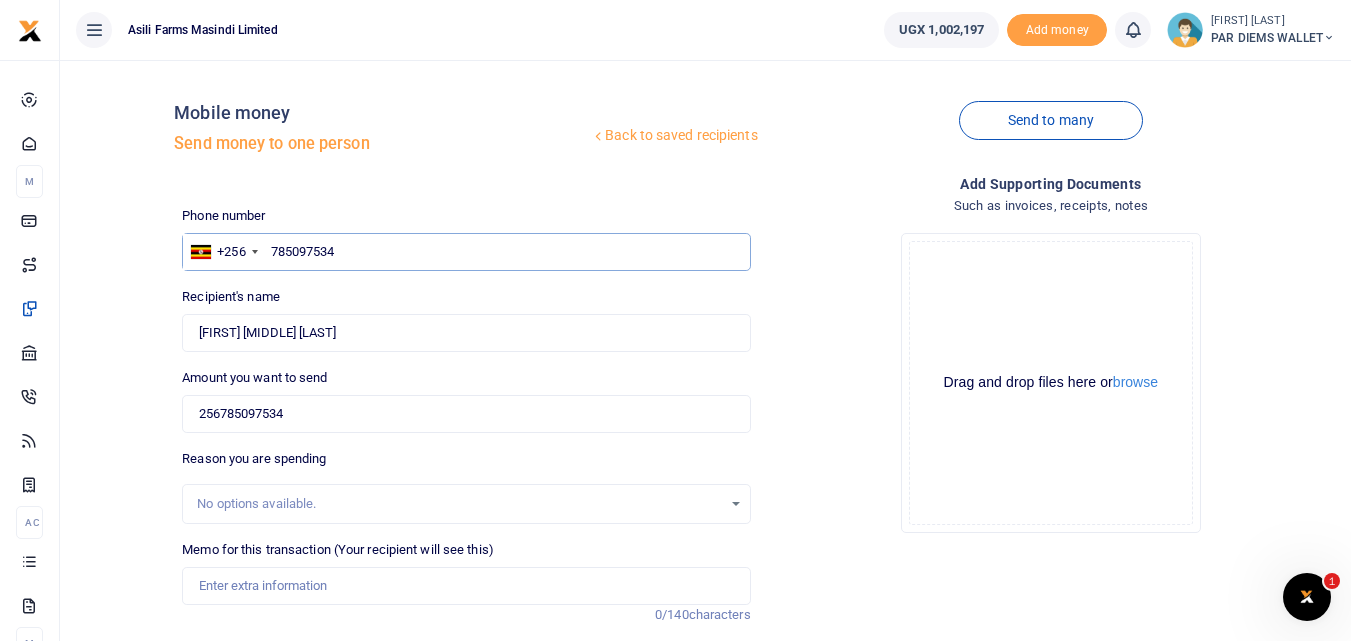 type on "785097534" 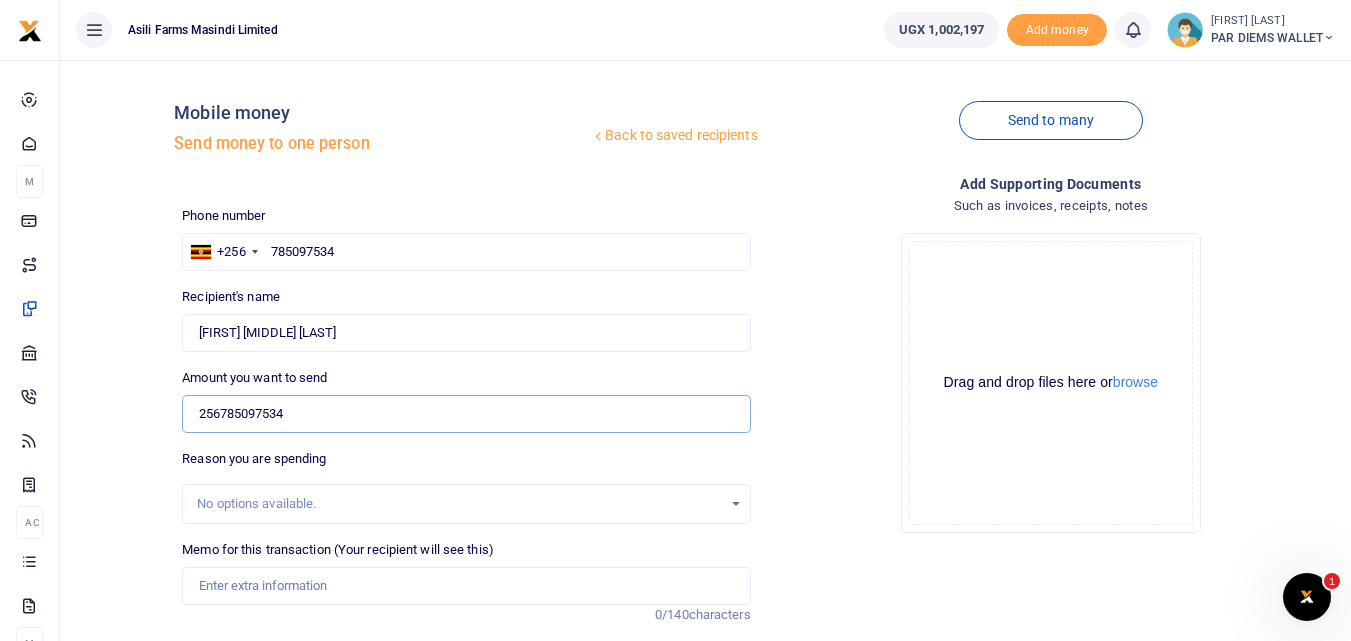 click on "256785097534" at bounding box center (466, 414) 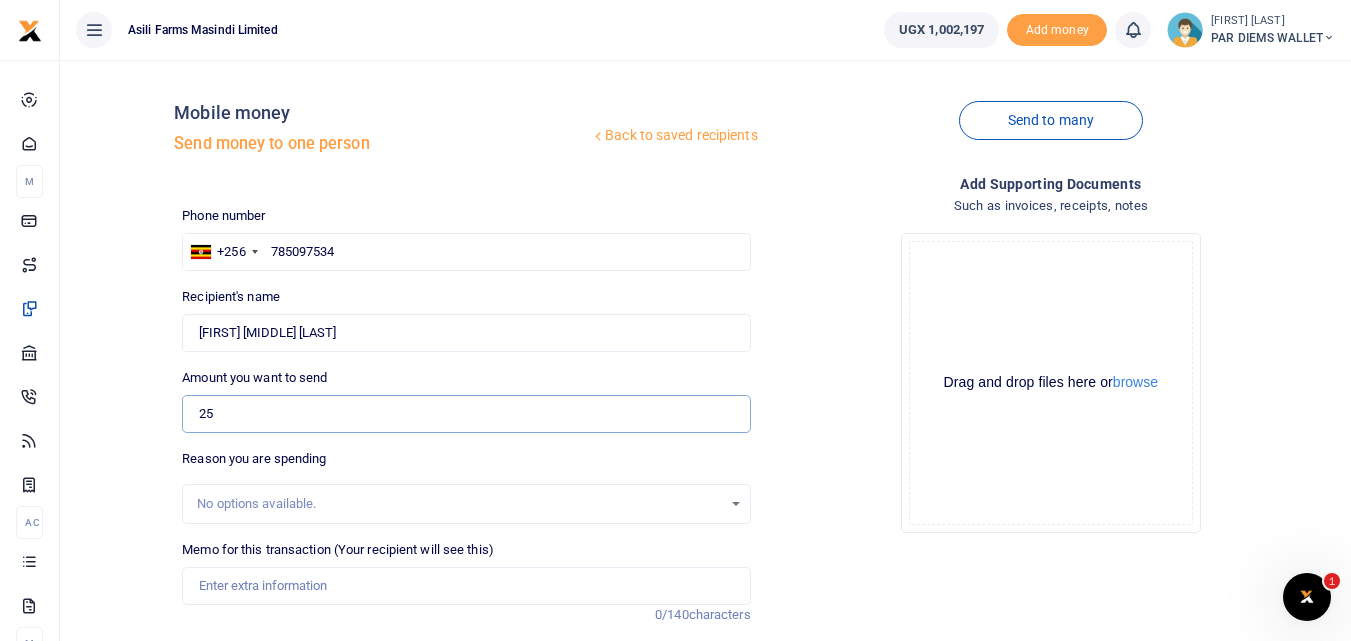 type on "2" 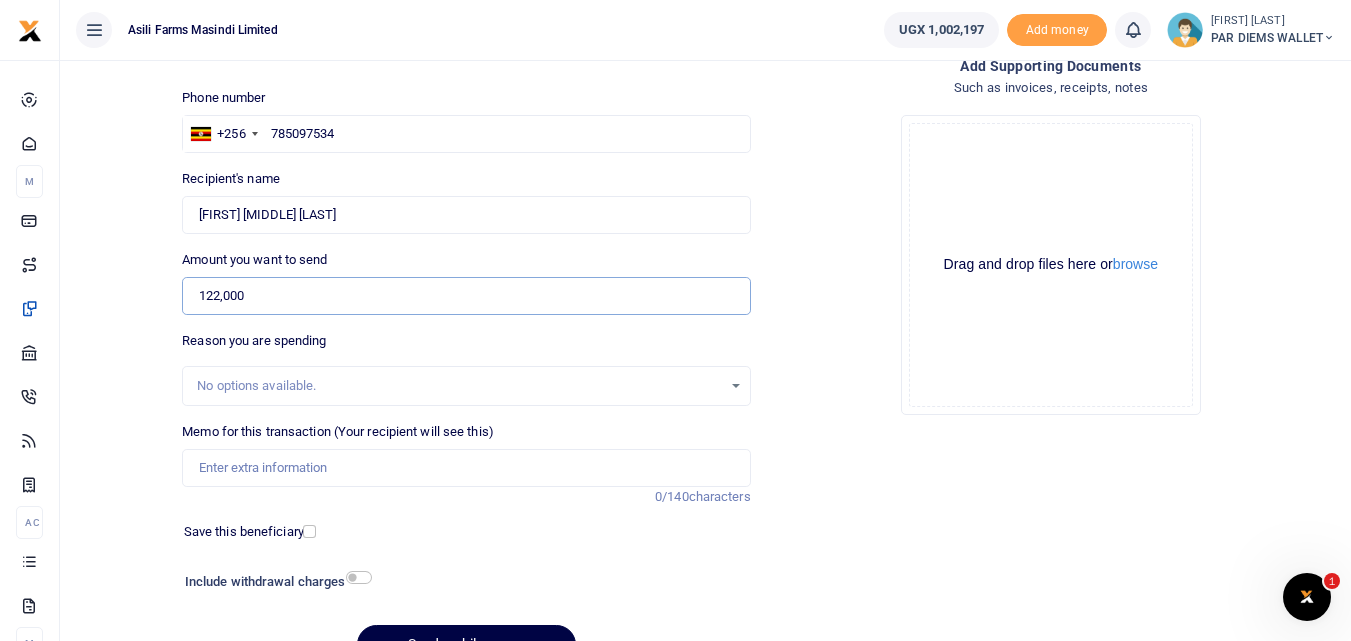 scroll, scrollTop: 119, scrollLeft: 0, axis: vertical 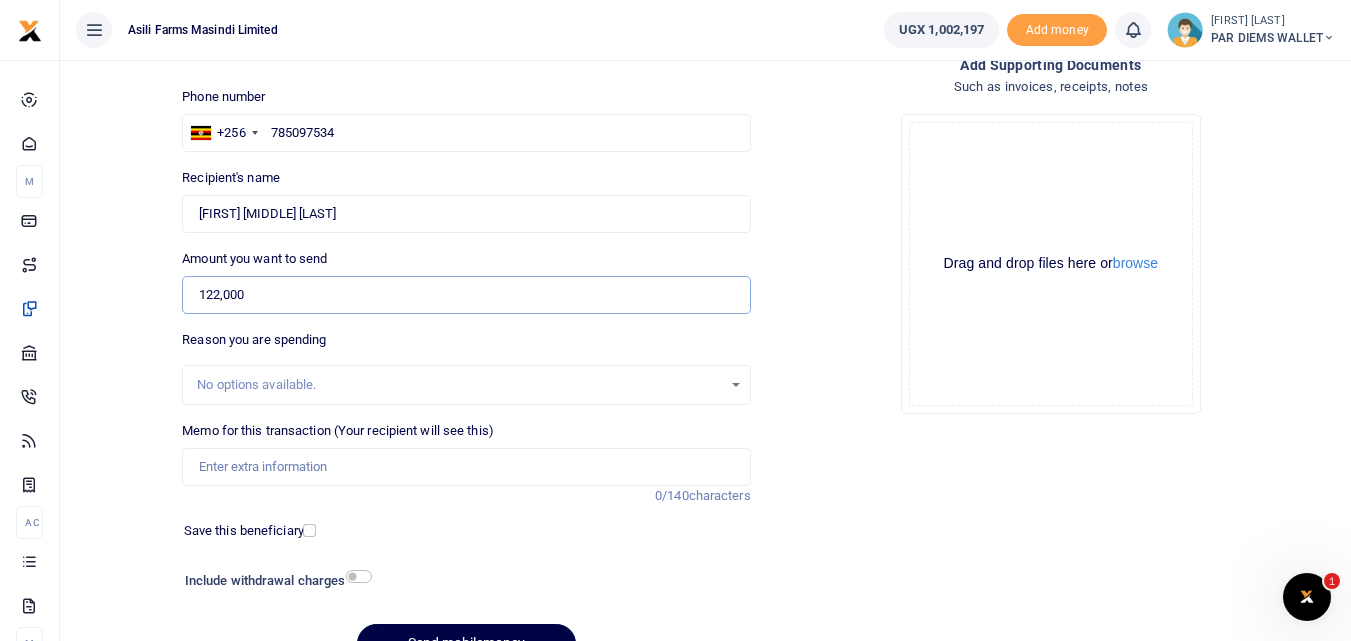 type on "122,000" 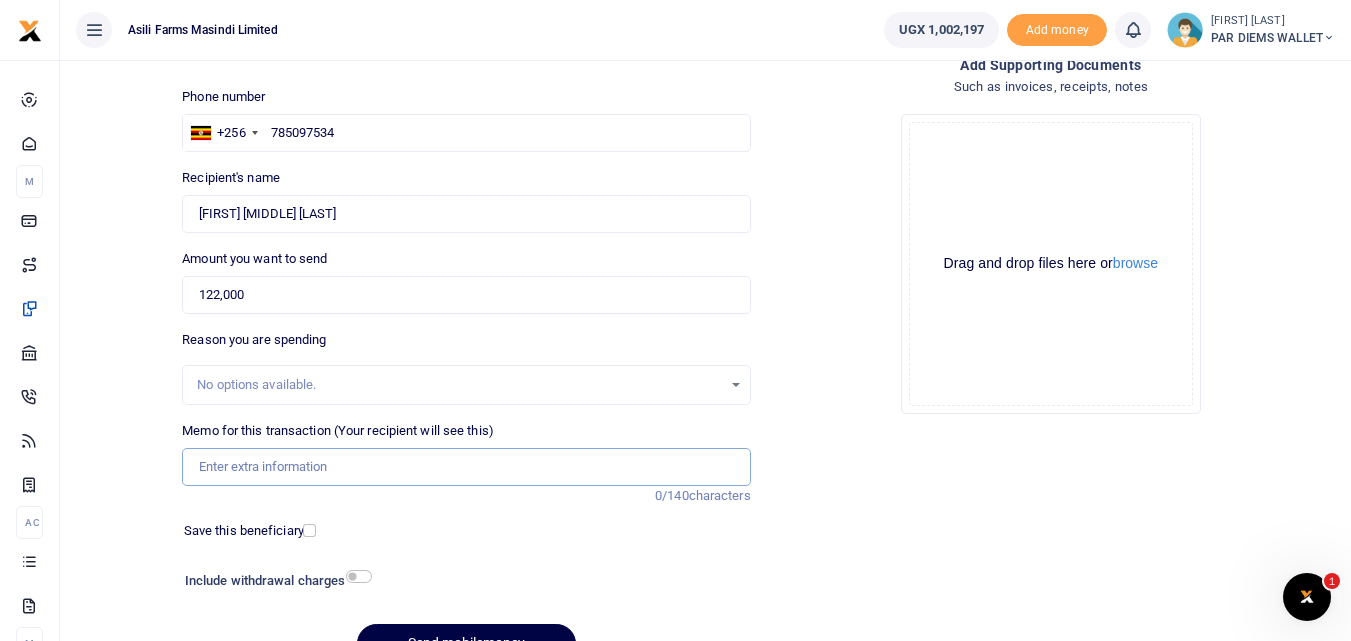 click on "Memo for this transaction (Your recipient will see this)" at bounding box center (466, 467) 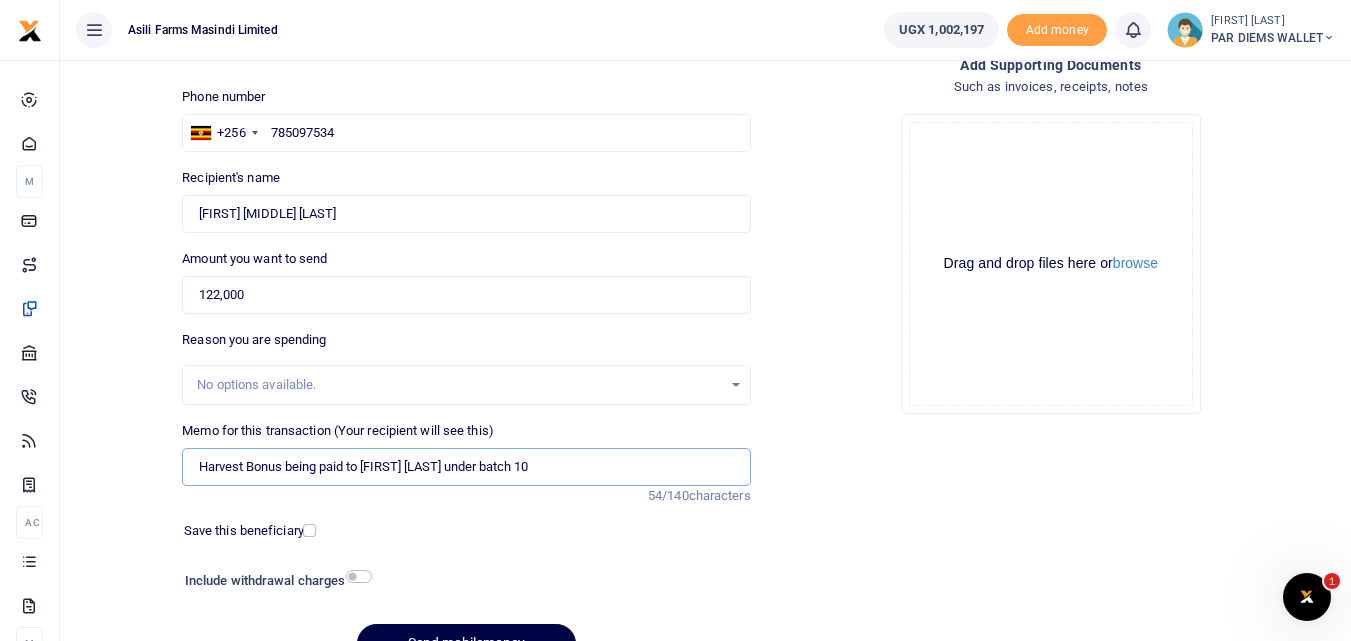 paste on "v" 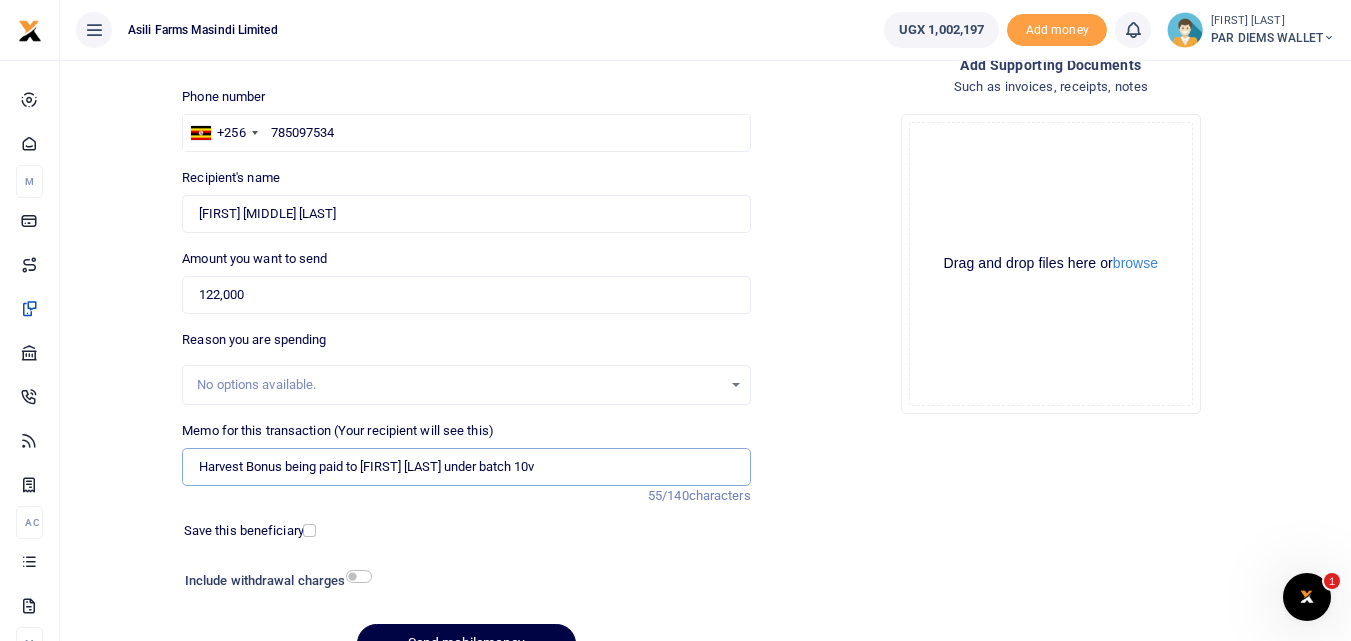 type on "Harvest Bonus being paid to John Labeja under batch 10v" 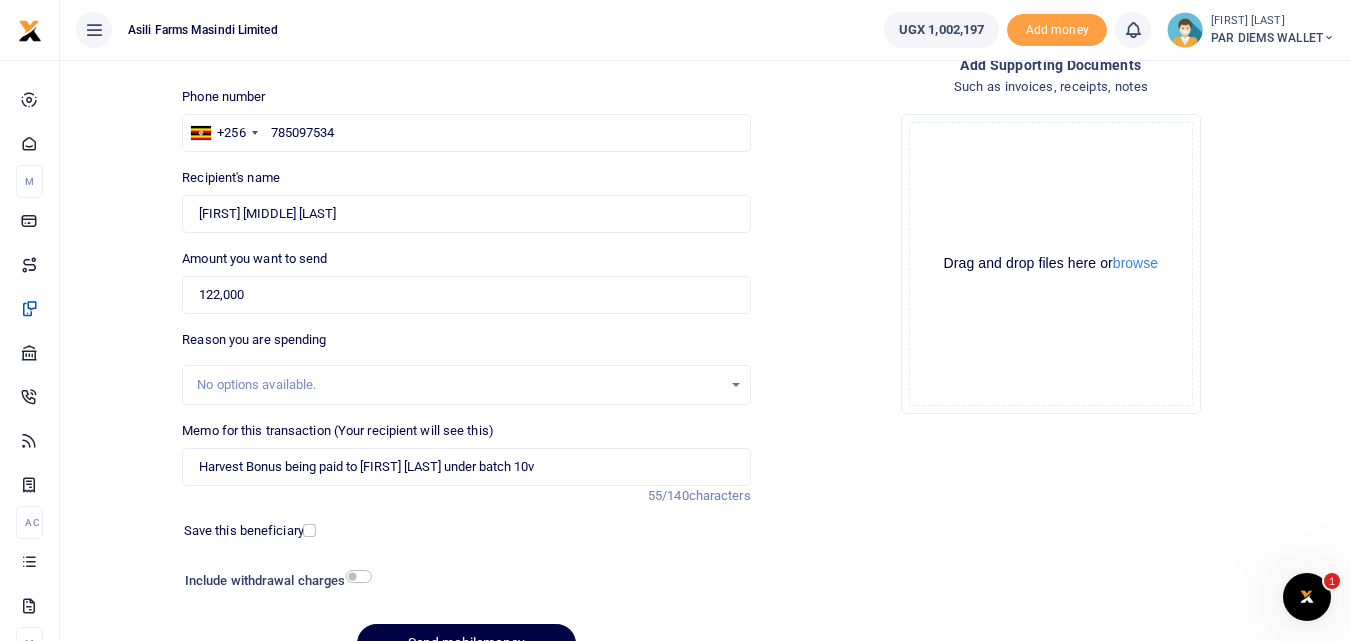 click on "Drag and drop files here or  browse Powered by  Uppy" 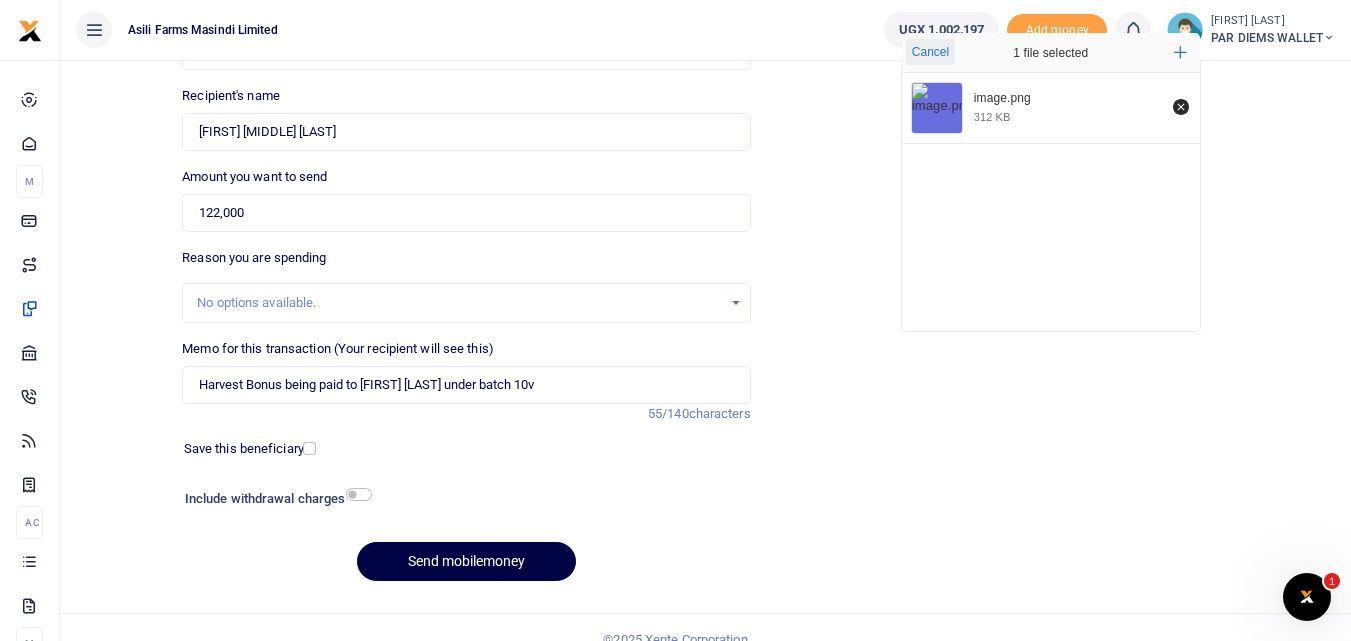 scroll, scrollTop: 204, scrollLeft: 0, axis: vertical 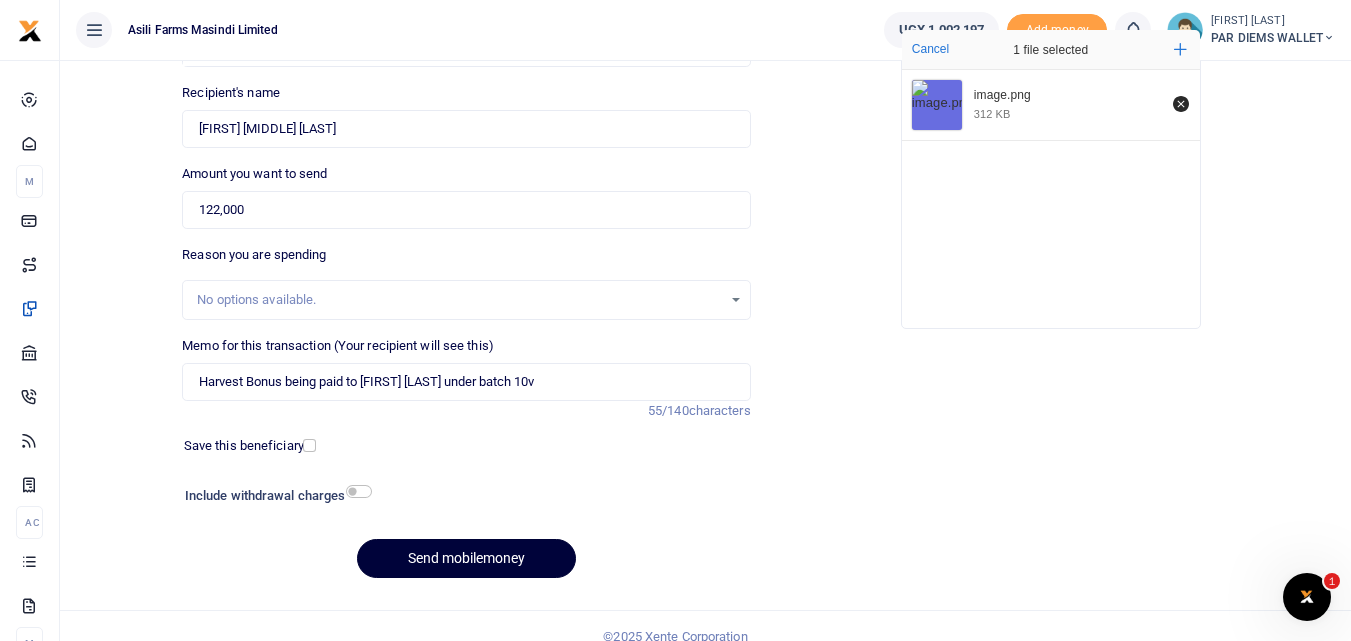 click on "Send mobilemoney" at bounding box center [466, 558] 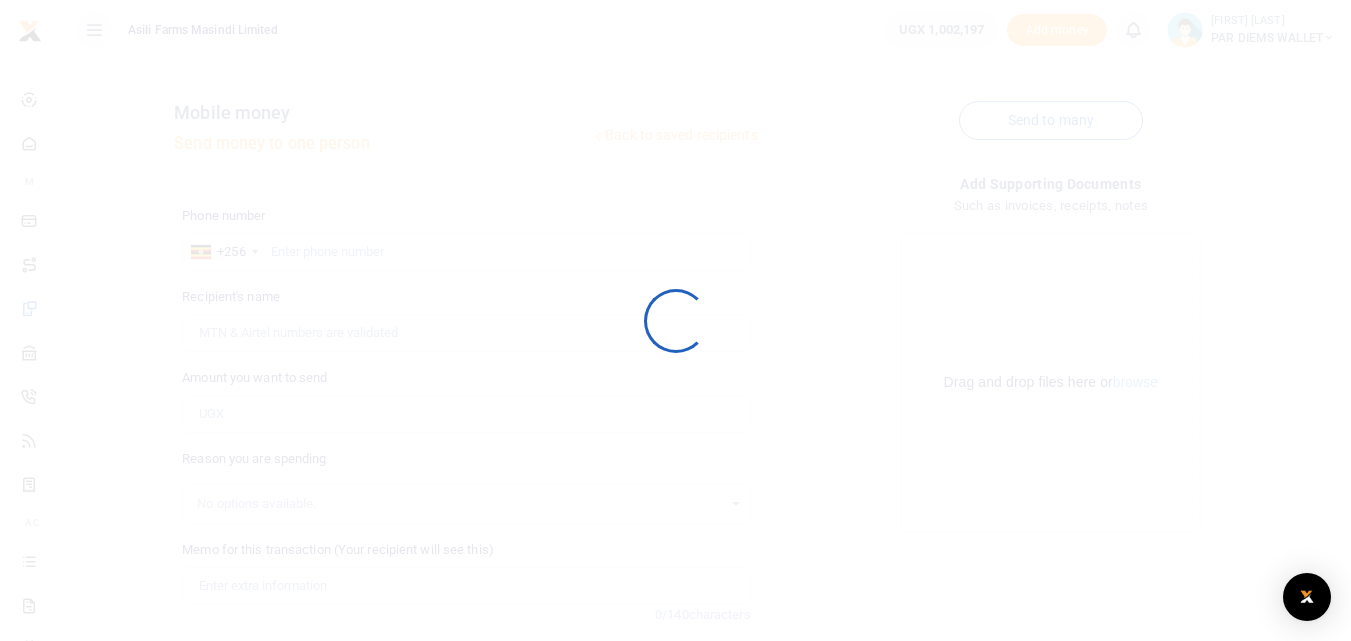 scroll, scrollTop: 204, scrollLeft: 0, axis: vertical 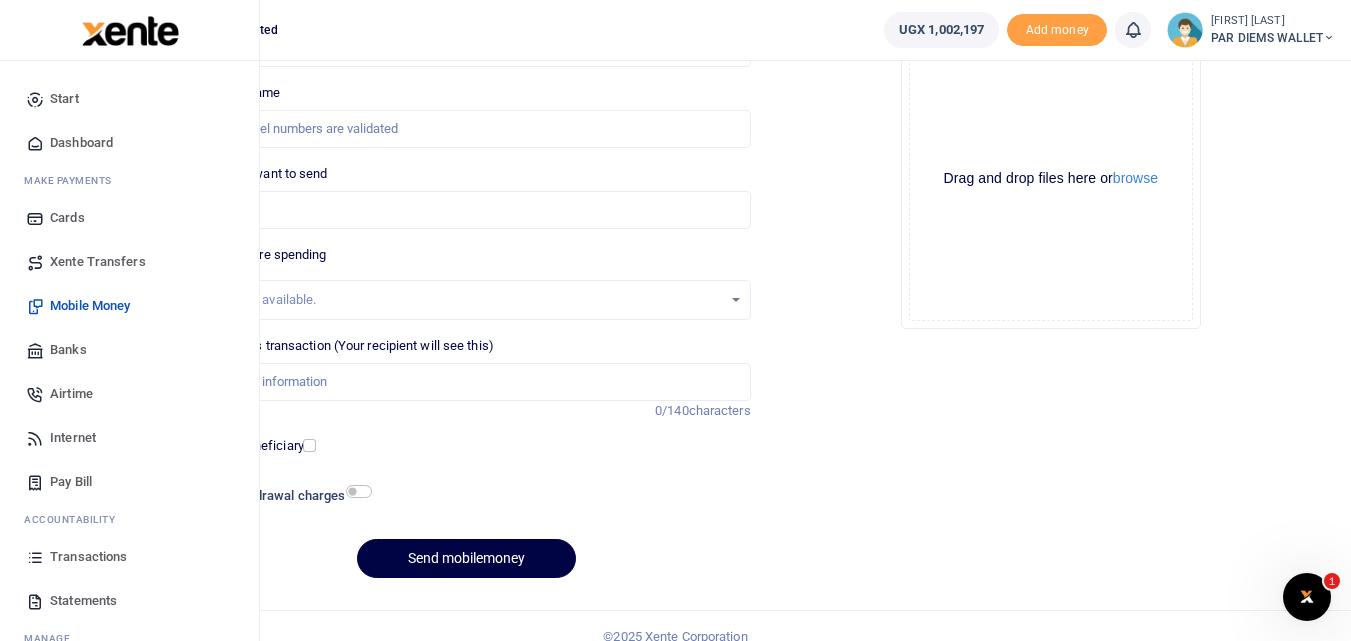 click at bounding box center [35, 557] 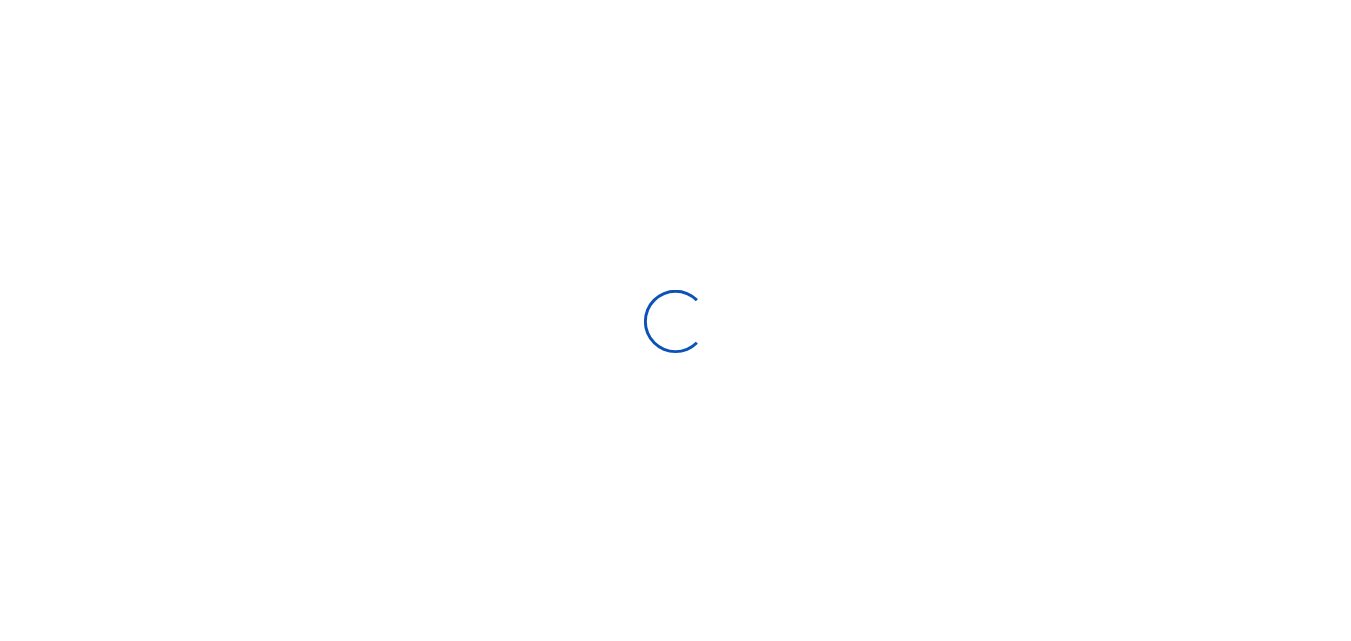 scroll, scrollTop: 0, scrollLeft: 0, axis: both 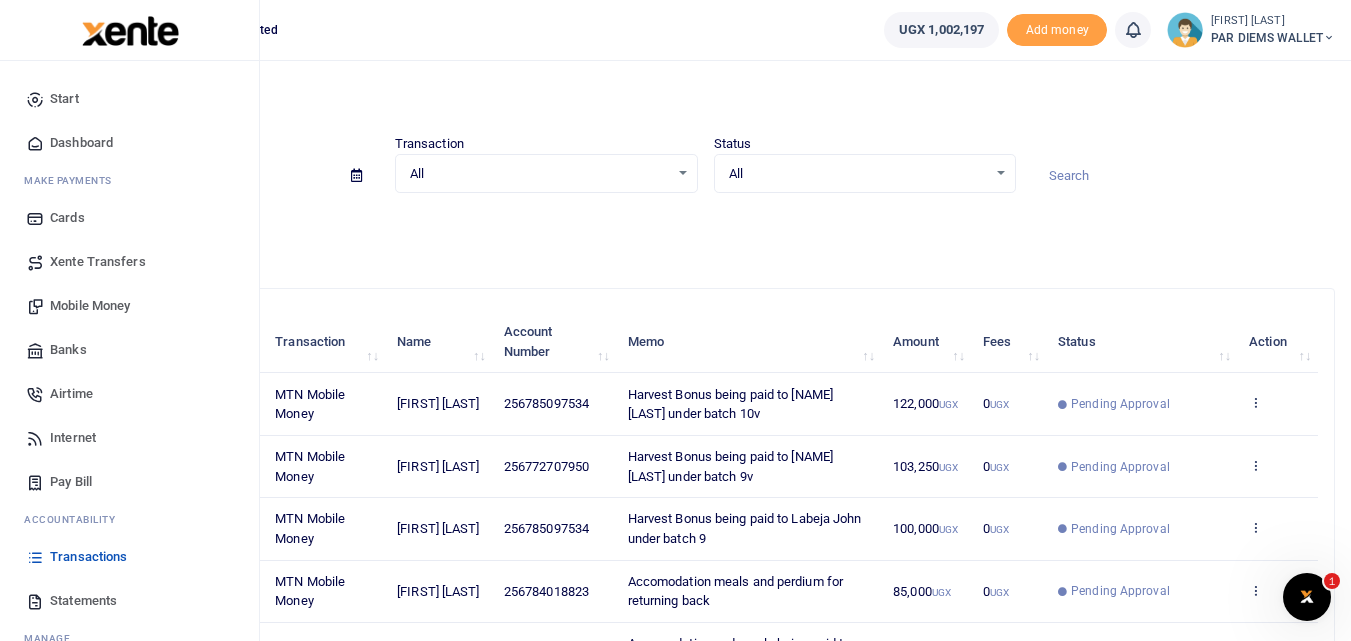 click on "Mobile Money" at bounding box center [90, 306] 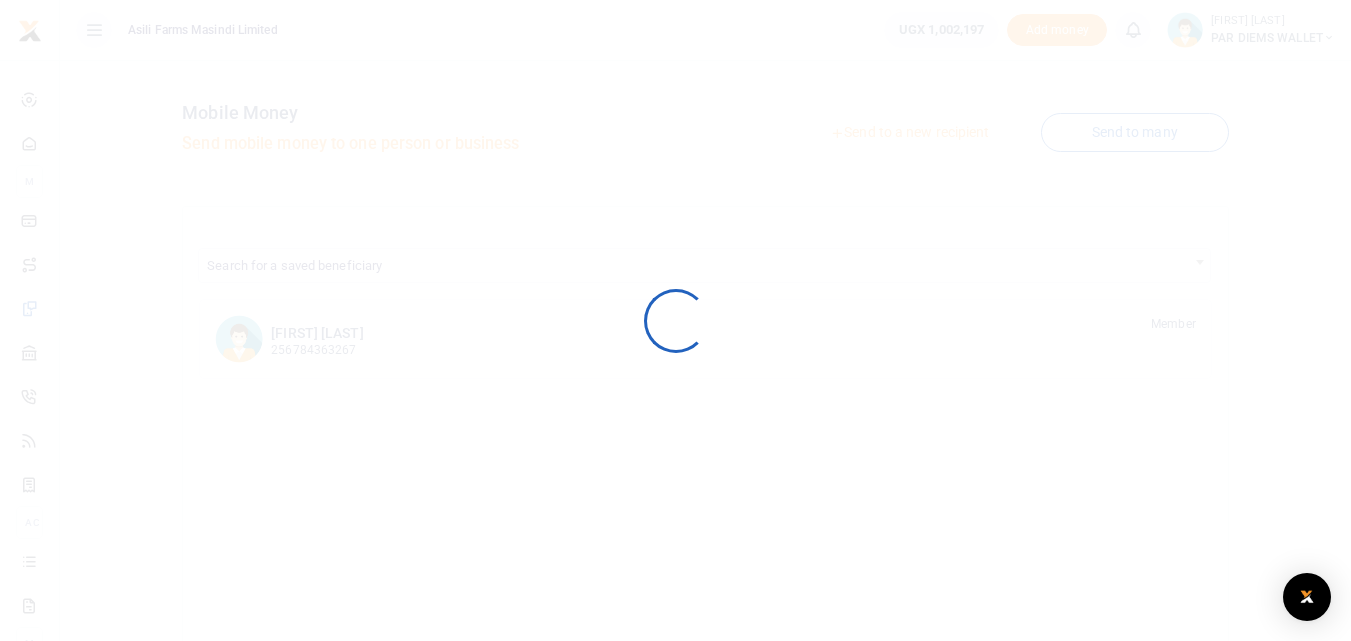 scroll, scrollTop: 0, scrollLeft: 0, axis: both 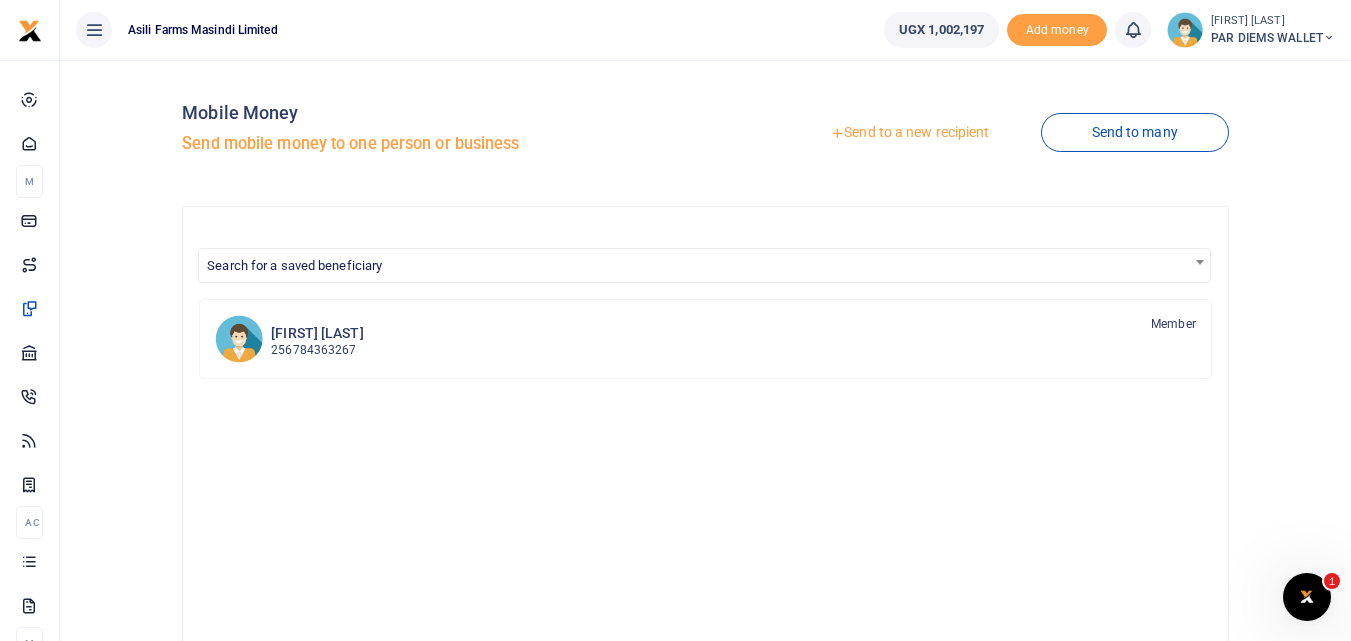 click on "Send to a new recipient" at bounding box center (909, 133) 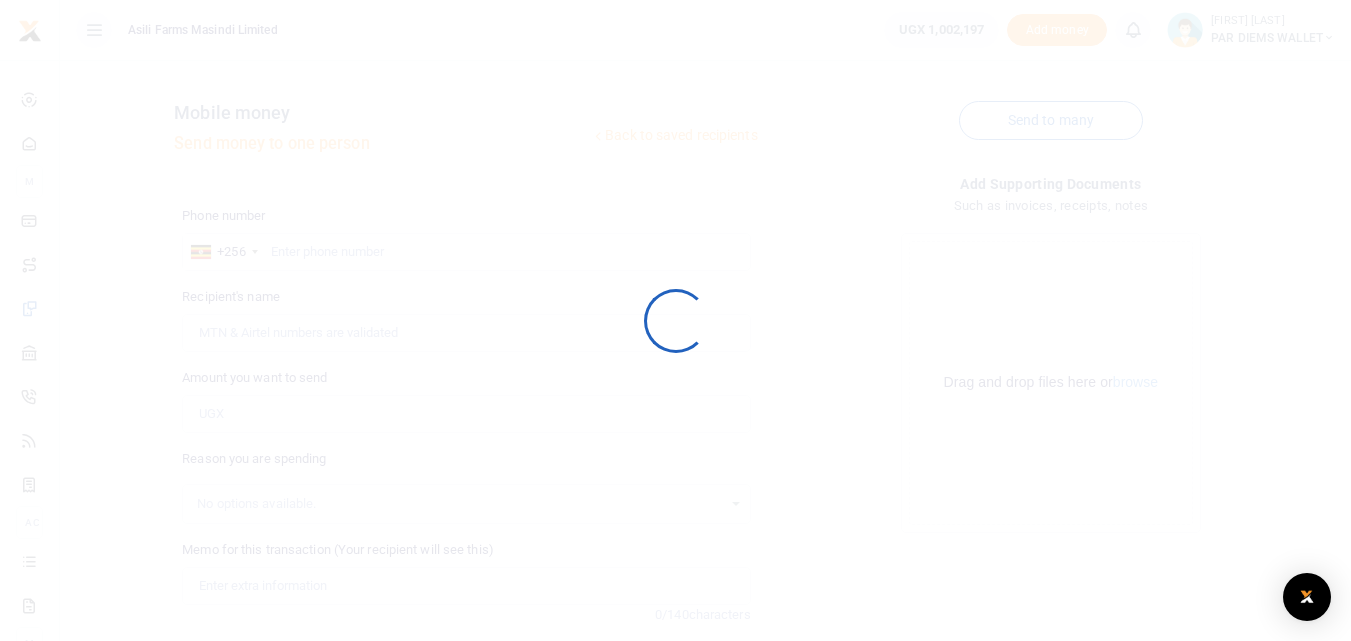 scroll, scrollTop: 0, scrollLeft: 0, axis: both 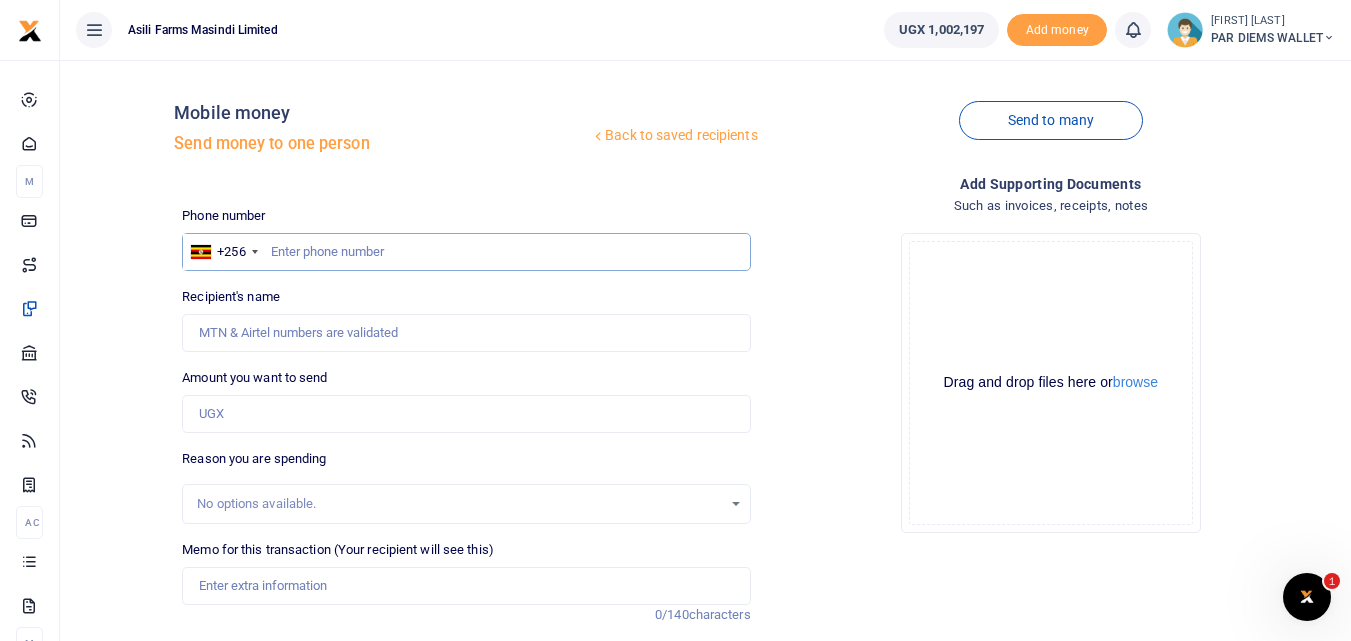click at bounding box center [466, 252] 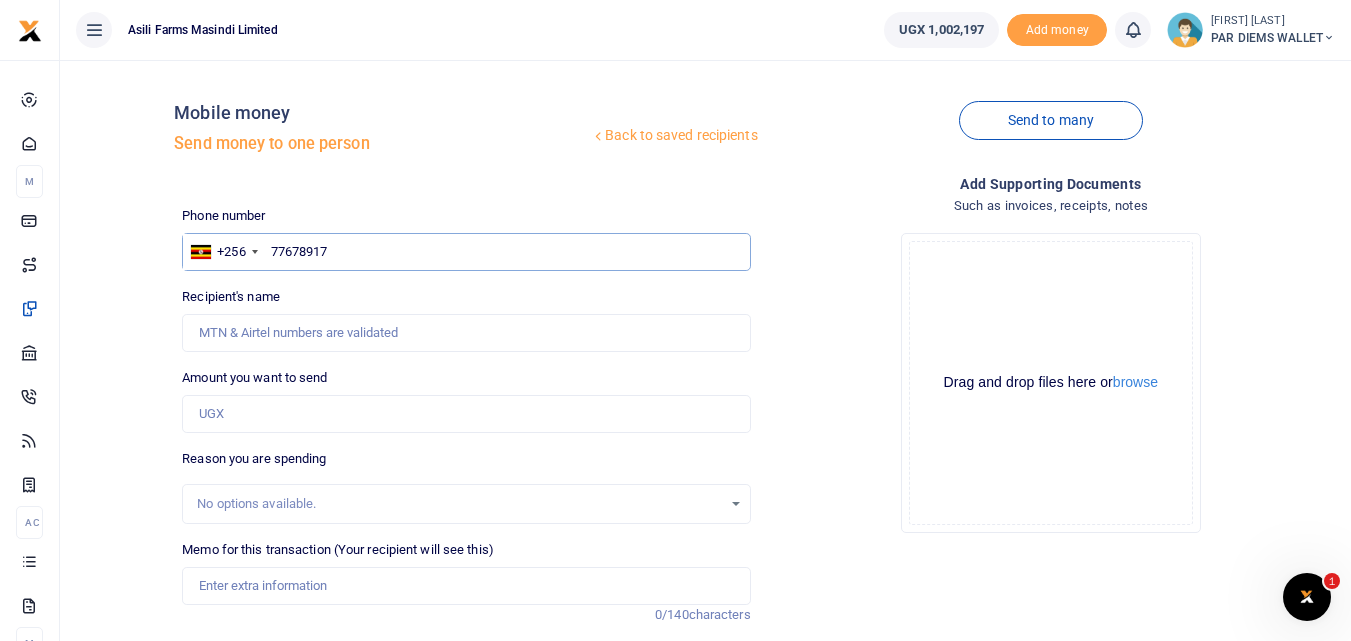 type on "[NUMBER]" 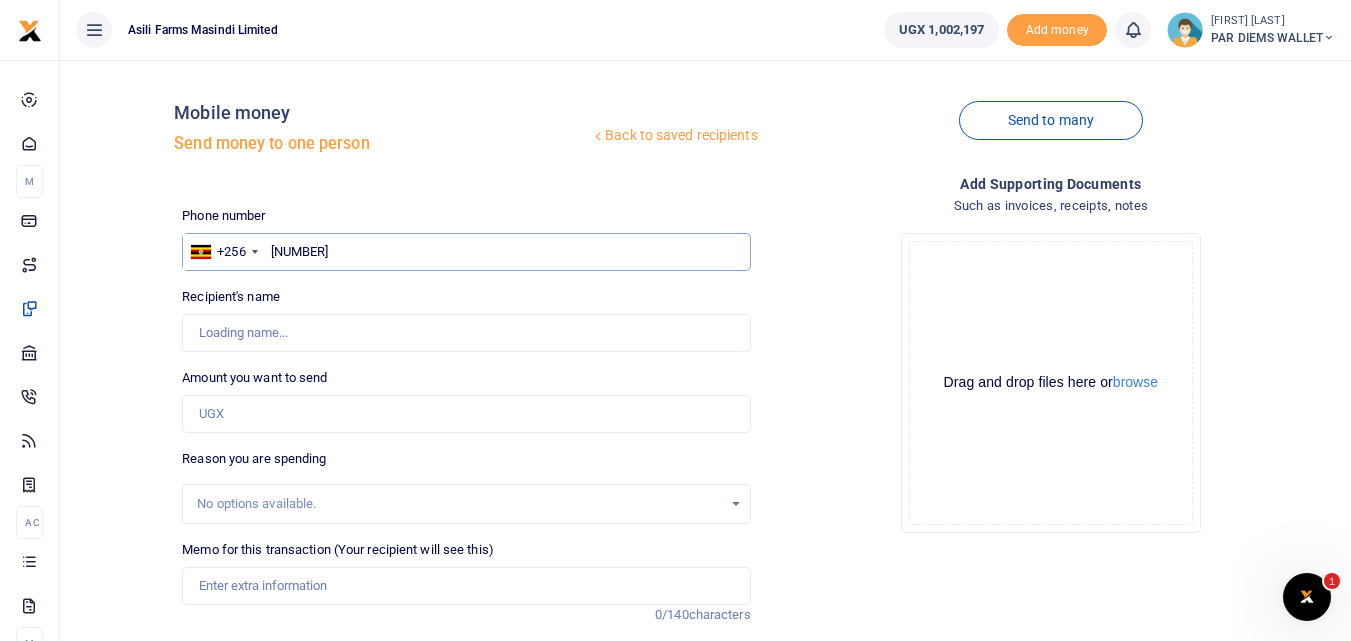 type on "[FIRST] [LAST]" 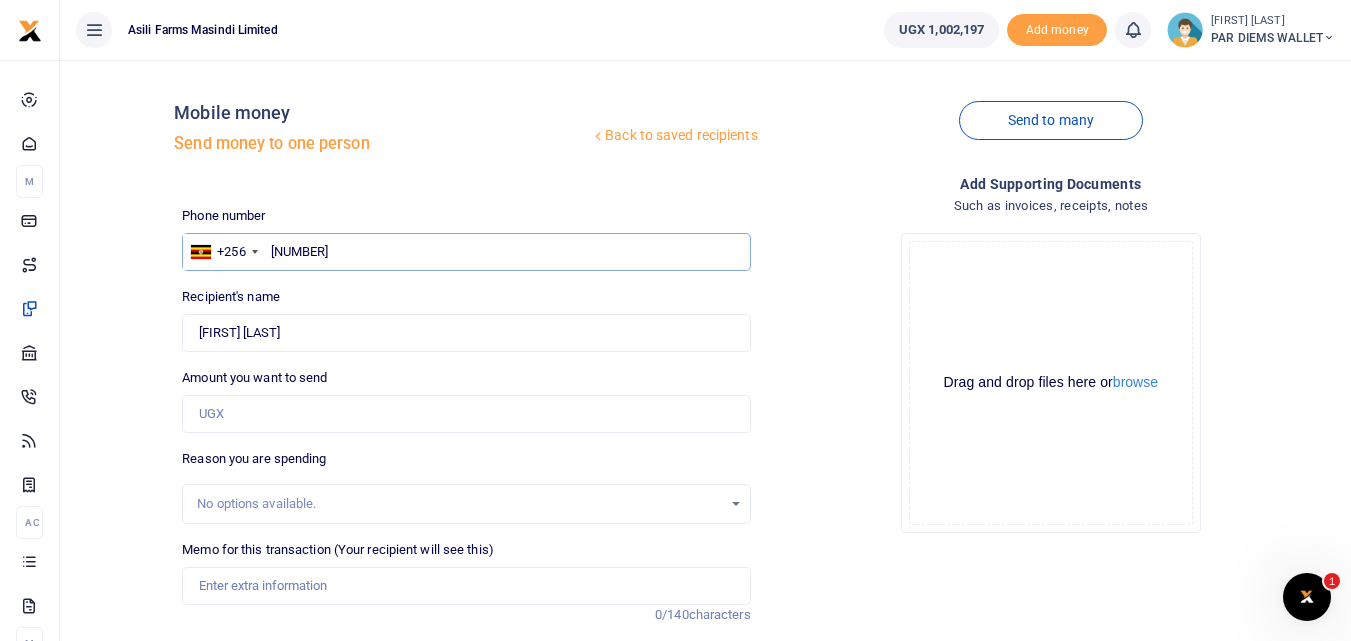 type on "[NUMBER]" 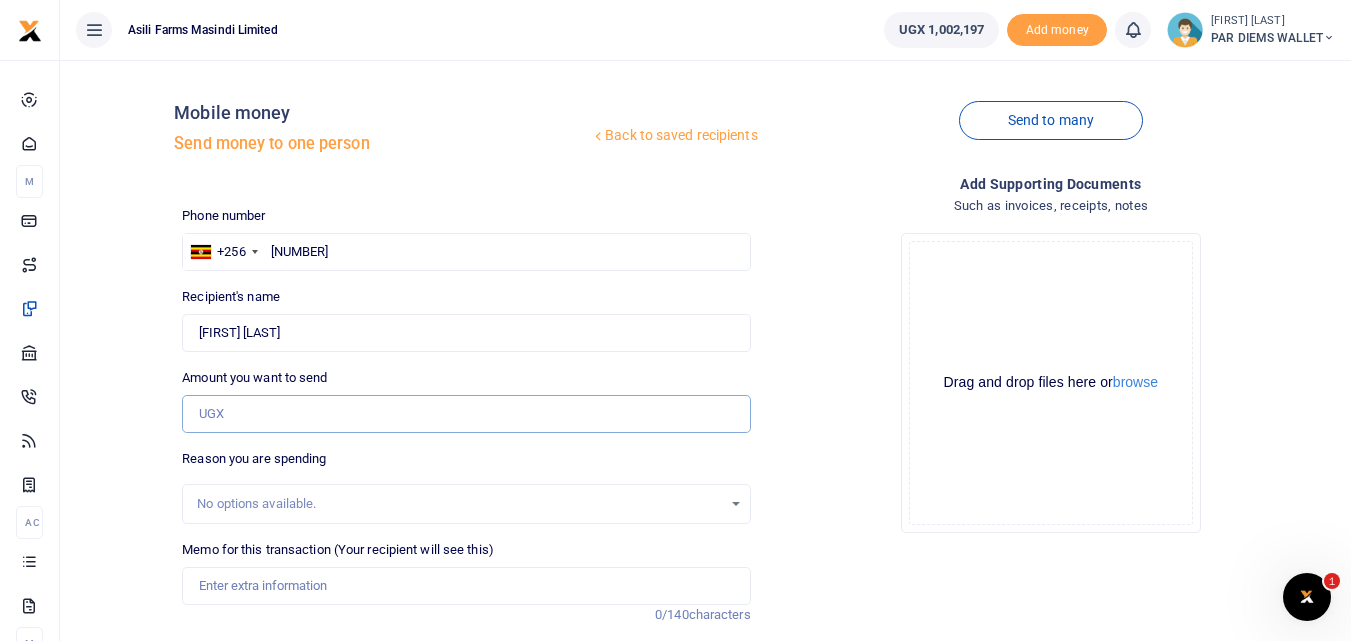 click on "Amount you want to send" at bounding box center [466, 414] 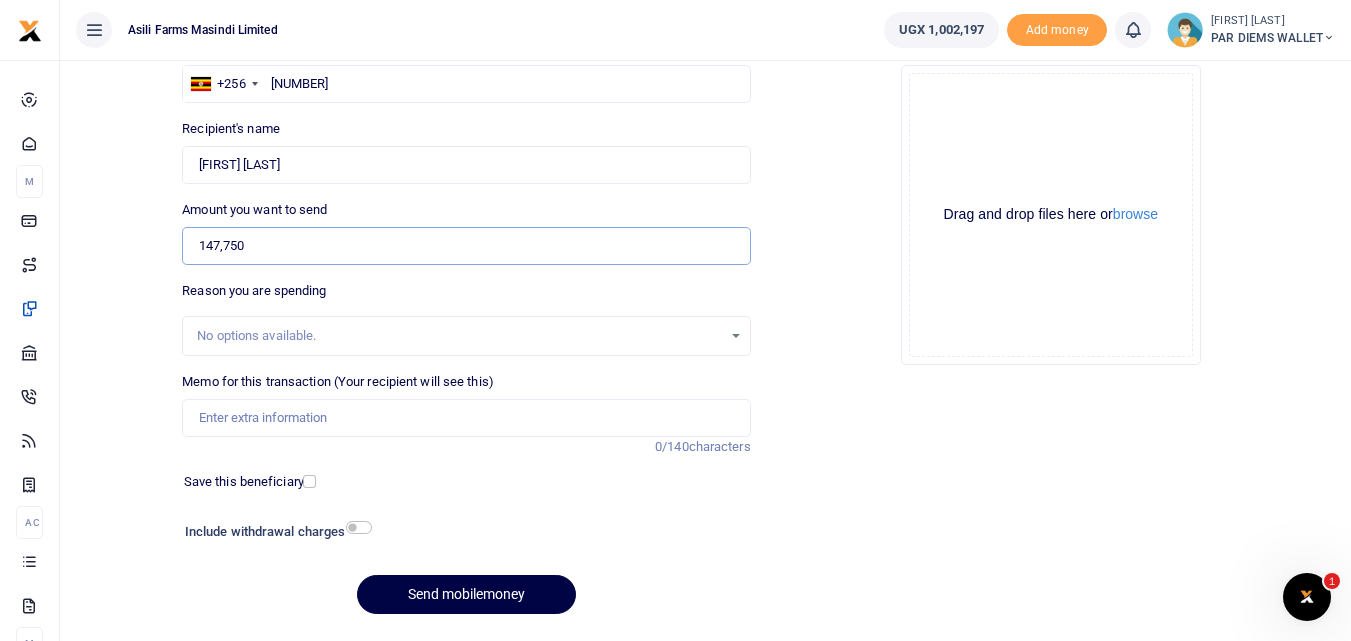 scroll, scrollTop: 166, scrollLeft: 0, axis: vertical 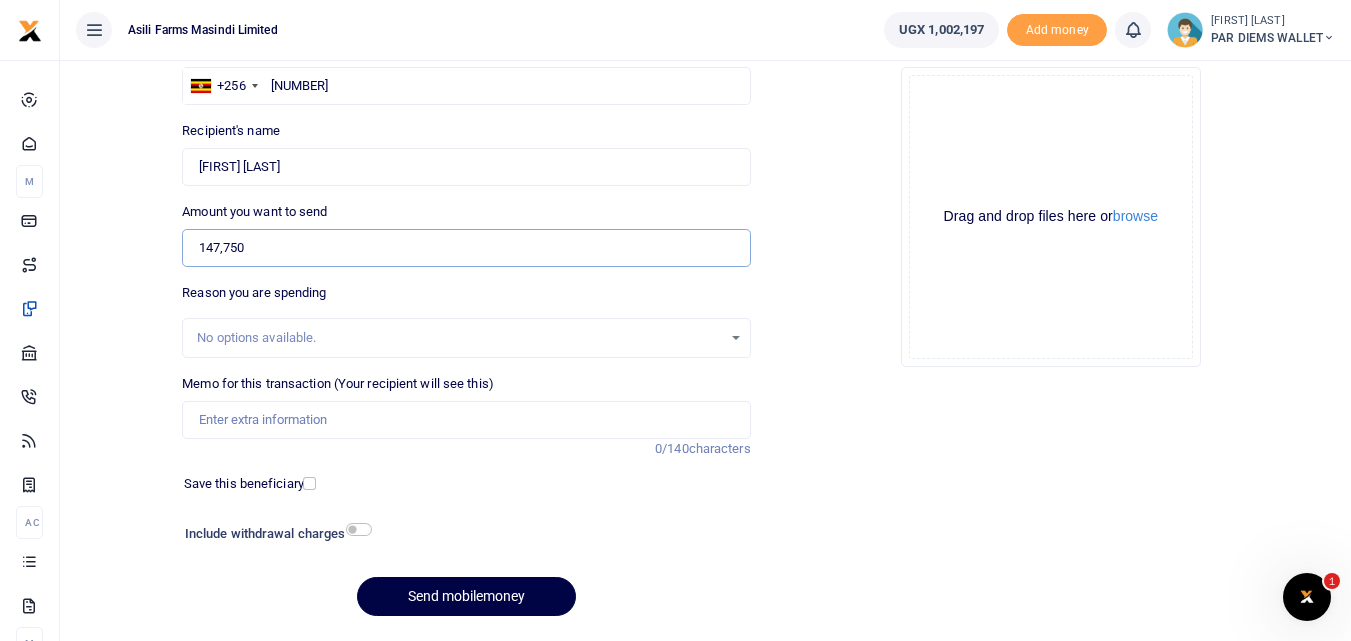 type on "147,750" 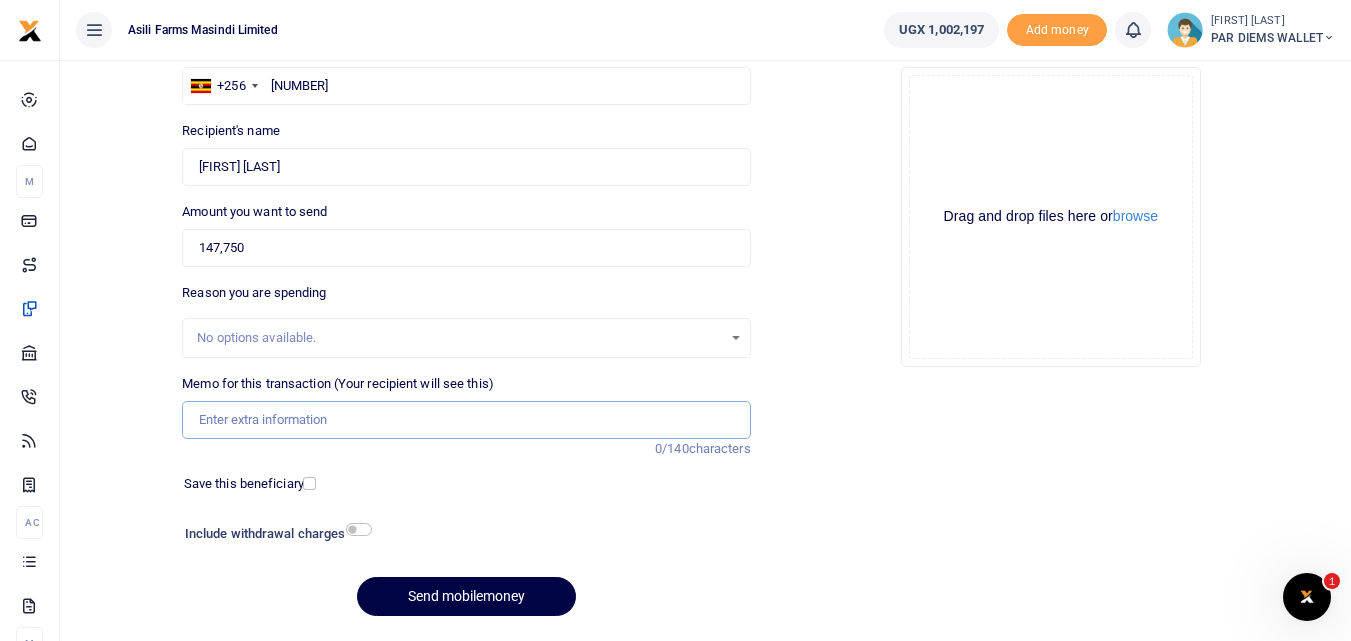 click on "Memo for this transaction (Your recipient will see this)" at bounding box center [466, 420] 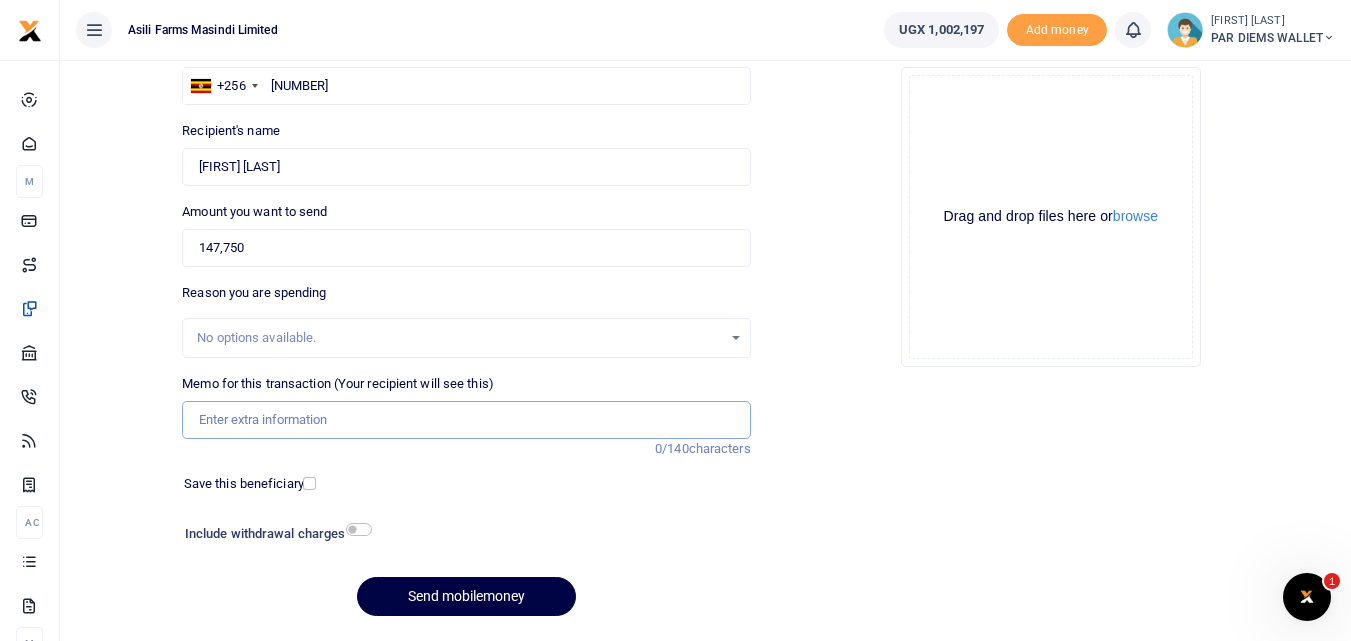 click on "Memo for this transaction (Your recipient will see this)" at bounding box center [466, 420] 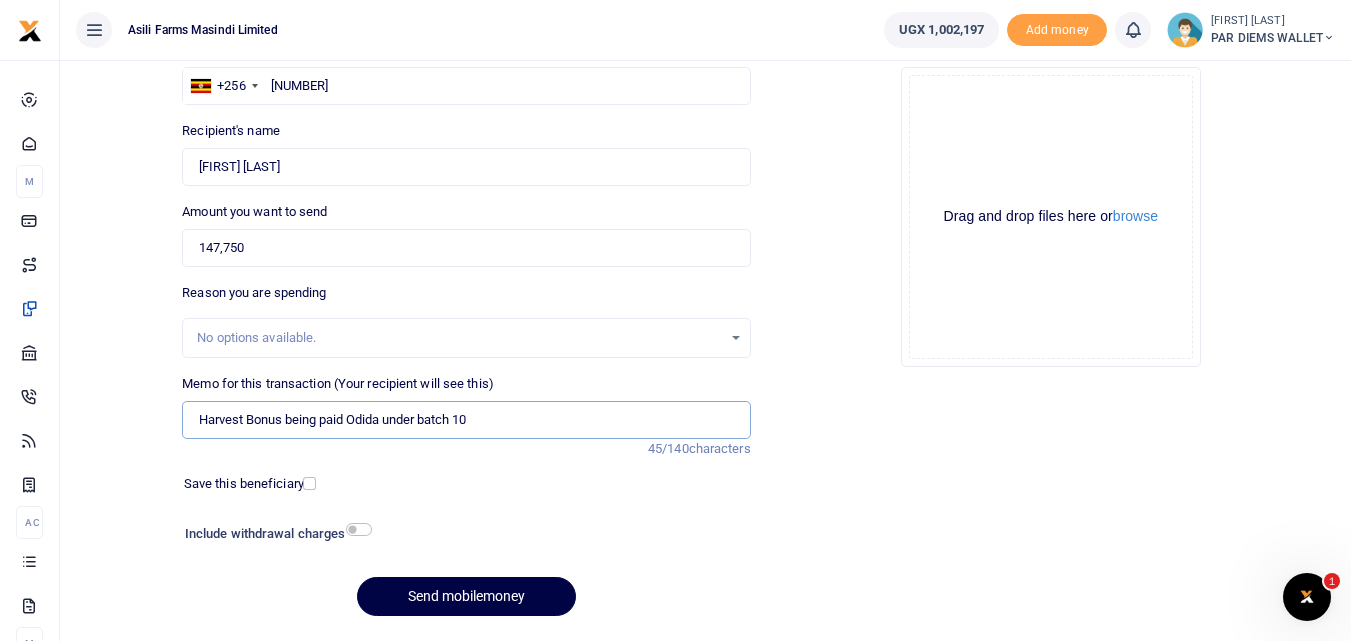 type on "Harvest Bonus being paid Odida under batch 10" 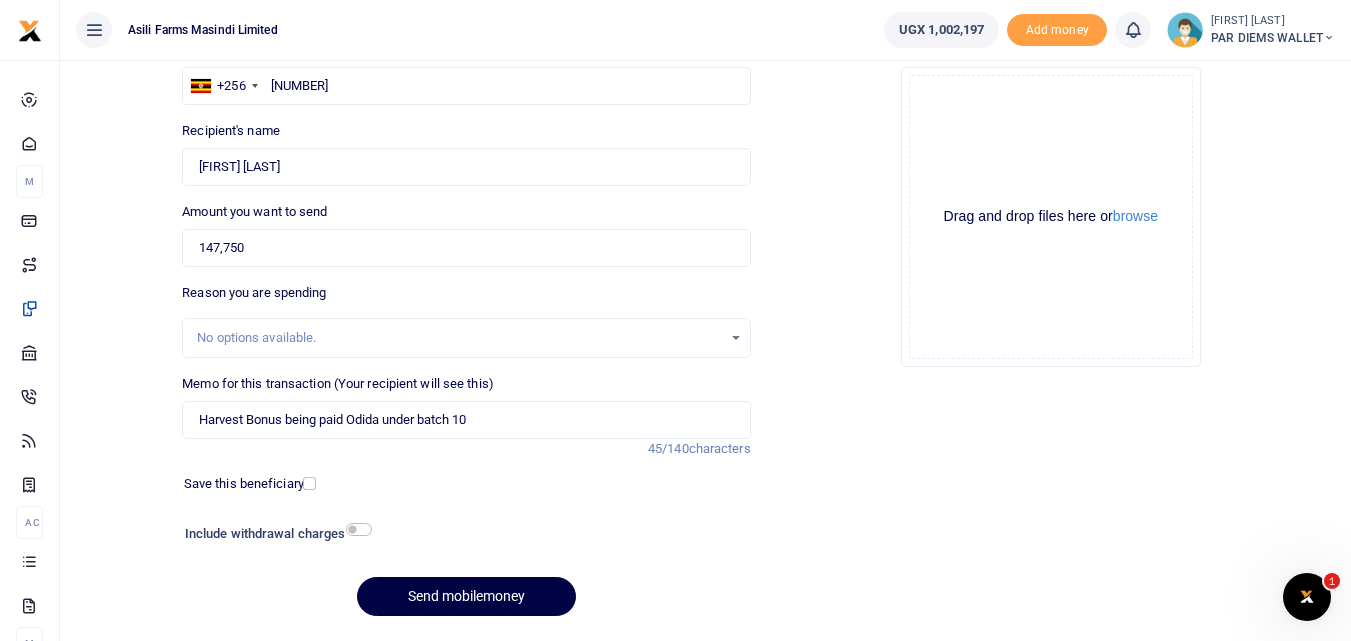 click on "Drag and drop files here or  browse Powered by  Uppy" 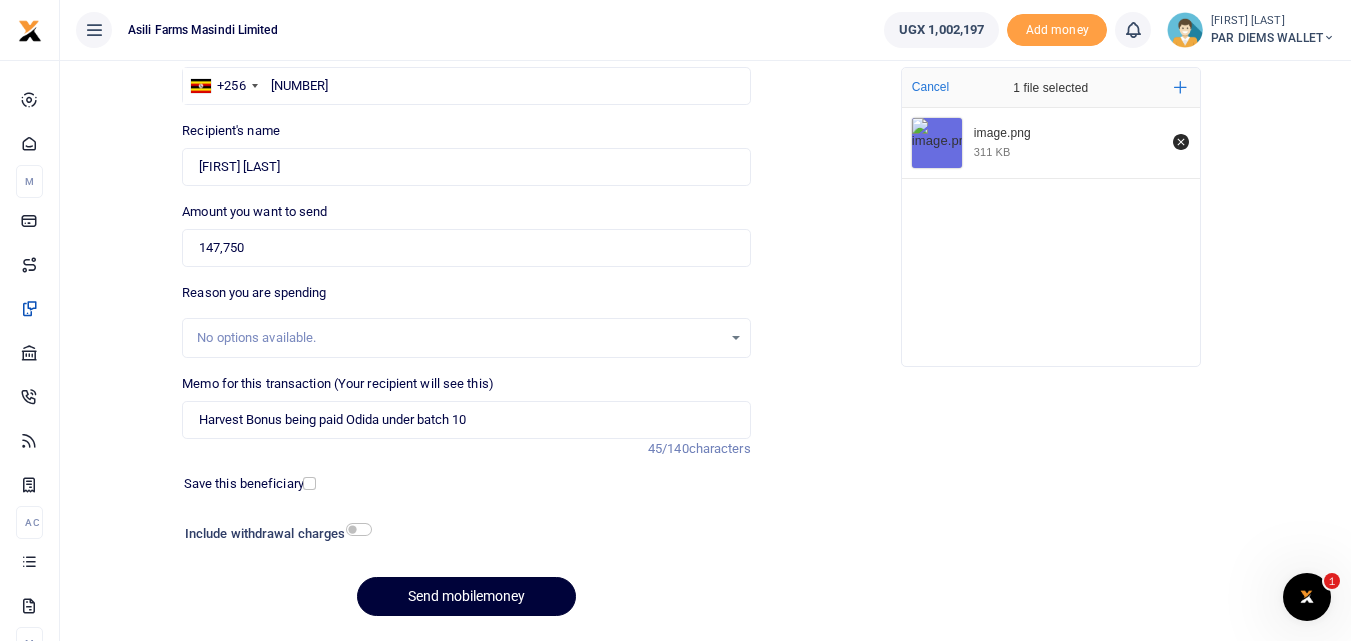 click on "Send mobilemoney" at bounding box center [466, 596] 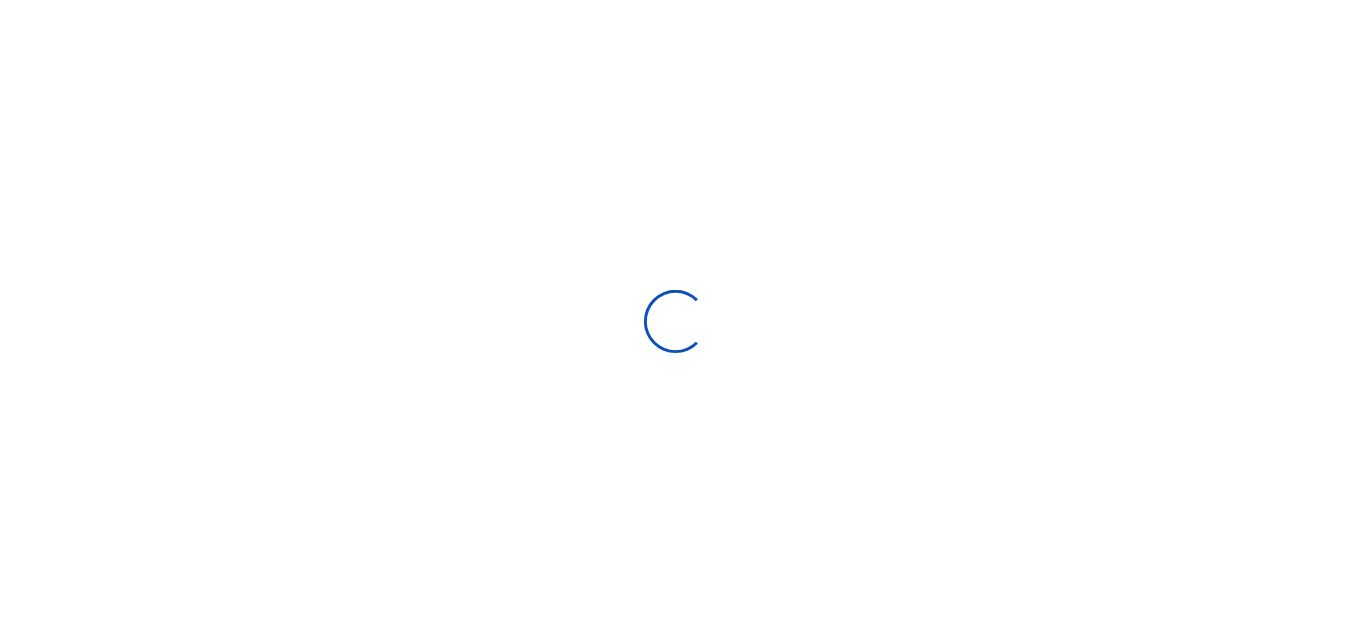 scroll, scrollTop: 166, scrollLeft: 0, axis: vertical 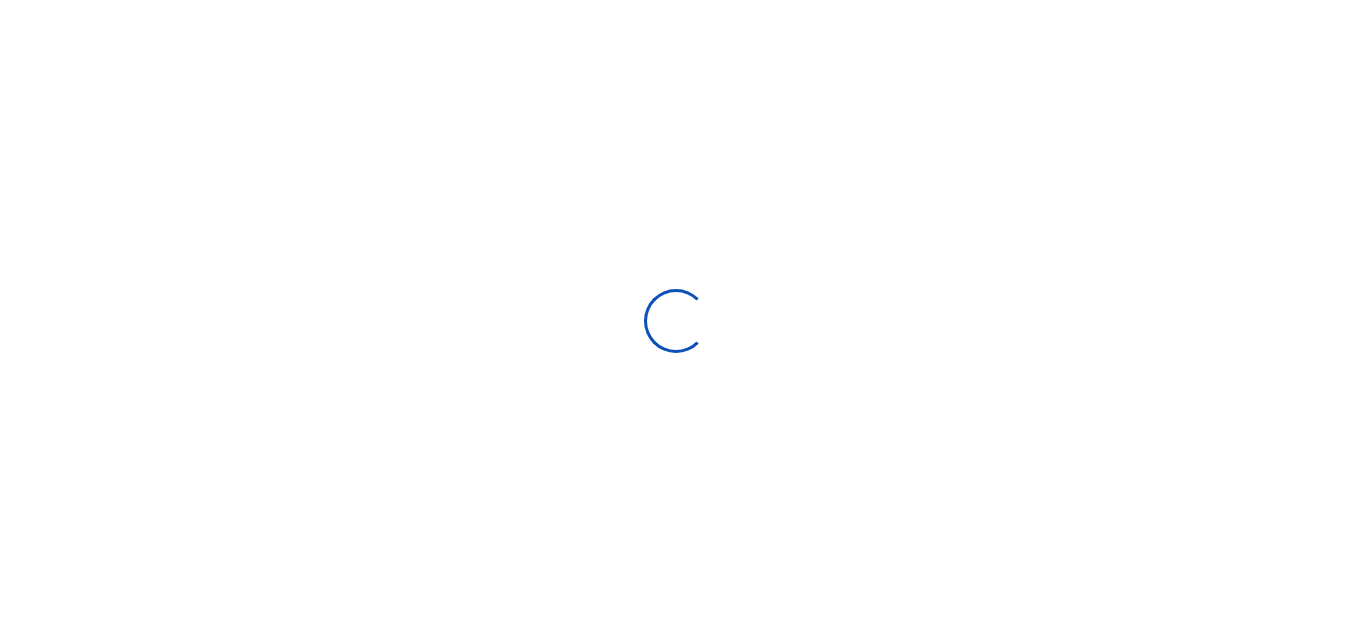 select 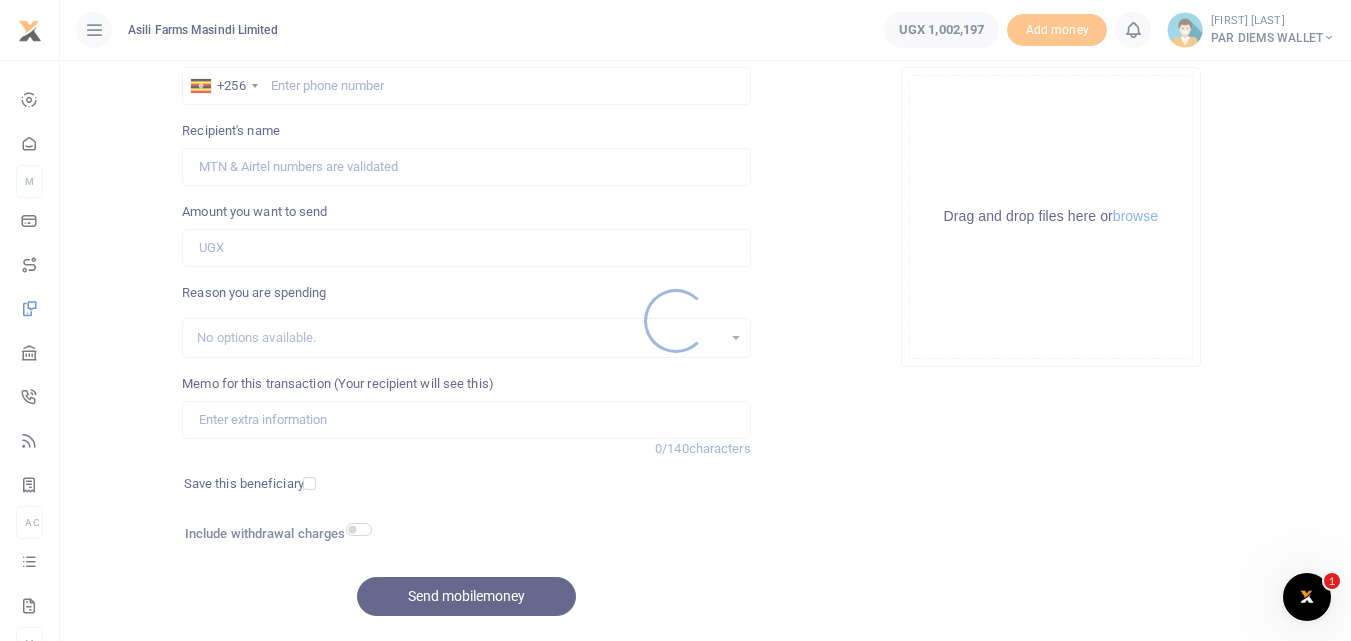 scroll, scrollTop: 0, scrollLeft: 0, axis: both 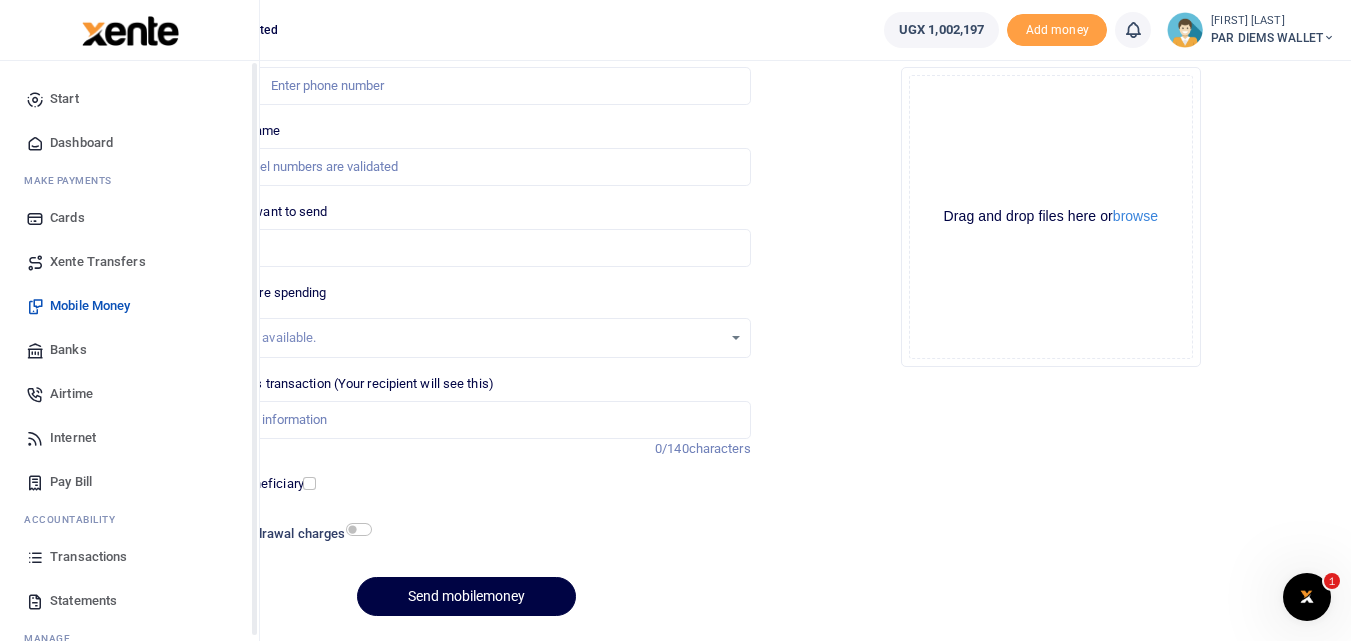 click at bounding box center [35, 557] 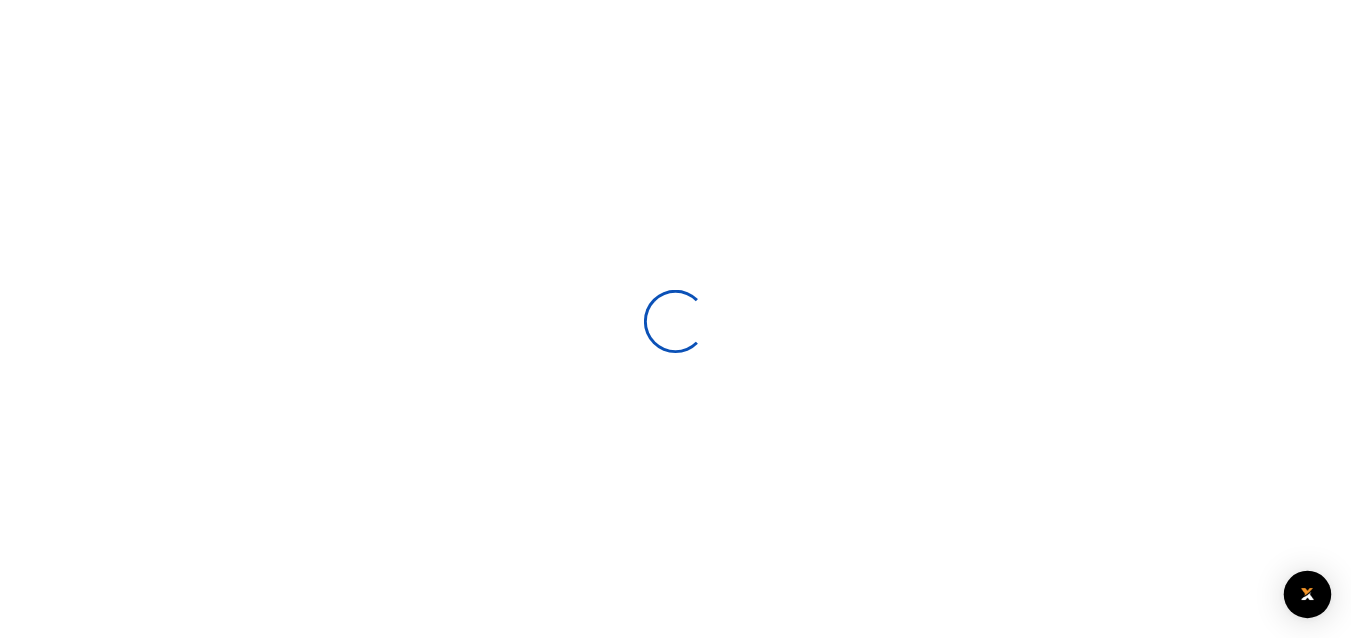 scroll, scrollTop: 0, scrollLeft: 0, axis: both 